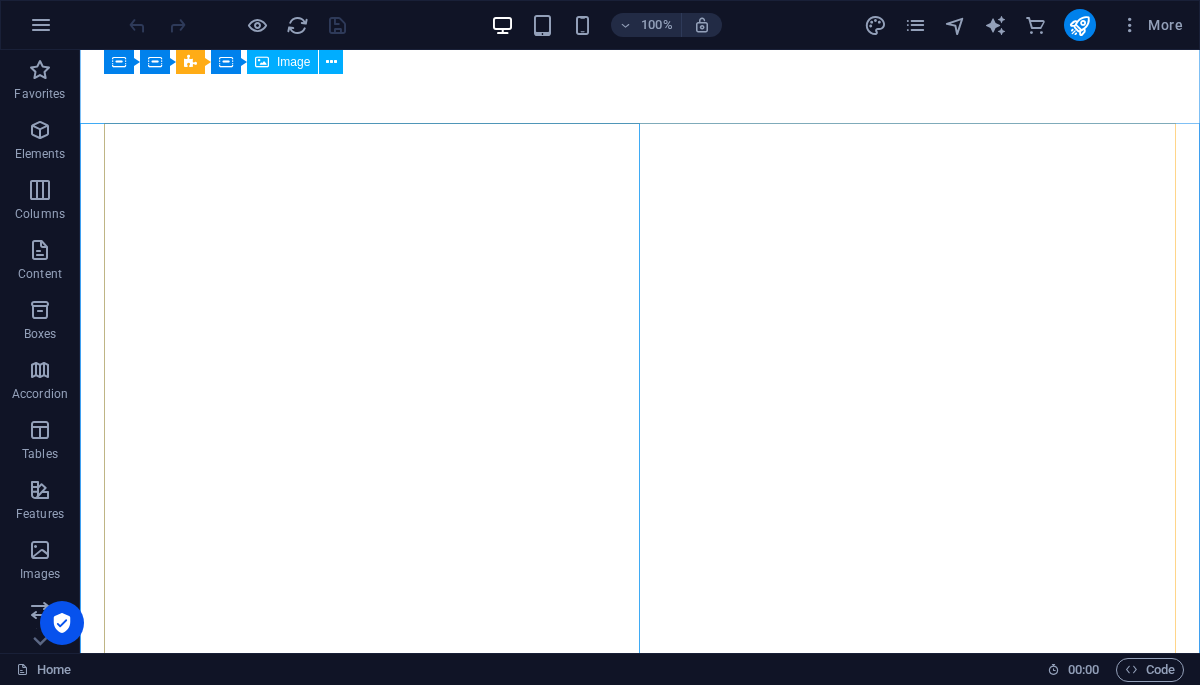 scroll, scrollTop: 0, scrollLeft: 0, axis: both 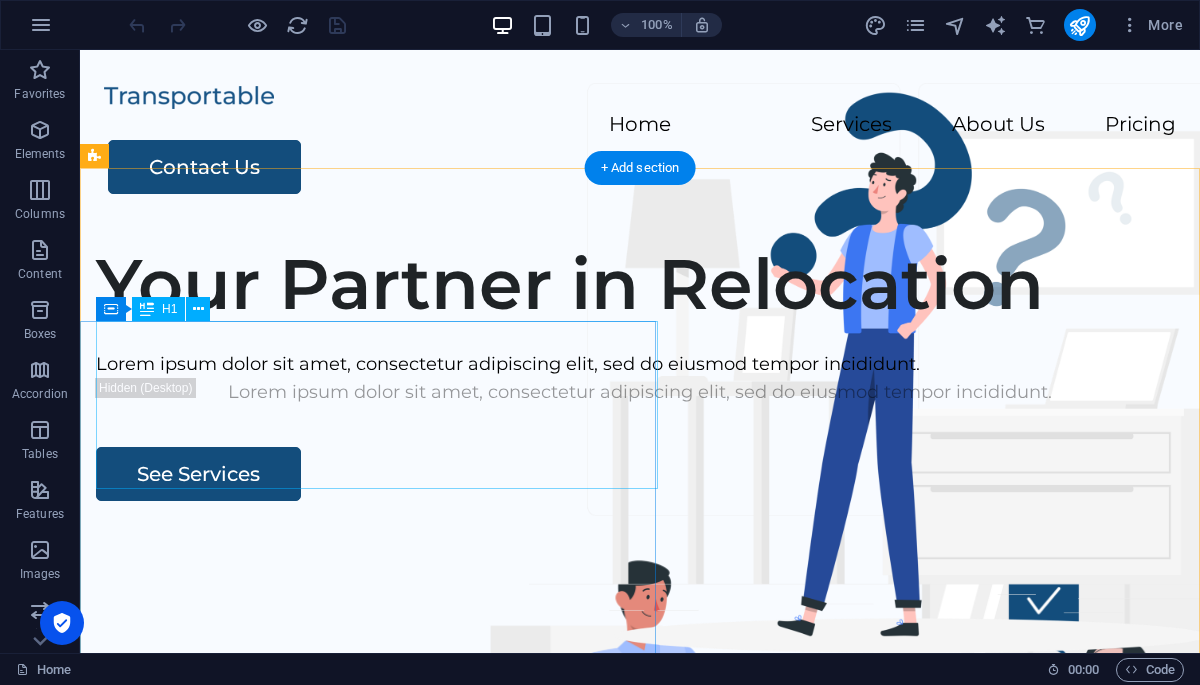 click on "Your Partner in Relocation" at bounding box center [640, 284] 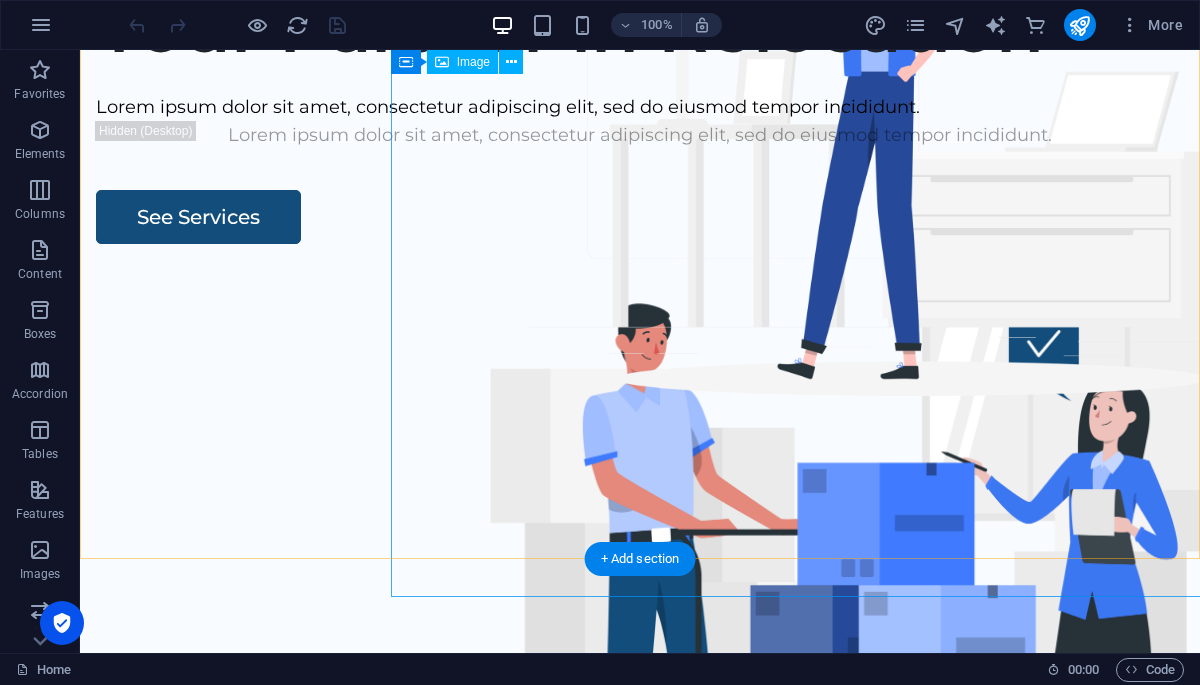 scroll, scrollTop: 0, scrollLeft: 0, axis: both 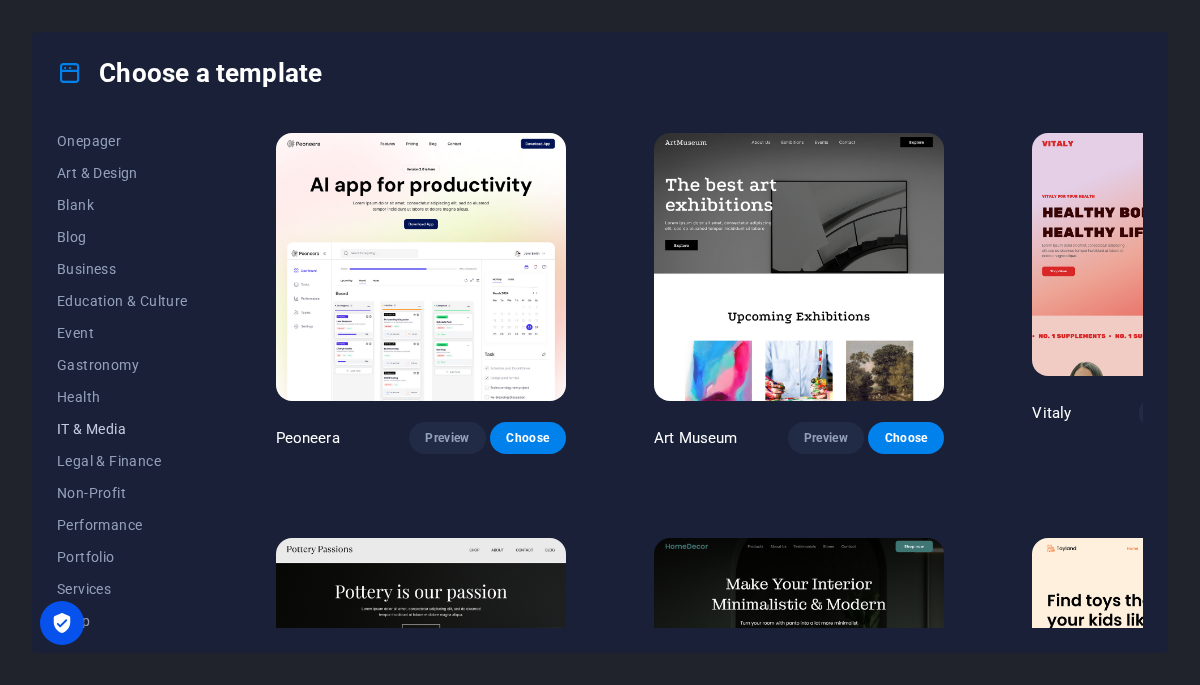 click on "IT & Media" at bounding box center [122, 429] 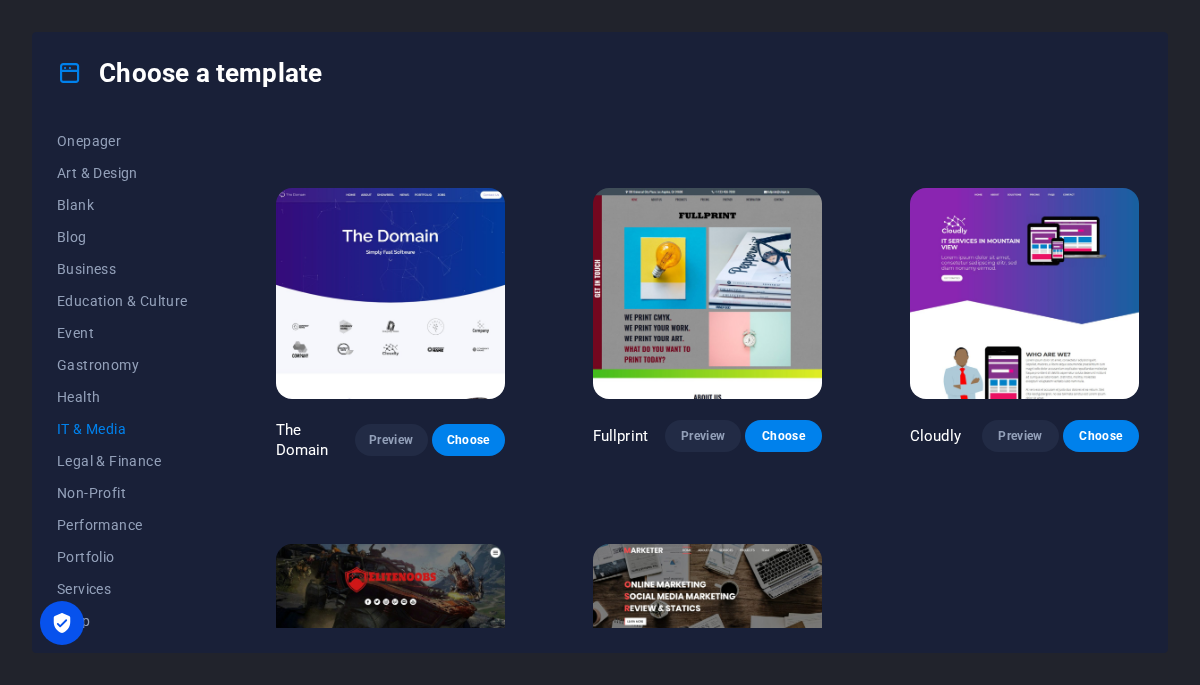 scroll, scrollTop: 655, scrollLeft: 0, axis: vertical 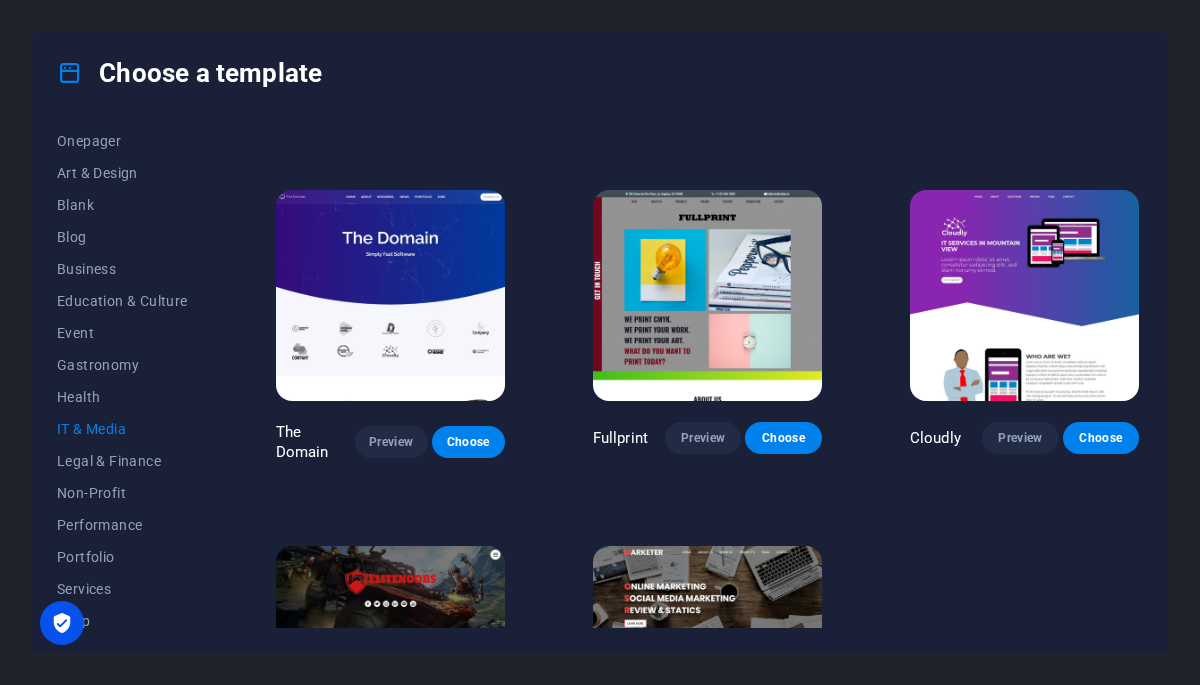 click at bounding box center [390, 295] 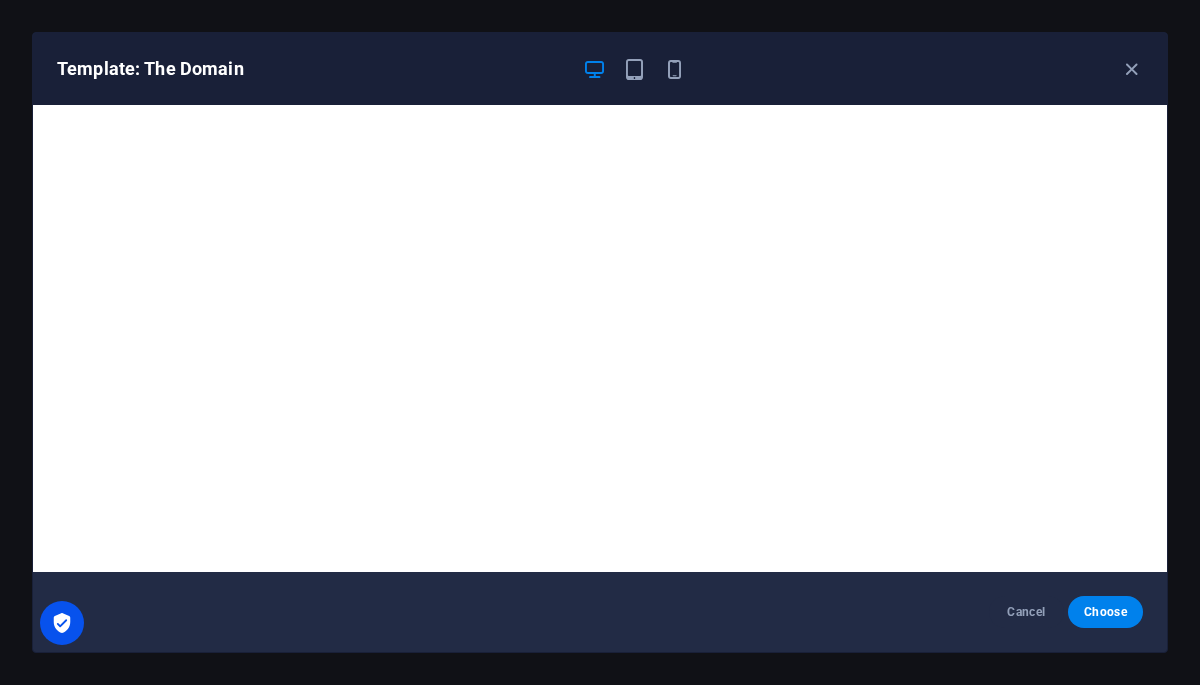 scroll, scrollTop: 5, scrollLeft: 0, axis: vertical 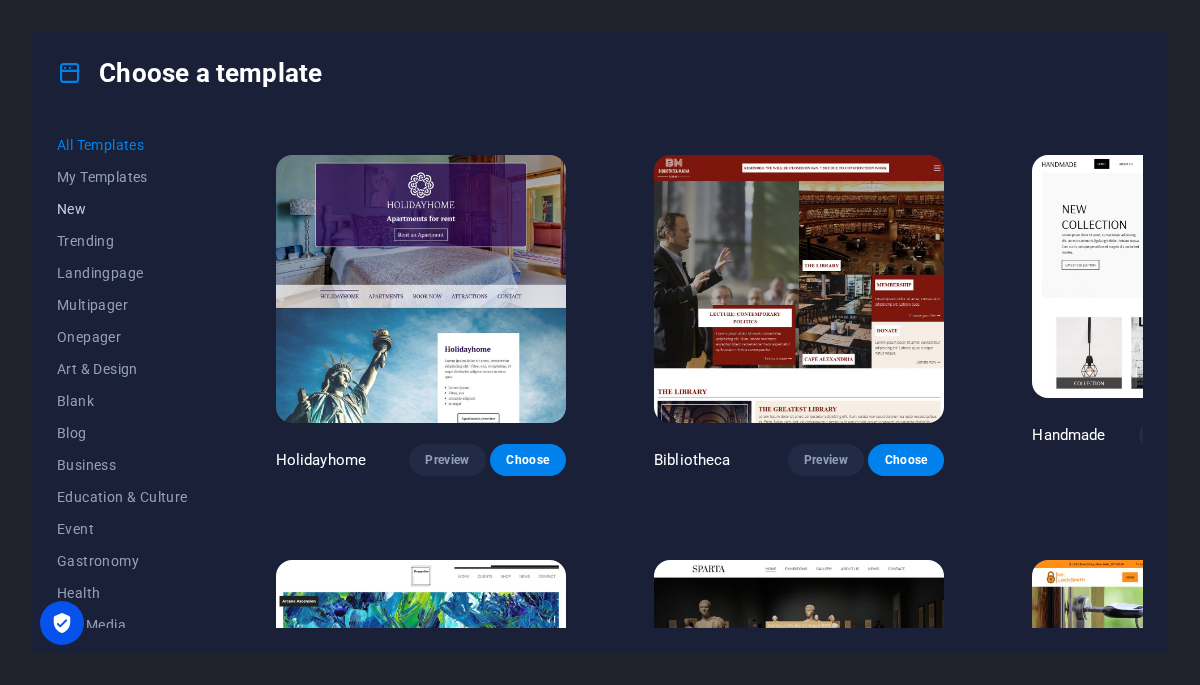 click on "New" at bounding box center (122, 209) 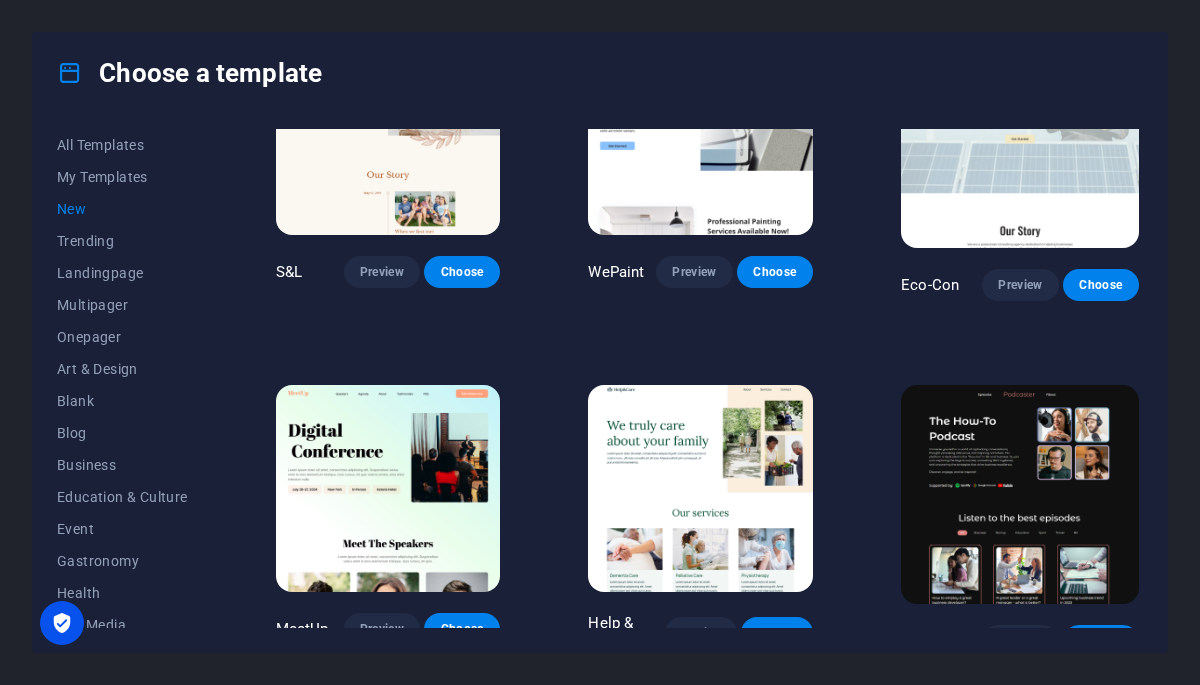 scroll, scrollTop: 2276, scrollLeft: 0, axis: vertical 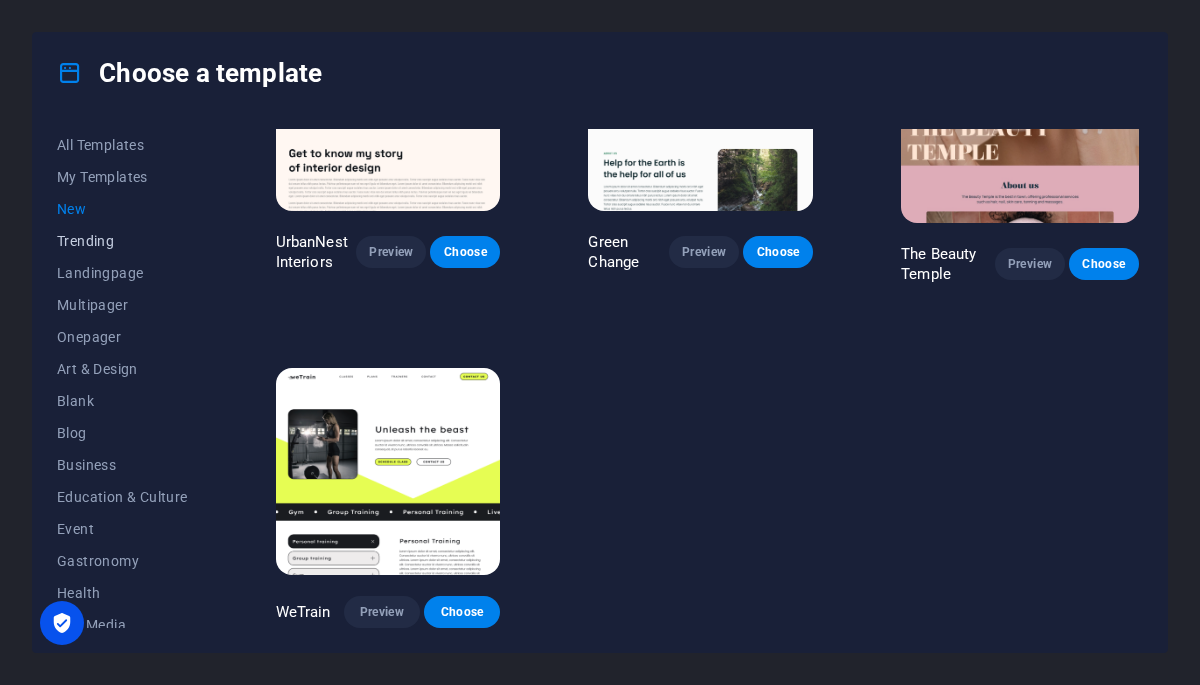click on "Trending" at bounding box center [122, 241] 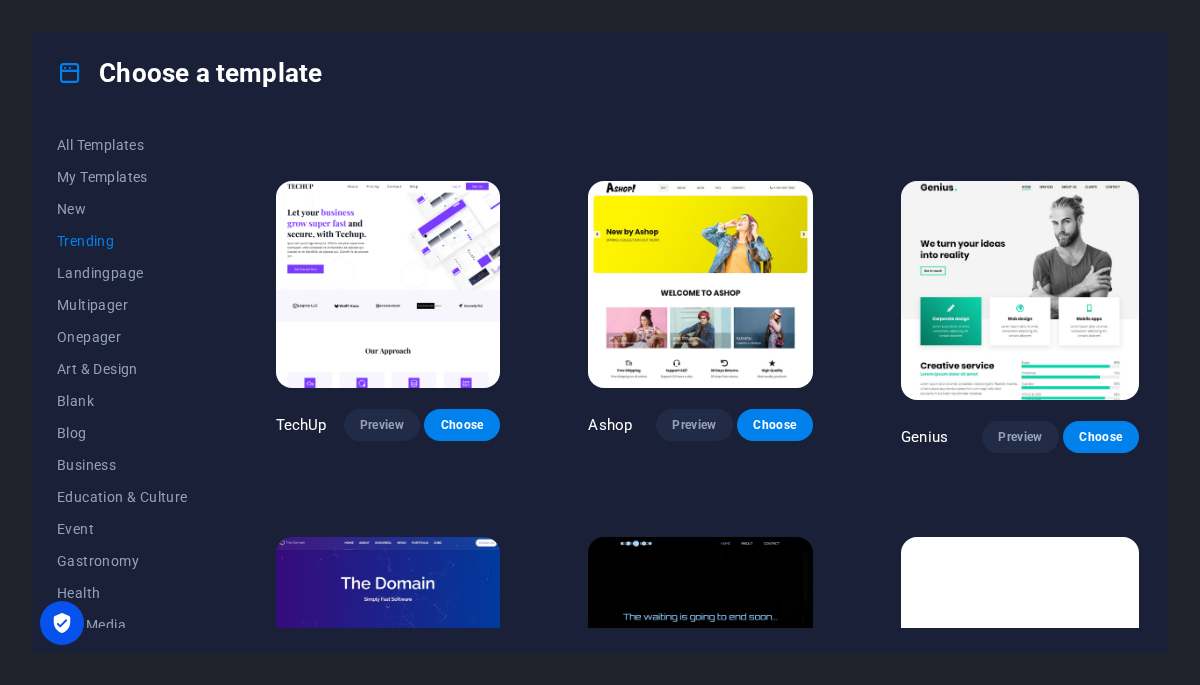 scroll, scrollTop: 1388, scrollLeft: 0, axis: vertical 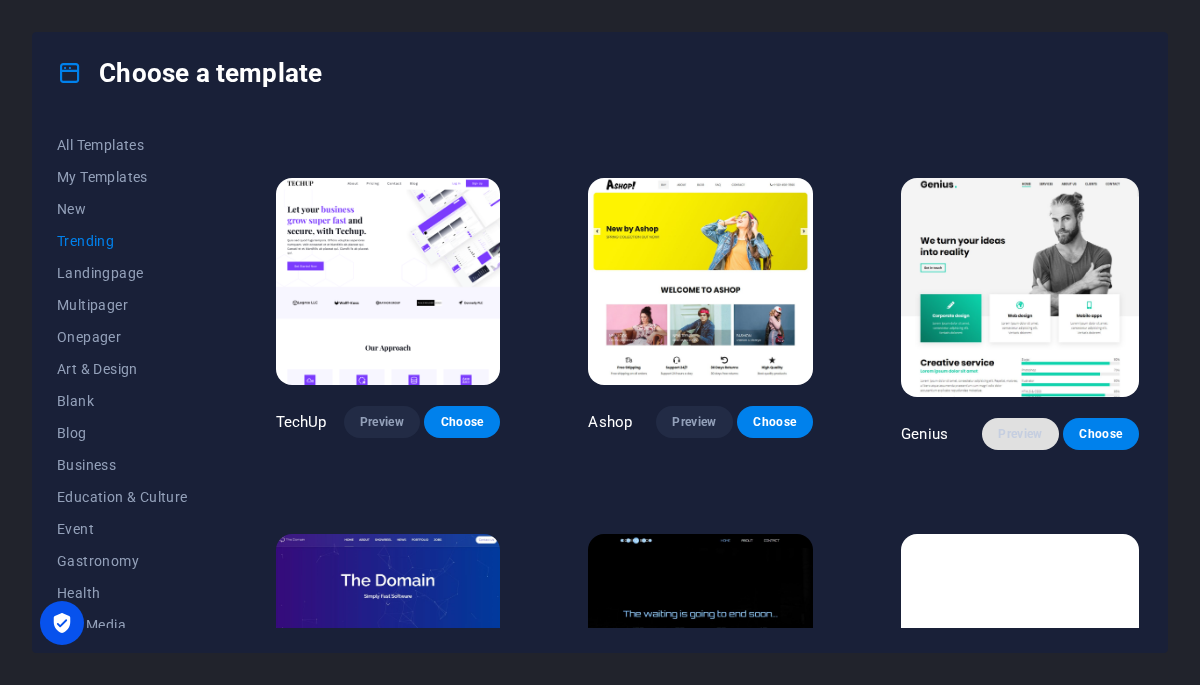 click on "Preview" at bounding box center (1020, 434) 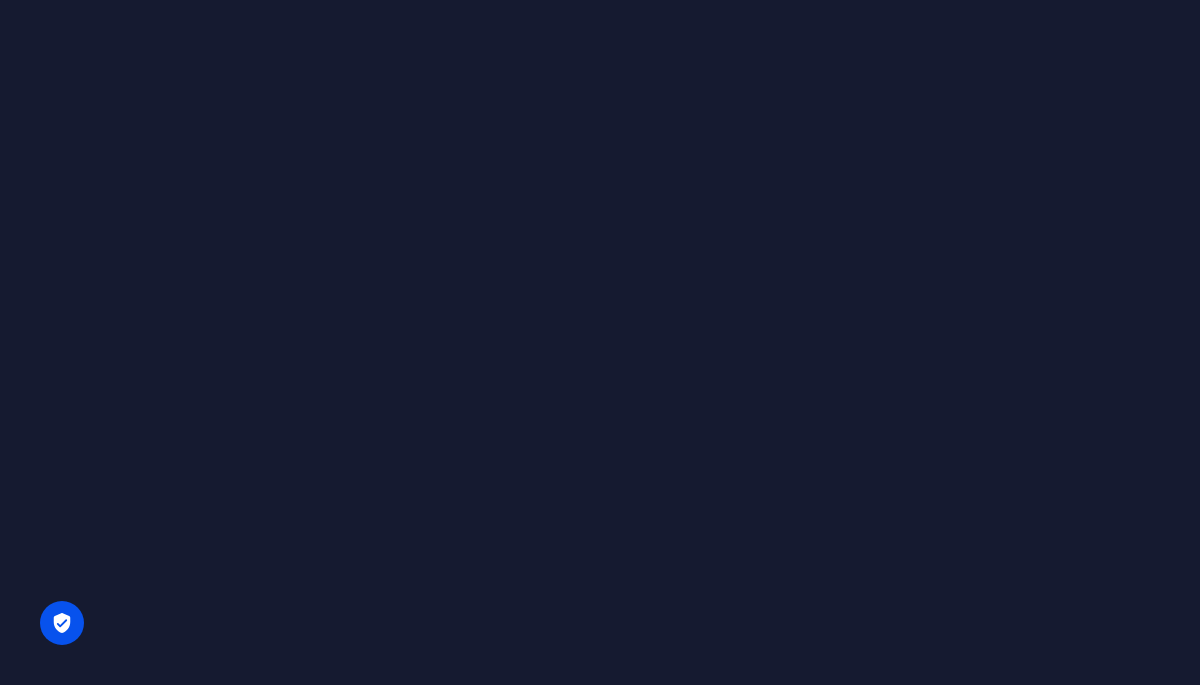scroll, scrollTop: 0, scrollLeft: 0, axis: both 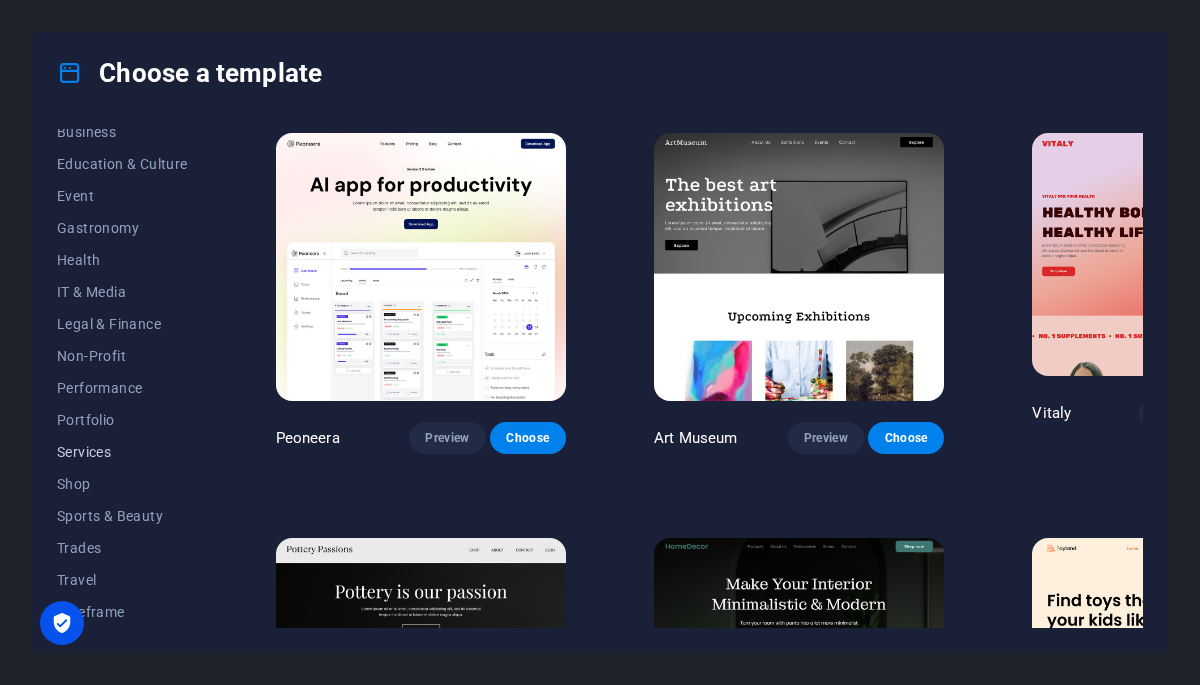 click on "Services" at bounding box center (122, 452) 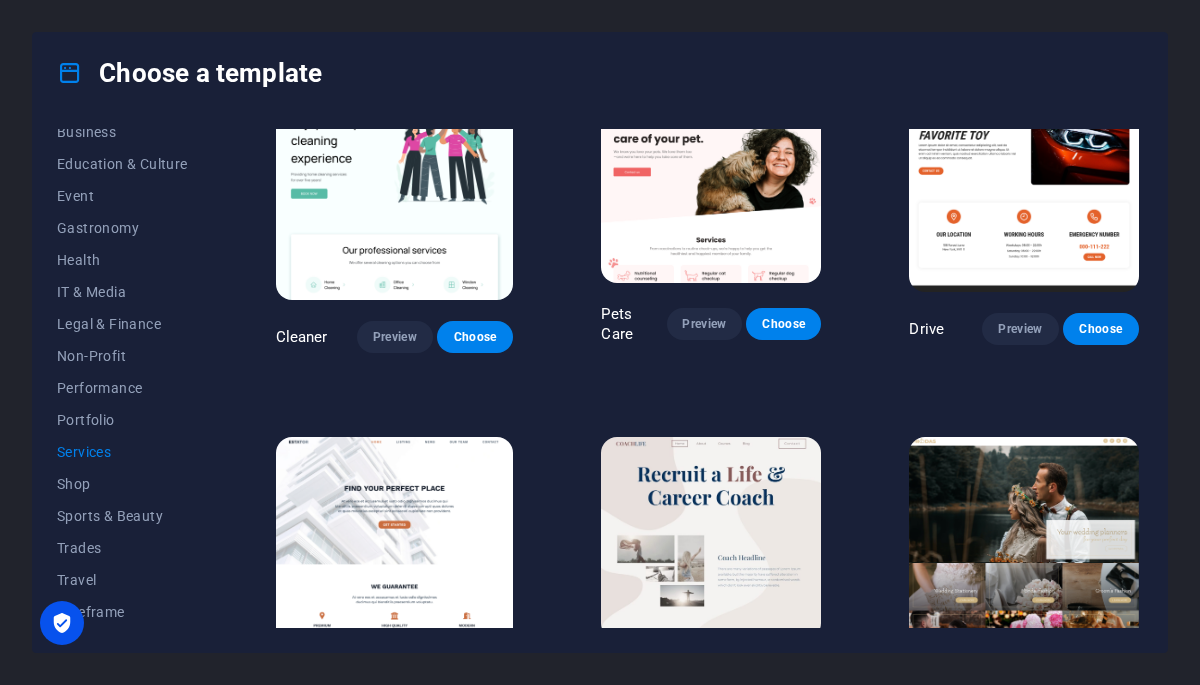 scroll, scrollTop: 0, scrollLeft: 0, axis: both 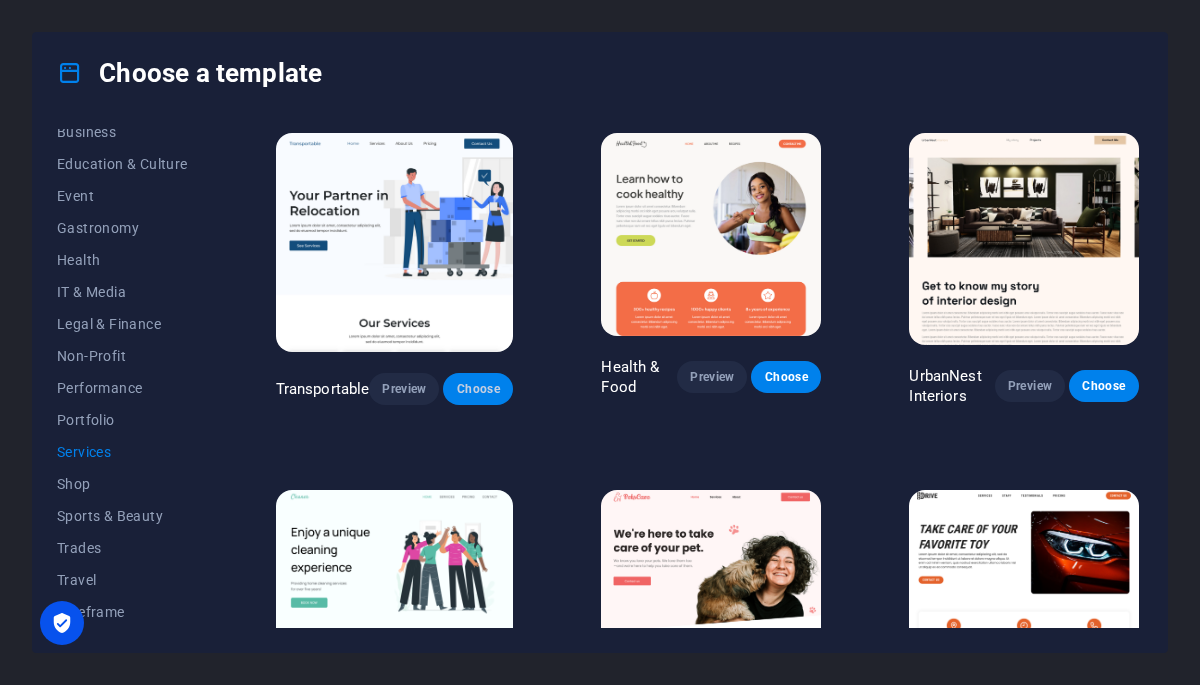 click on "Choose" at bounding box center (478, 389) 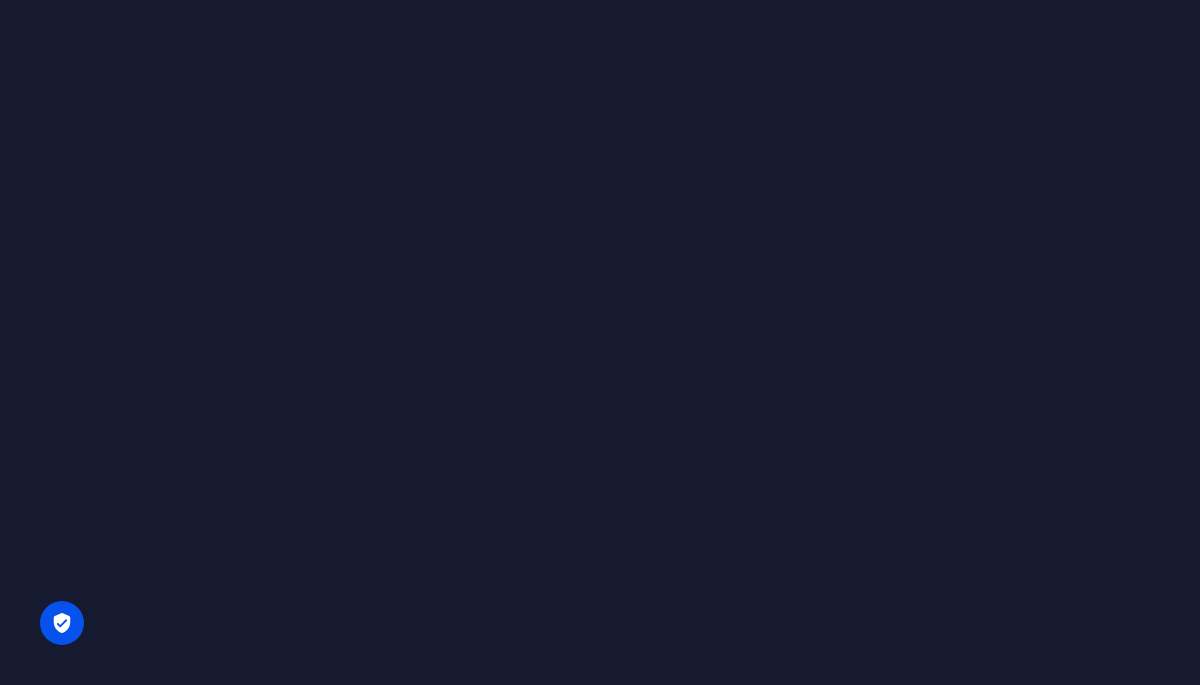 scroll, scrollTop: 0, scrollLeft: 0, axis: both 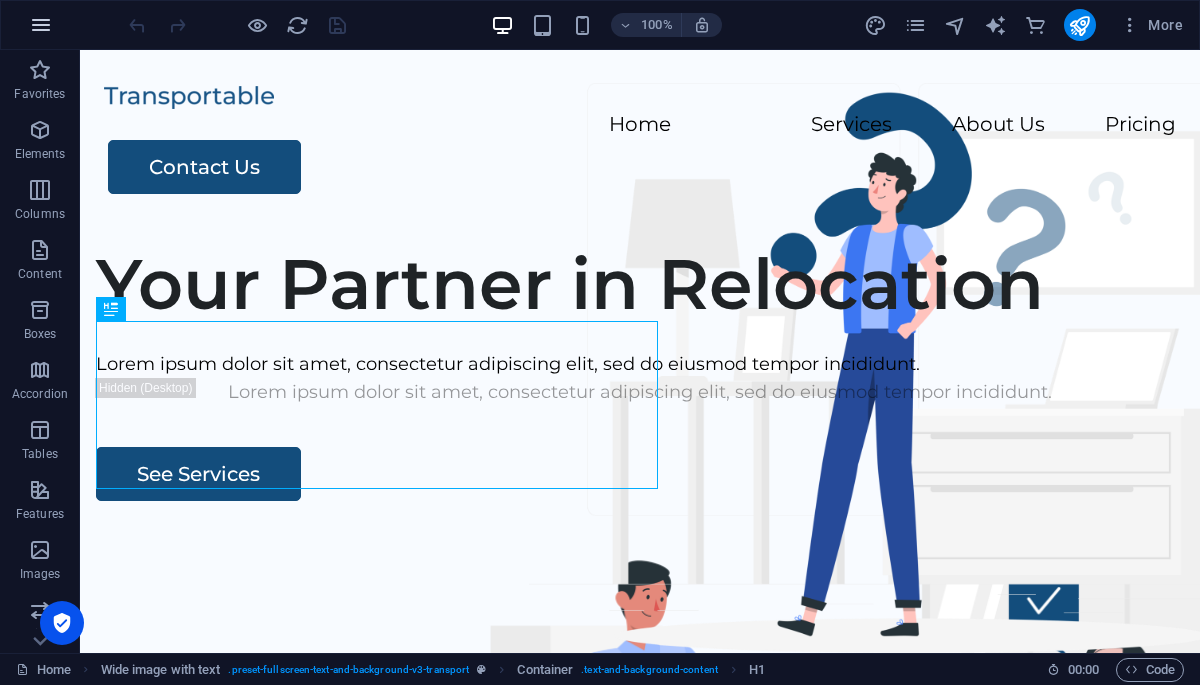 click at bounding box center [41, 25] 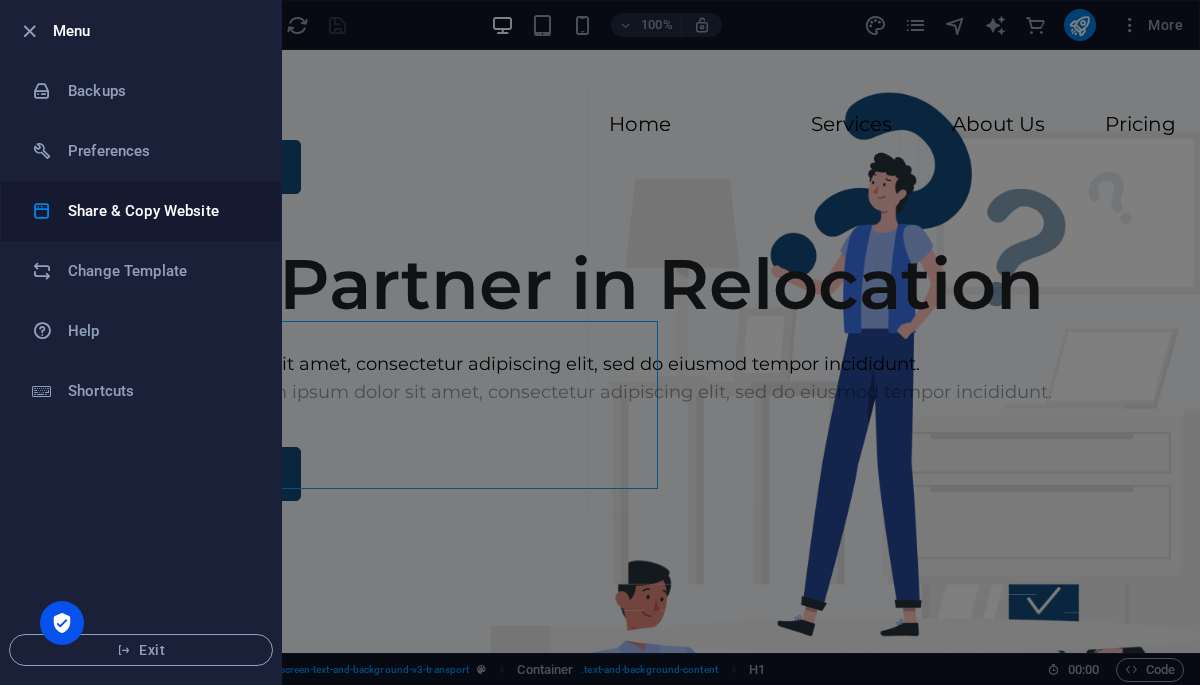 click on "Share & Copy Website" at bounding box center (160, 211) 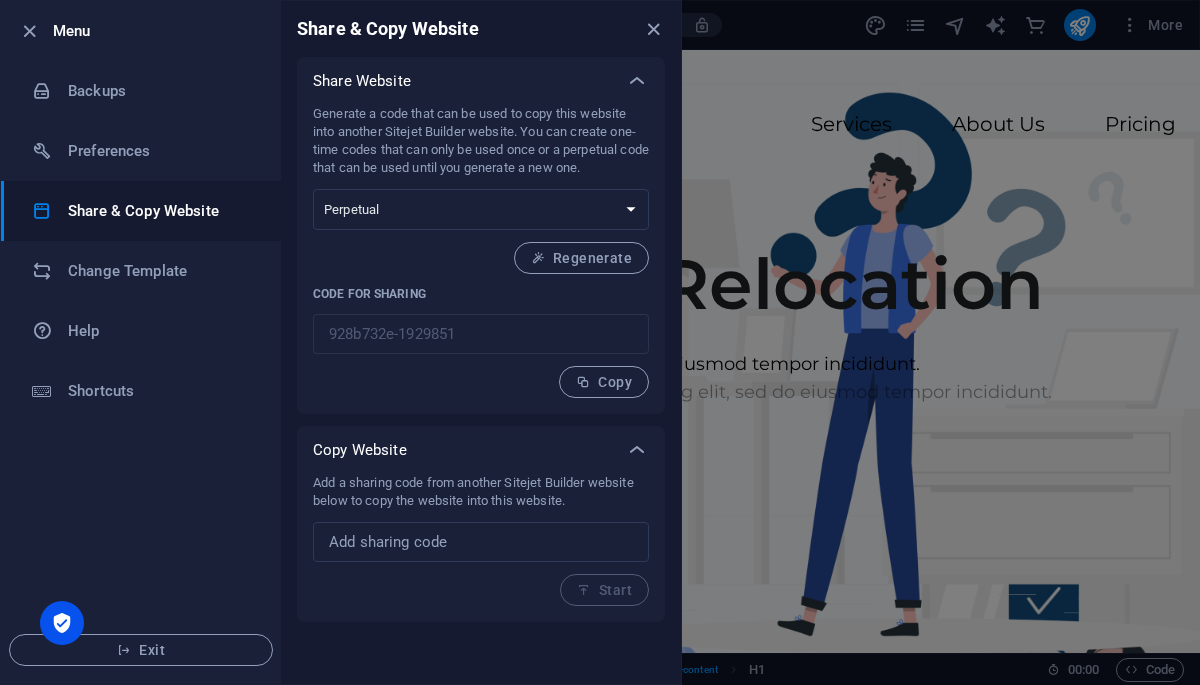 click at bounding box center [600, 342] 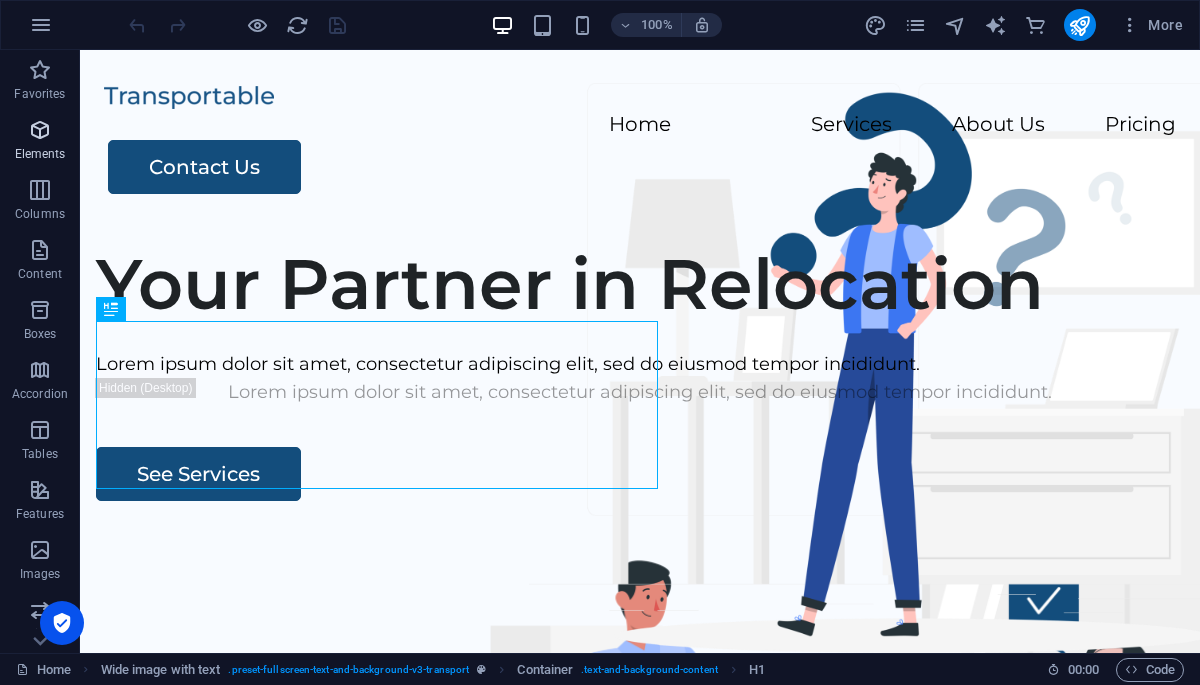 click on "Elements" at bounding box center (40, 142) 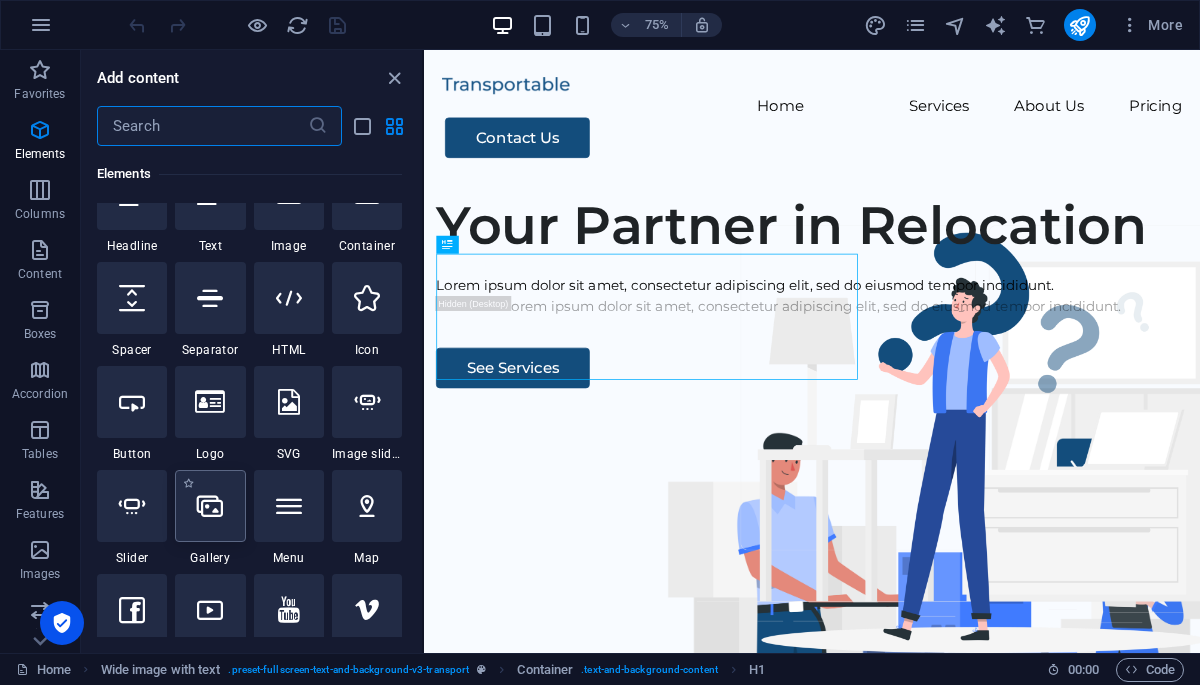 scroll, scrollTop: 256, scrollLeft: 0, axis: vertical 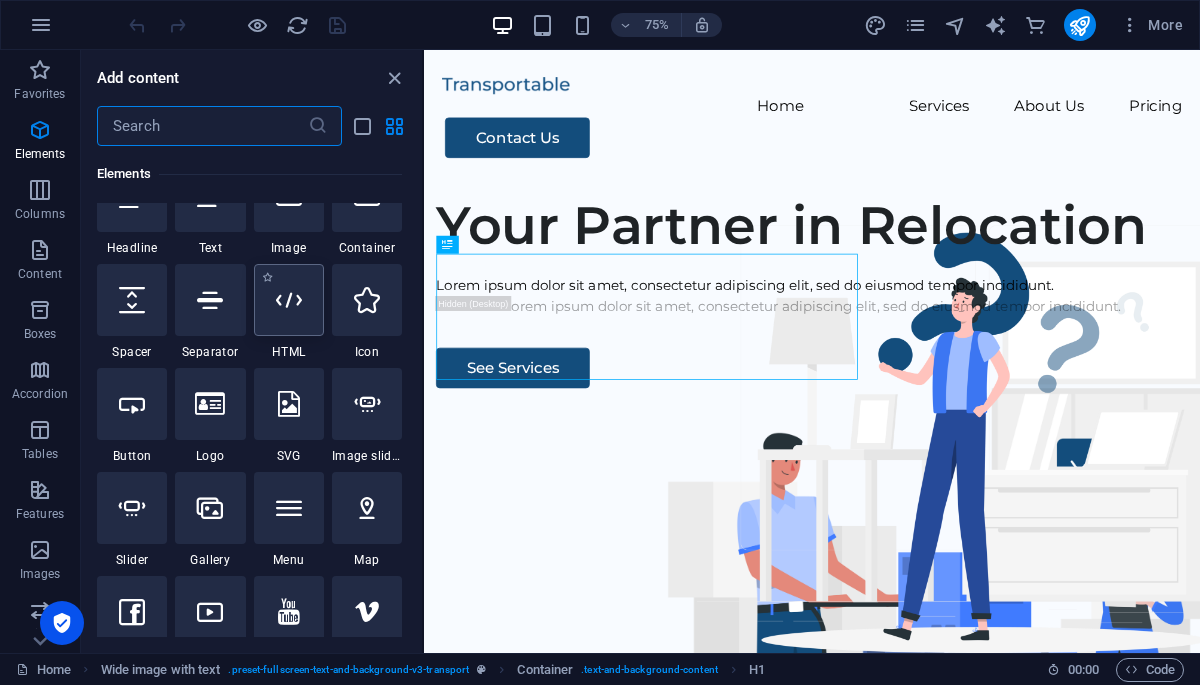 click at bounding box center [289, 300] 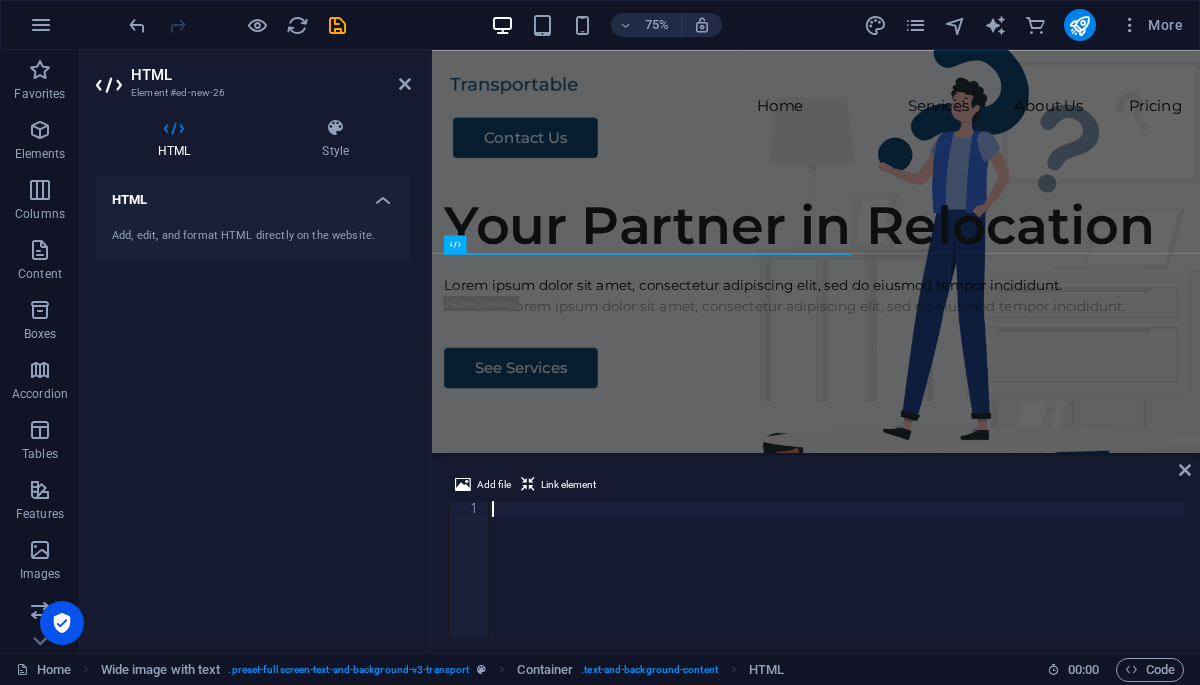 click on "Add, edit, and format HTML directly on the website." at bounding box center (253, 236) 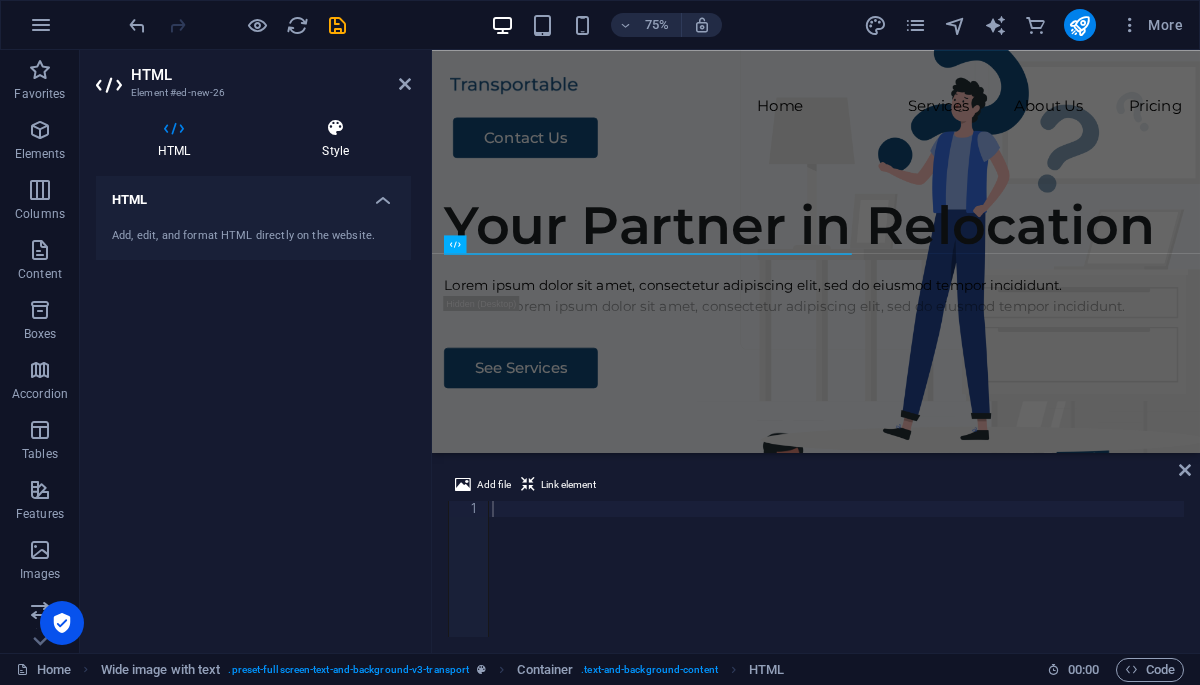 click on "Style" at bounding box center (335, 139) 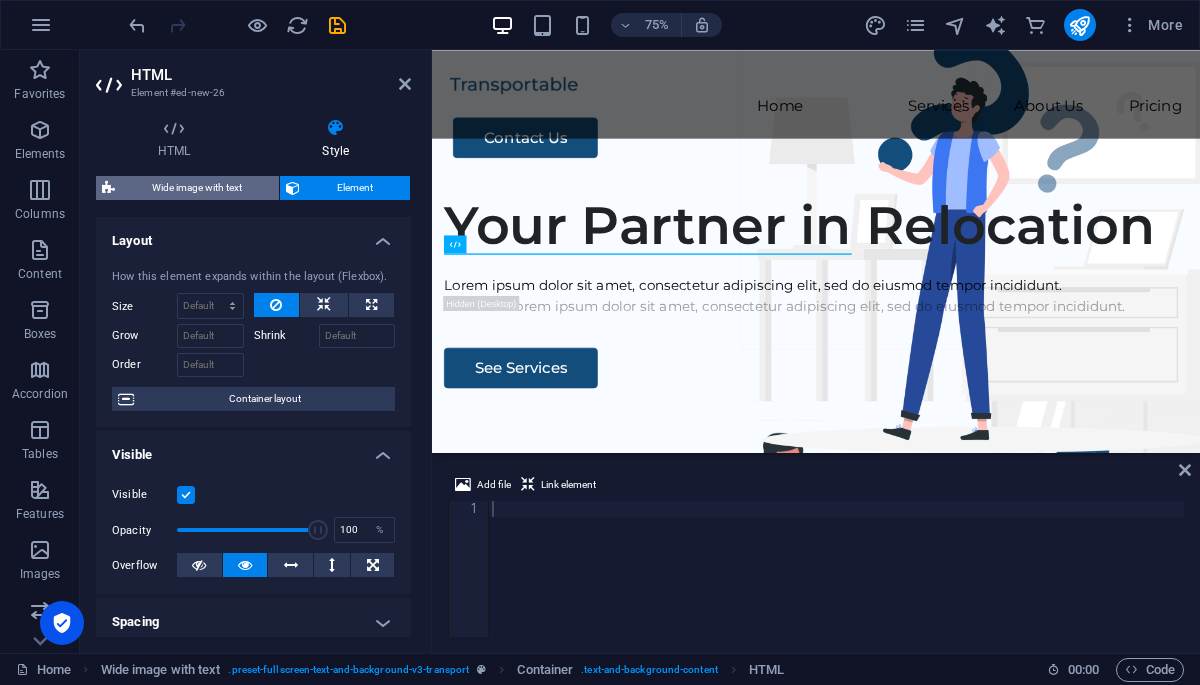 click on "Wide image with text" at bounding box center [197, 188] 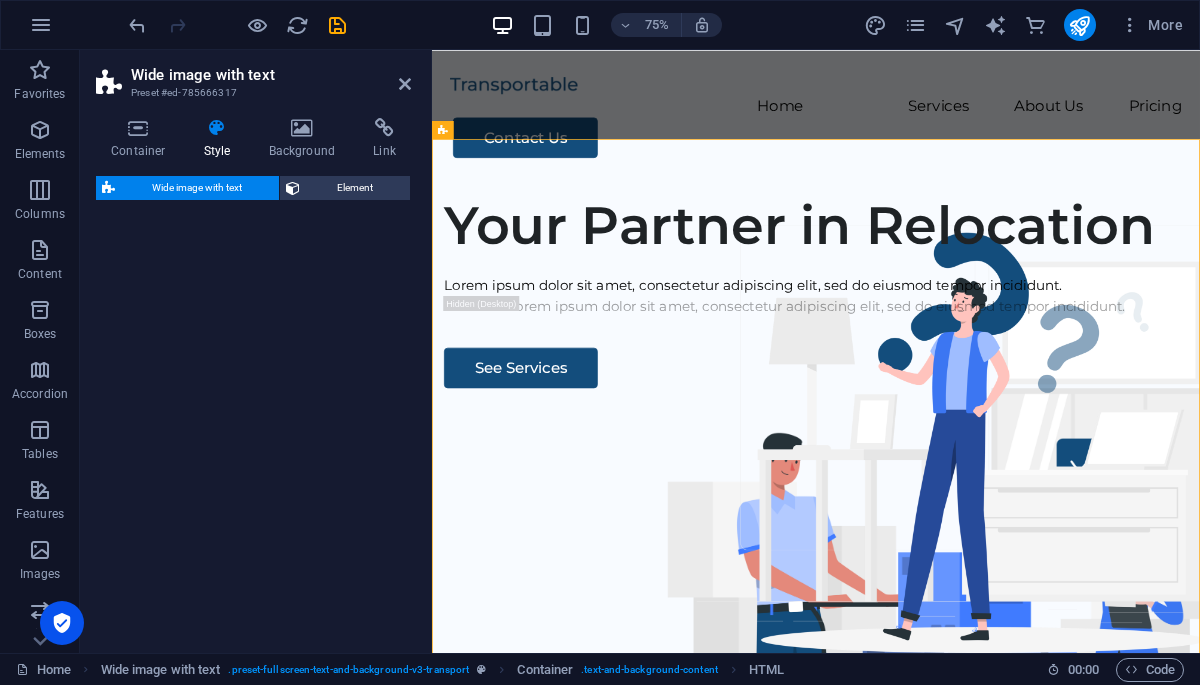 select on "%" 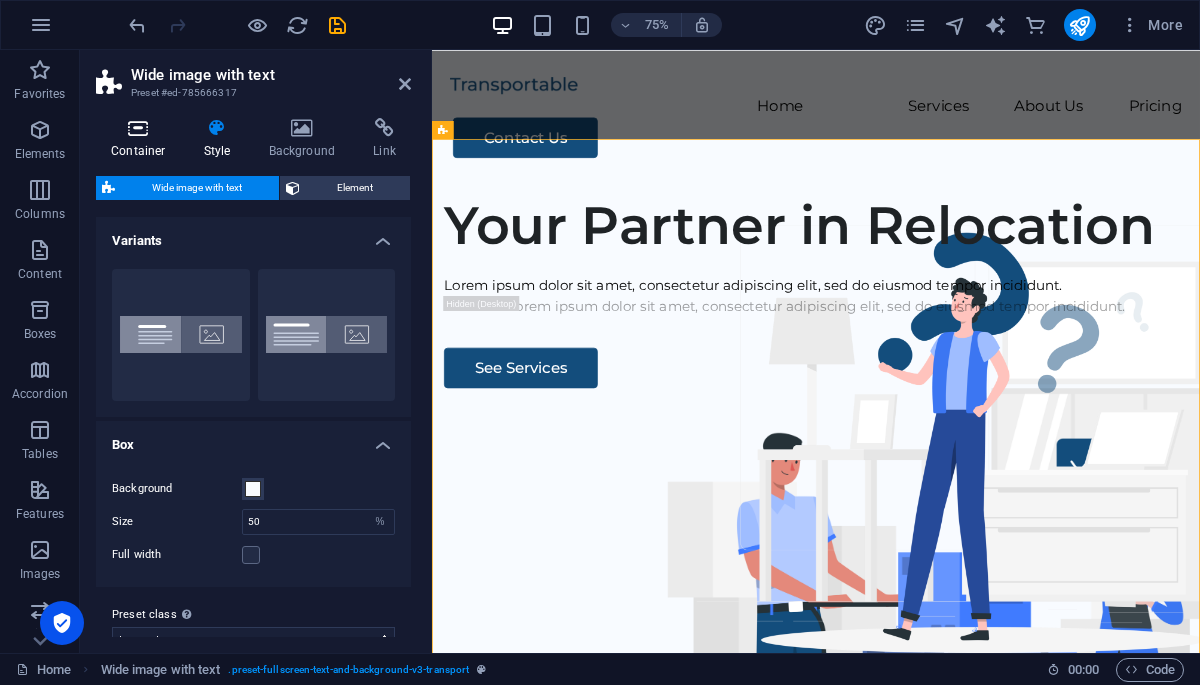 click on "Container" at bounding box center (142, 139) 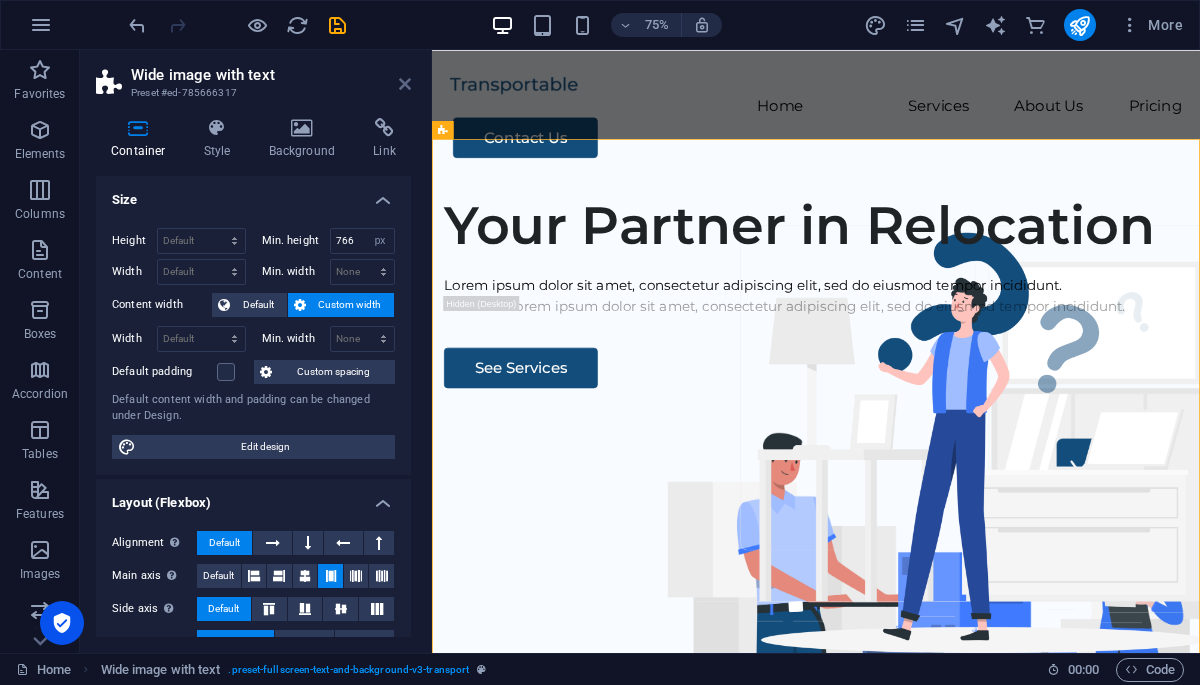 click at bounding box center (405, 84) 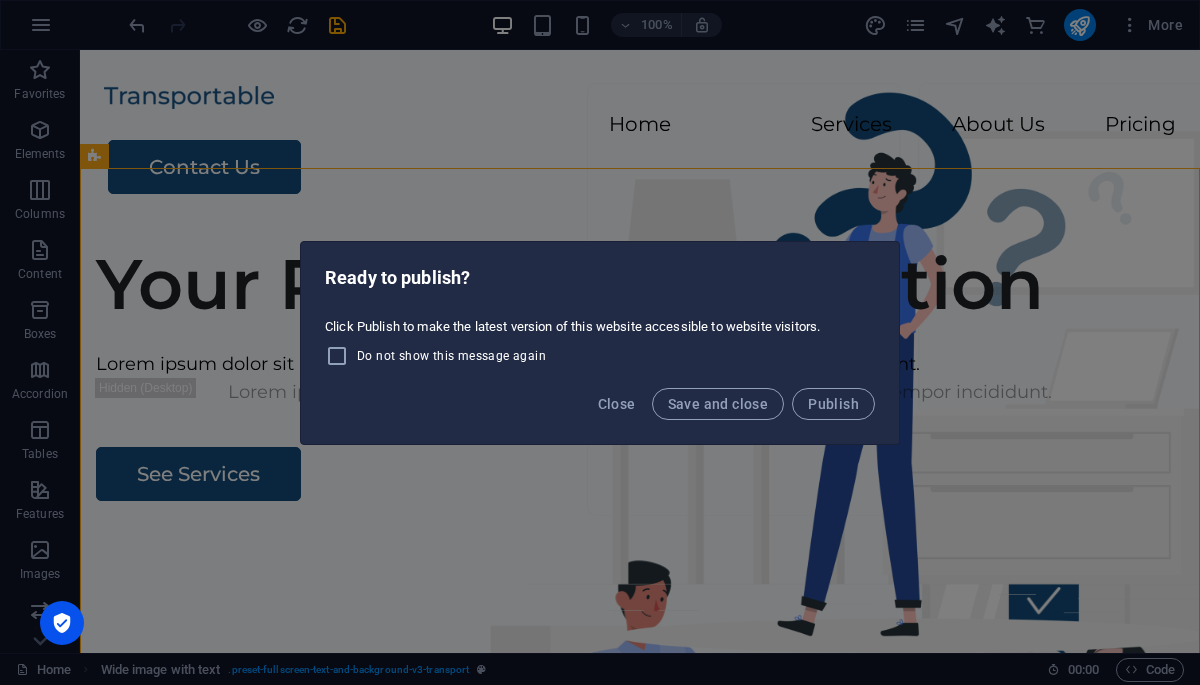 click on "Do not show this message again" at bounding box center (451, 356) 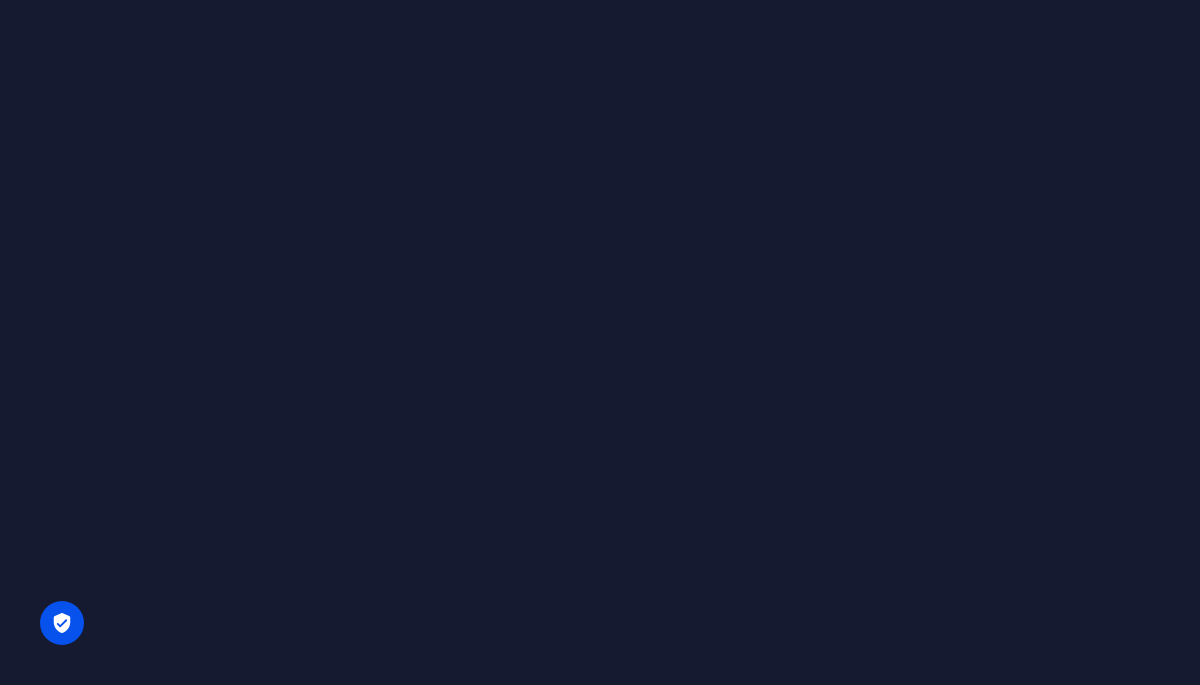 scroll, scrollTop: 0, scrollLeft: 0, axis: both 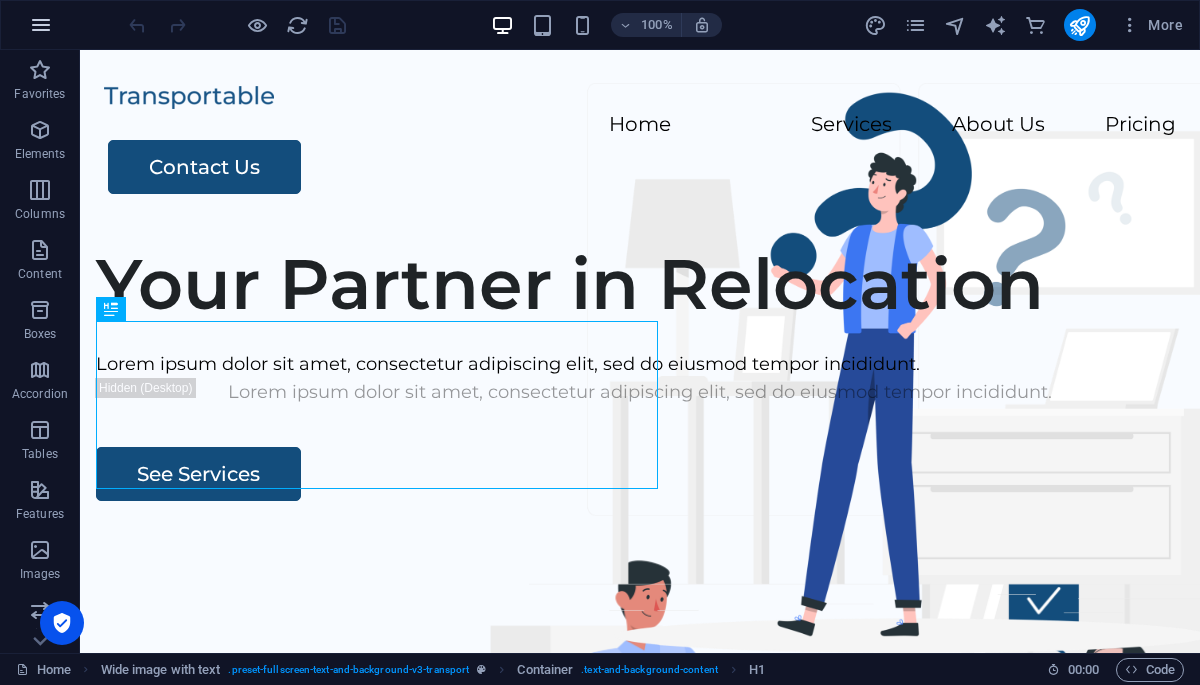 click at bounding box center [41, 25] 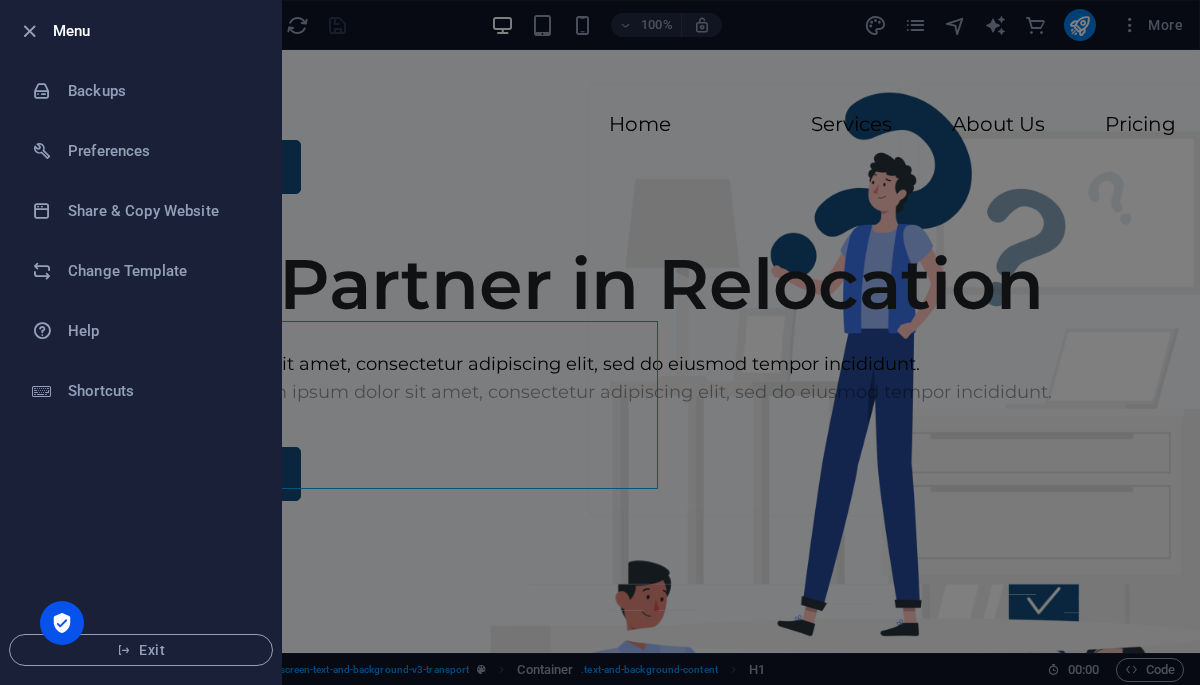click at bounding box center (600, 342) 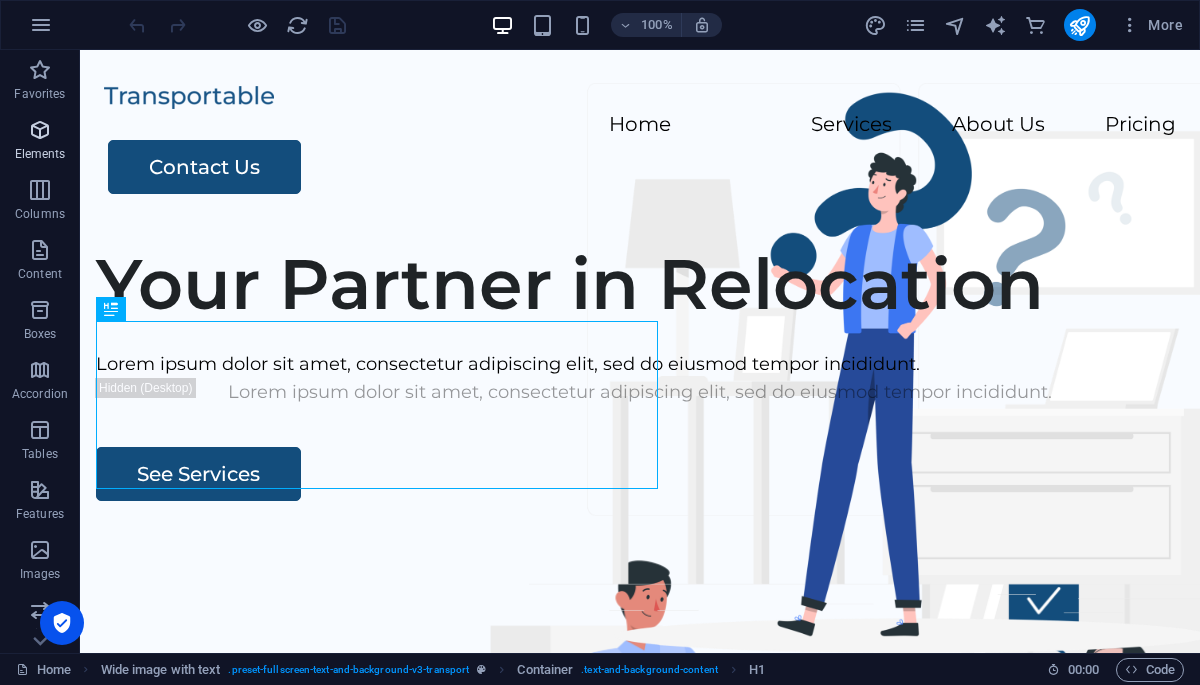 click on "Elements" at bounding box center (40, 154) 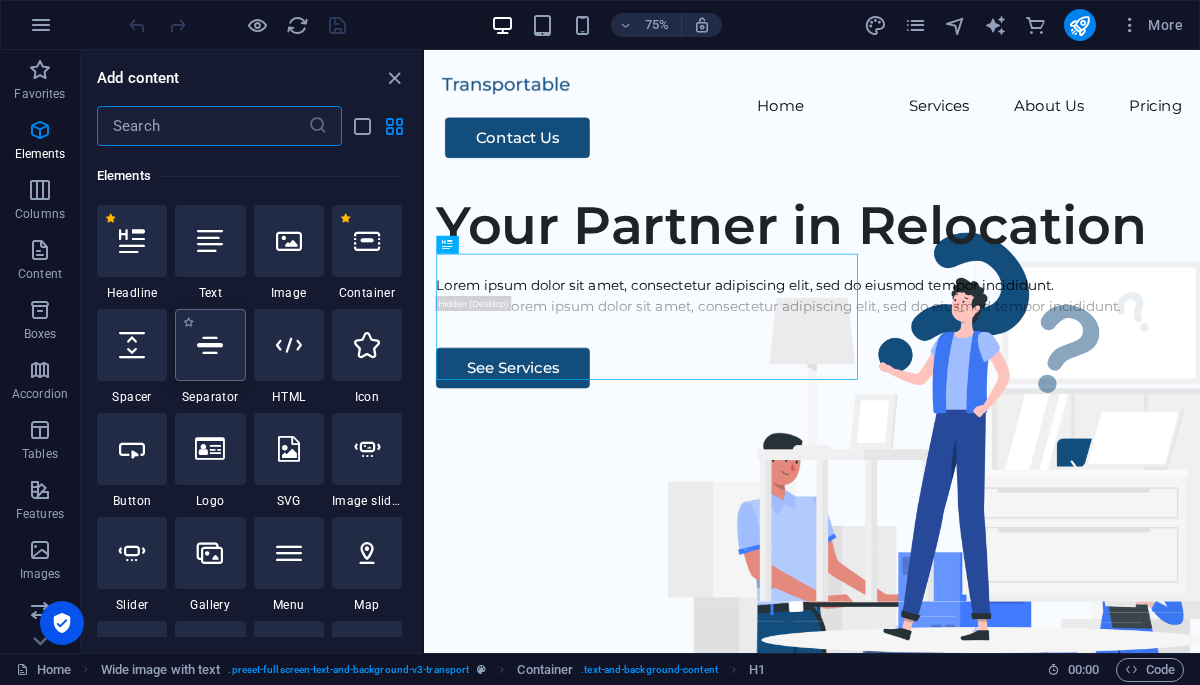scroll, scrollTop: 213, scrollLeft: 0, axis: vertical 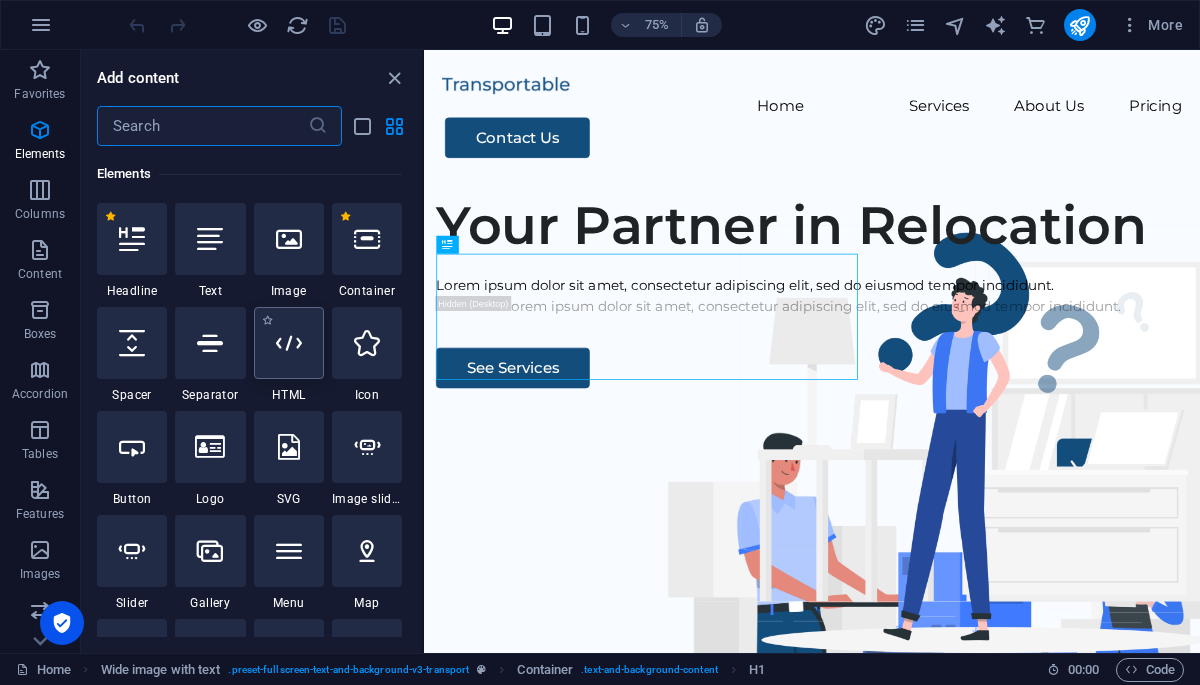 click at bounding box center [289, 343] 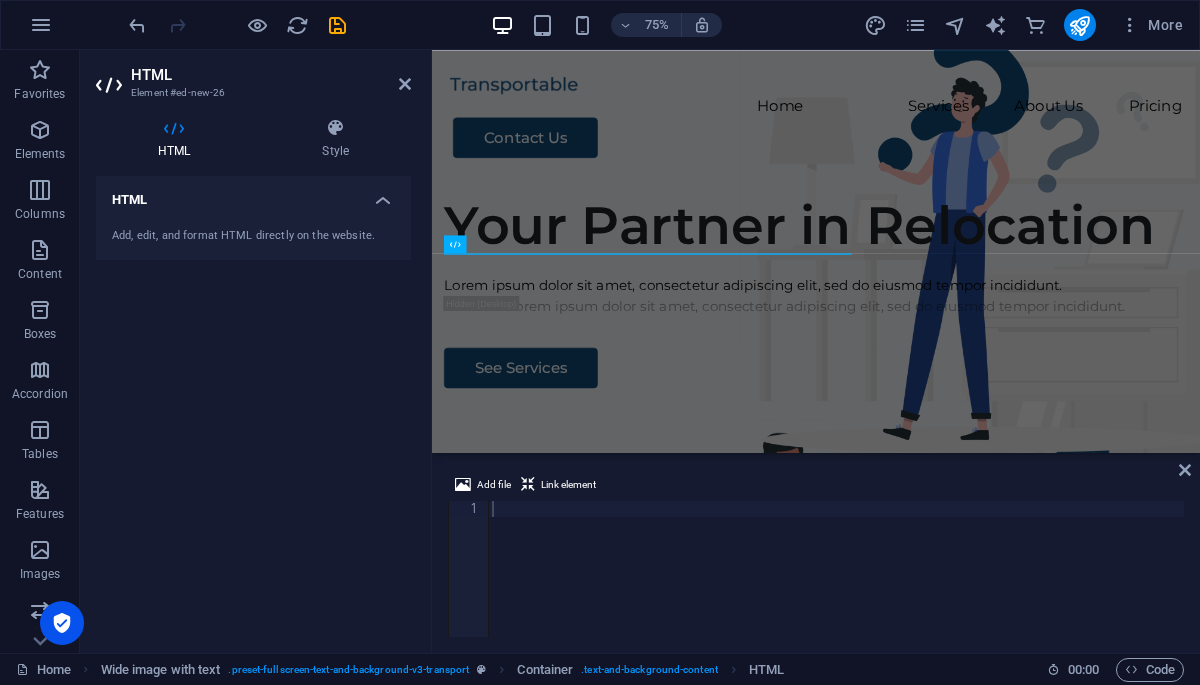 click on "Add, edit, and format HTML directly on the website." at bounding box center (253, 236) 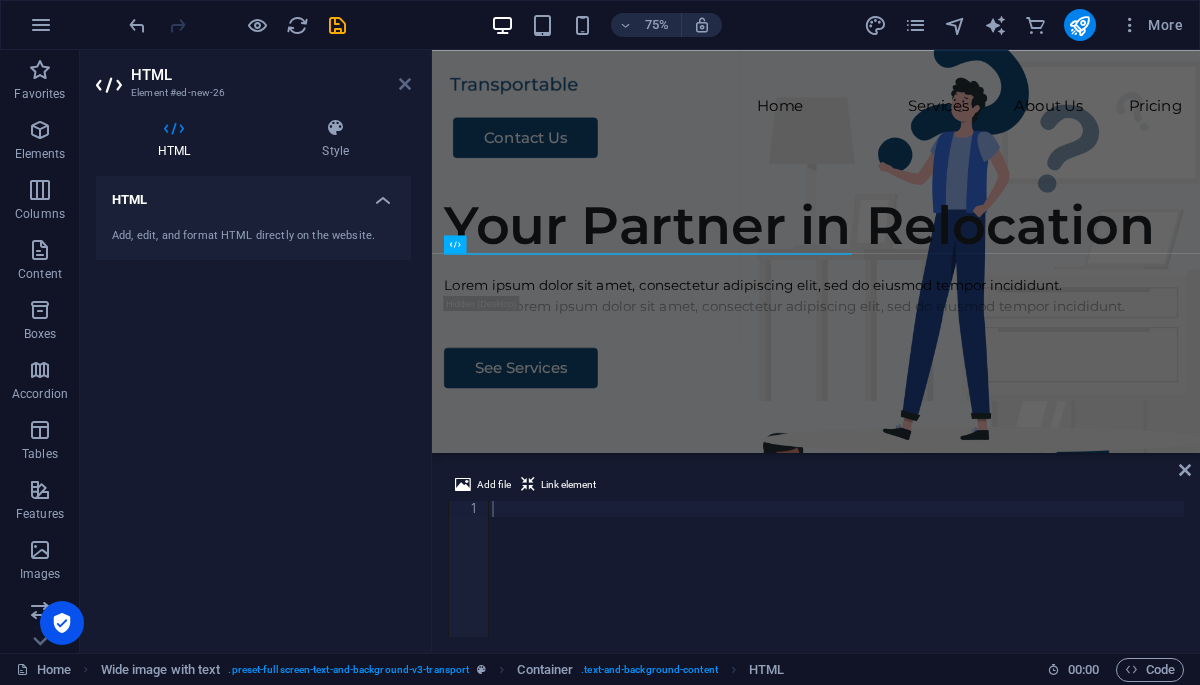 click at bounding box center (405, 84) 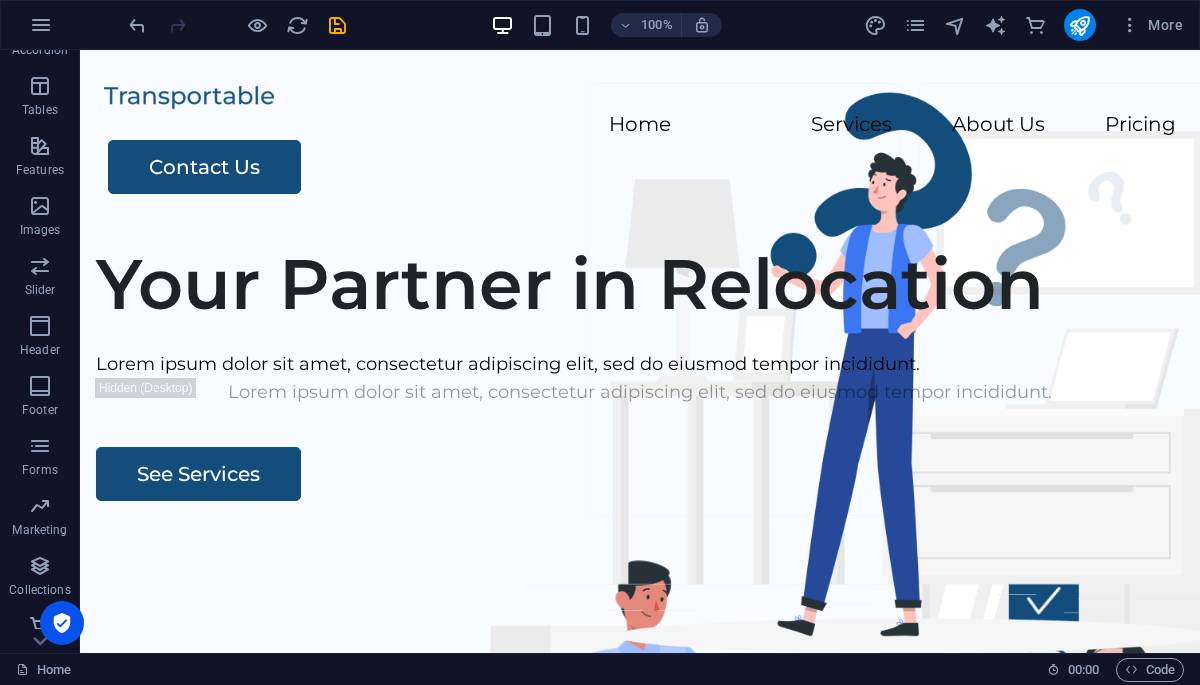 scroll, scrollTop: 357, scrollLeft: 0, axis: vertical 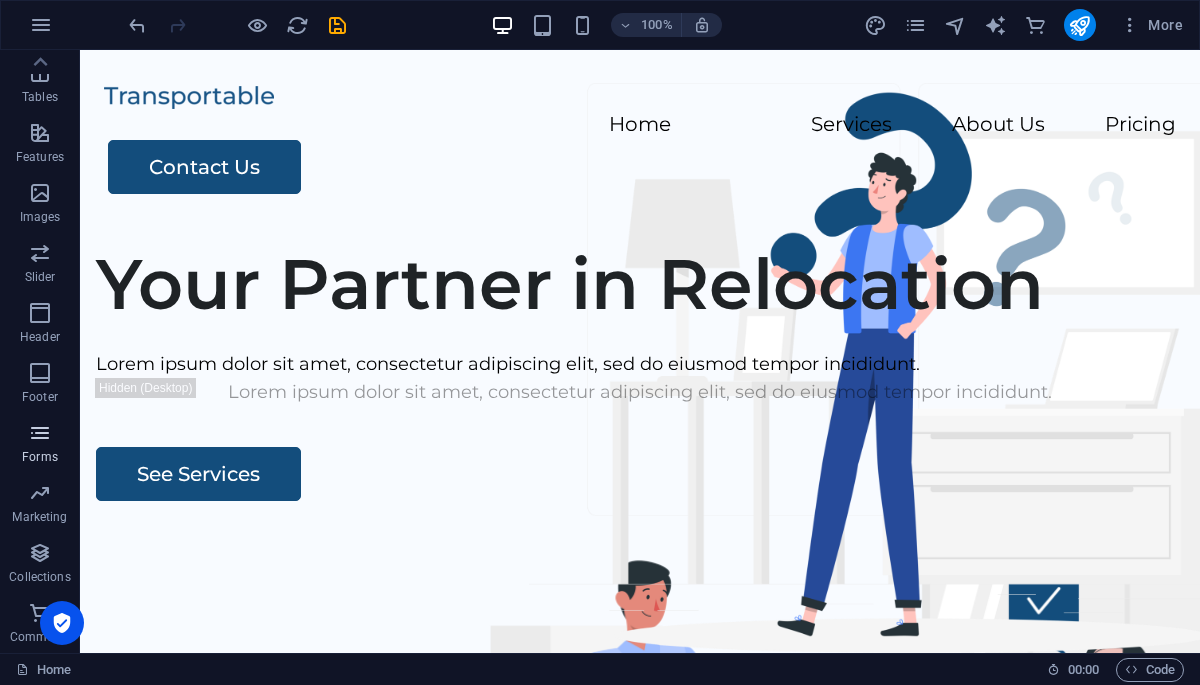 click on "Forms" at bounding box center [40, 457] 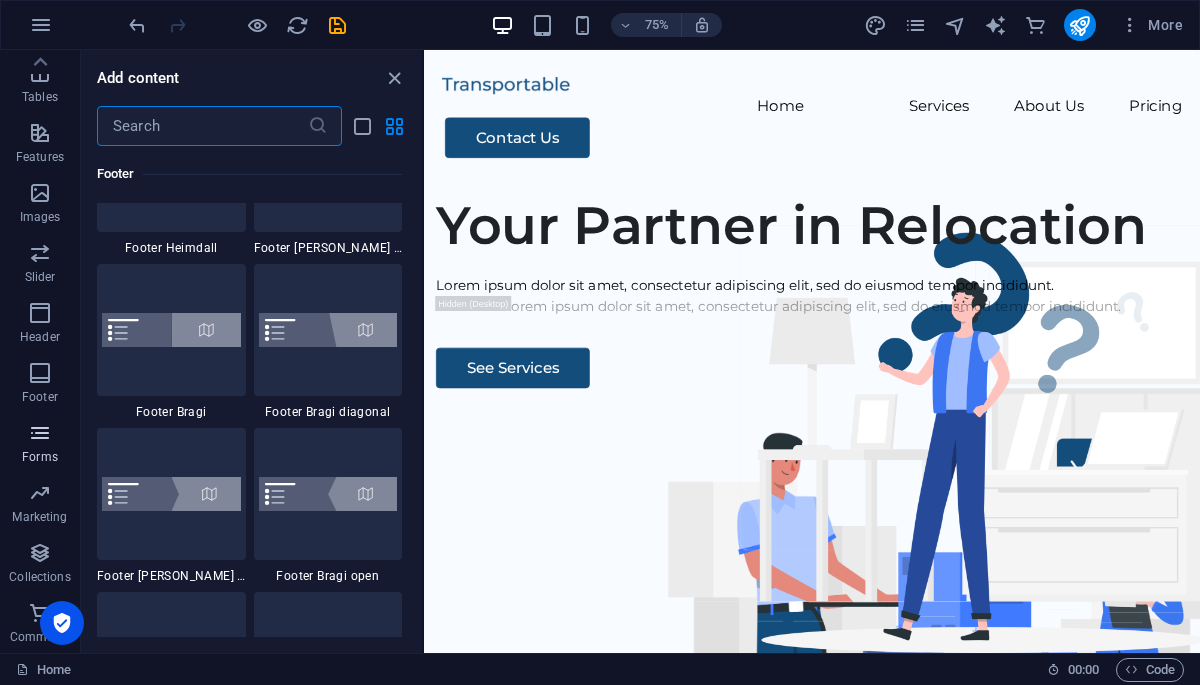 scroll, scrollTop: 14436, scrollLeft: 0, axis: vertical 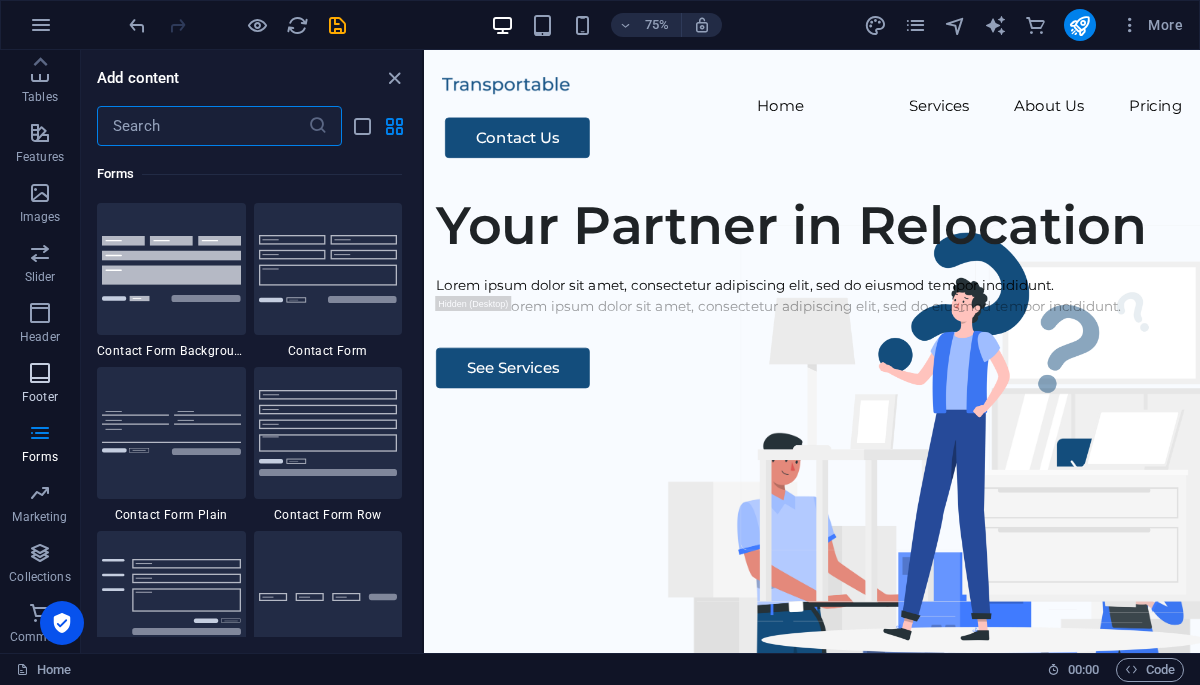 click at bounding box center (40, 373) 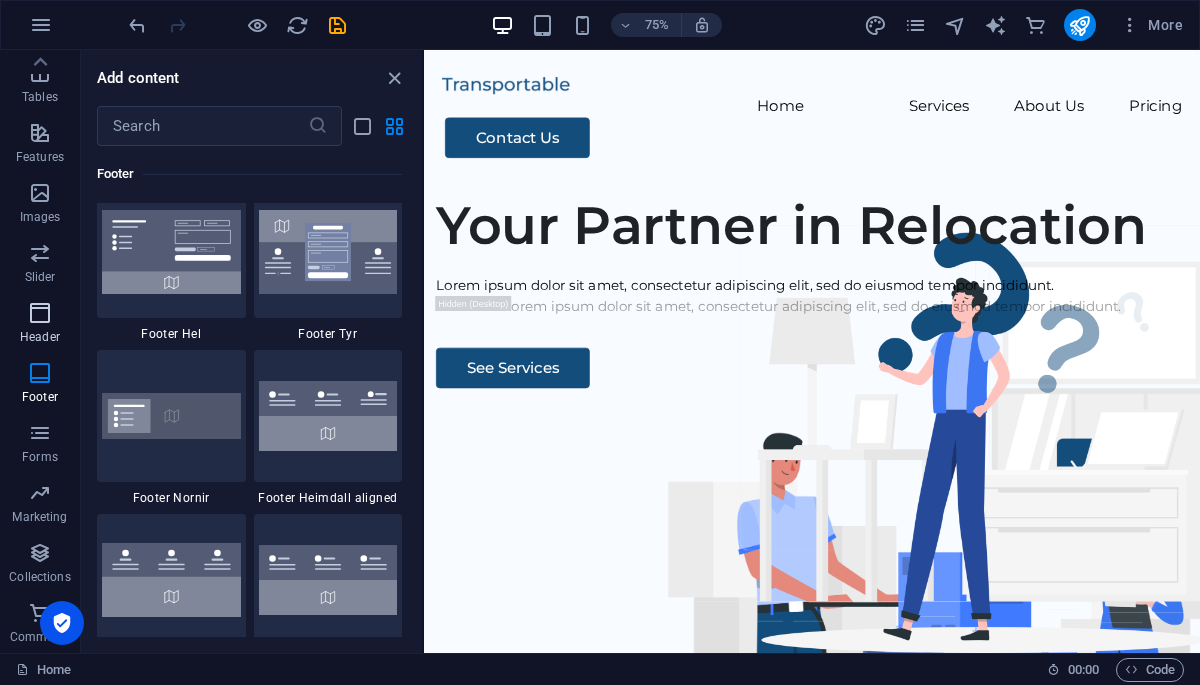 scroll, scrollTop: 13075, scrollLeft: 0, axis: vertical 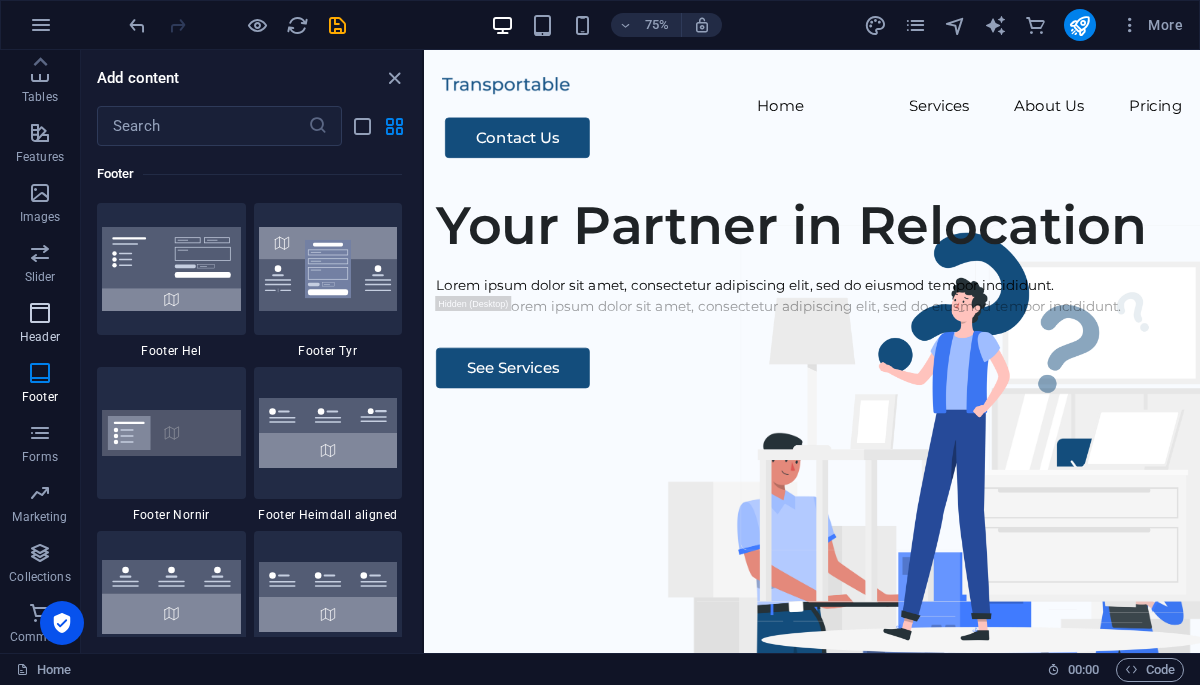 click at bounding box center (40, 313) 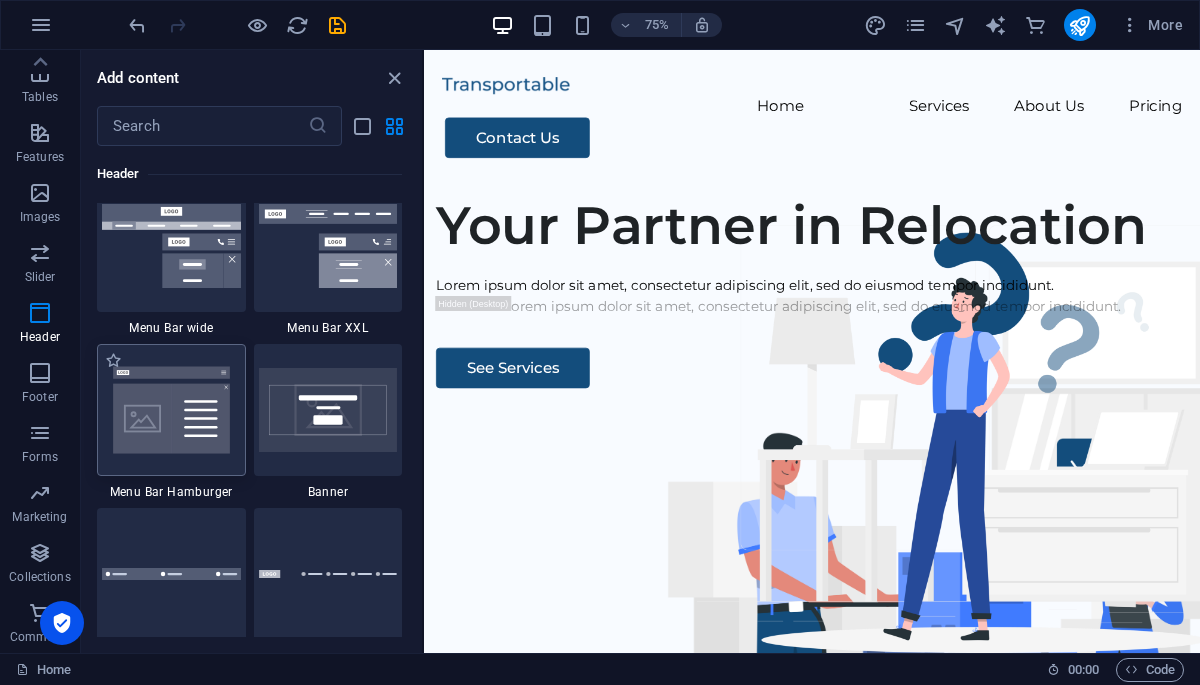 scroll, scrollTop: 12397, scrollLeft: 0, axis: vertical 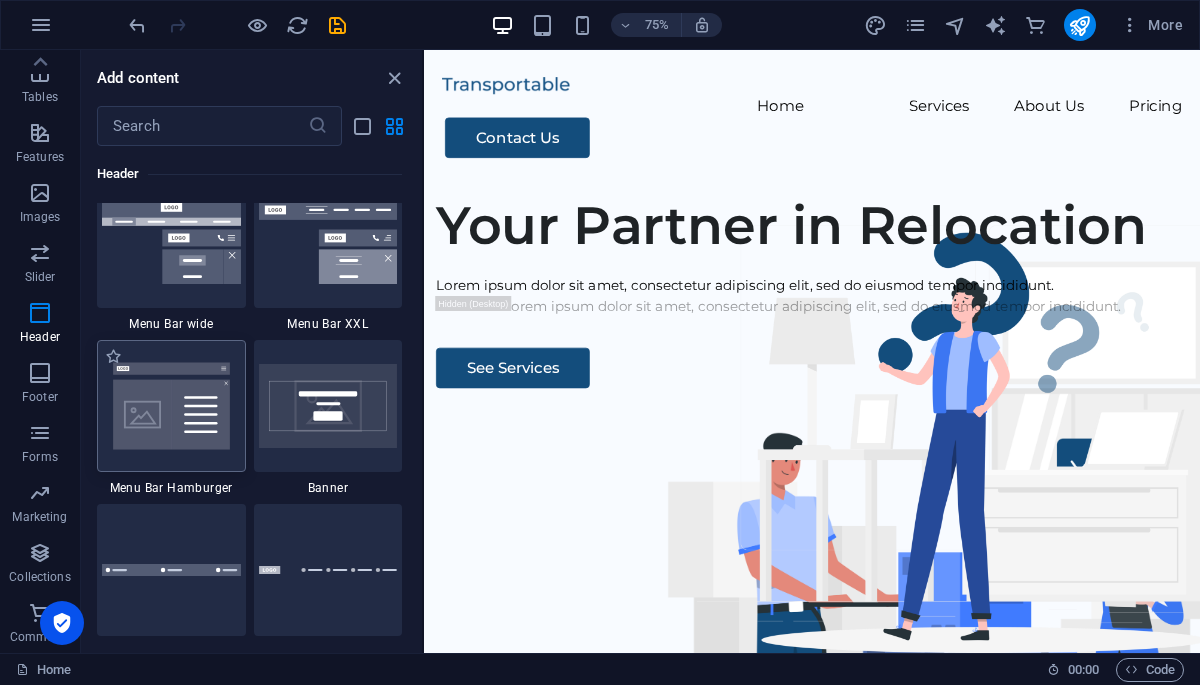 click at bounding box center [171, 406] 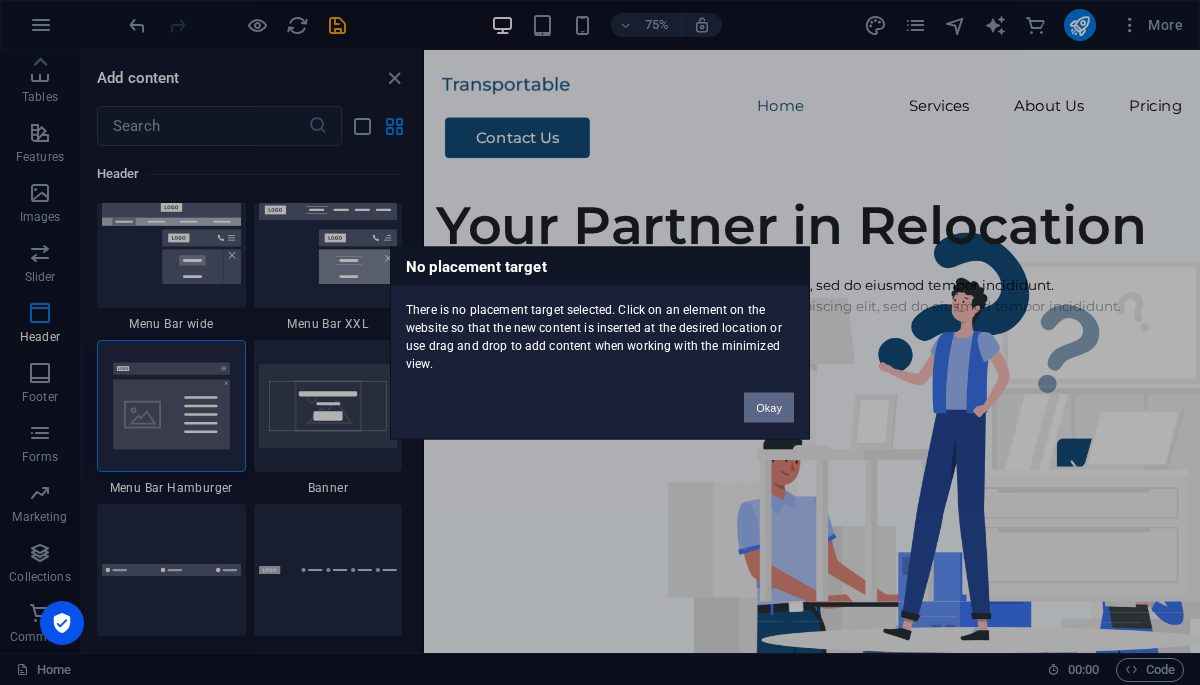 click on "Okay" at bounding box center (769, 407) 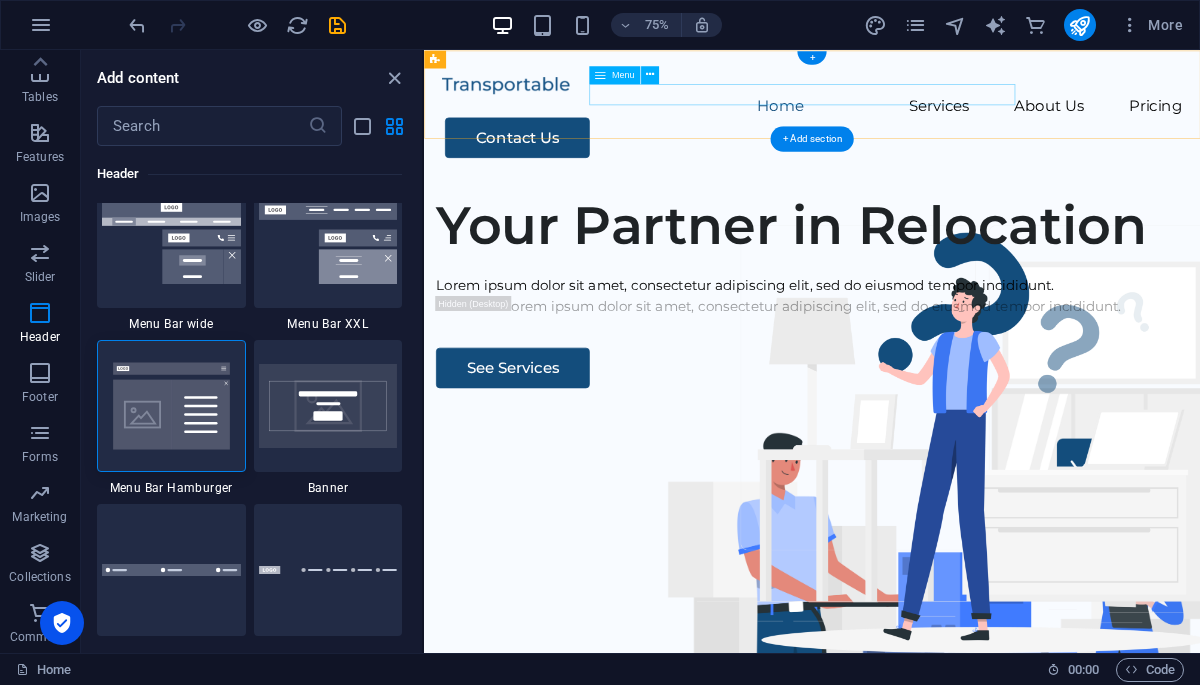 click on "Home Services About Us Pricing" at bounding box center (941, 125) 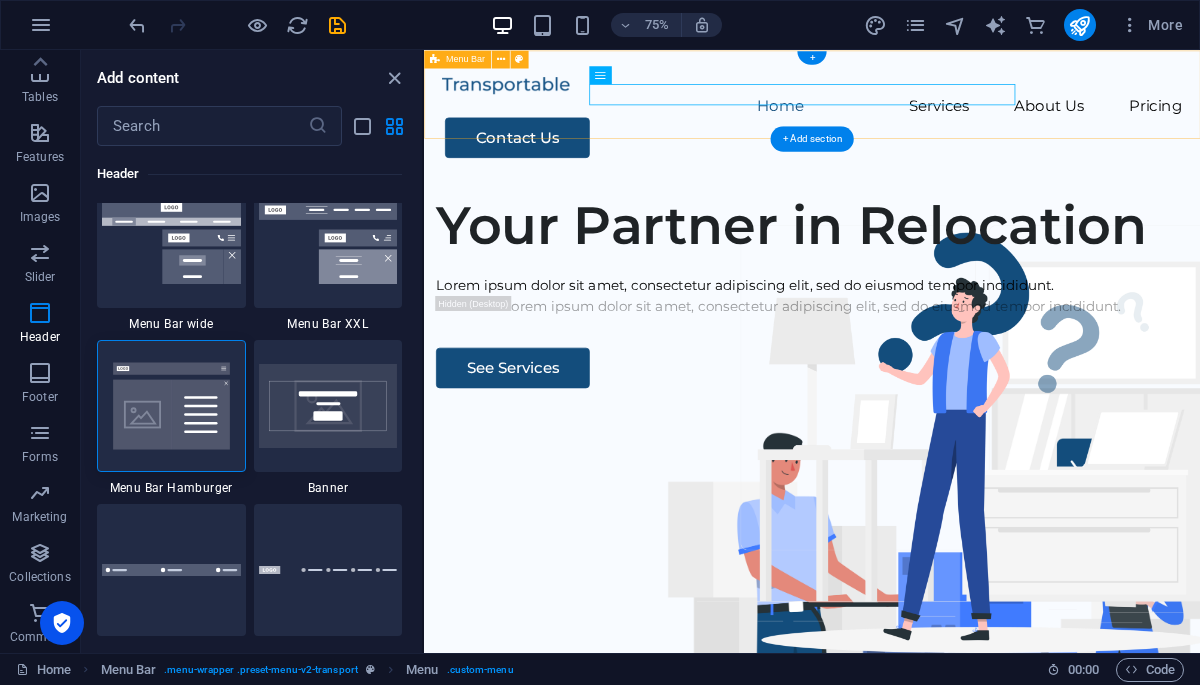 click on "Home Services About Us Pricing Contact Us" at bounding box center [941, 138] 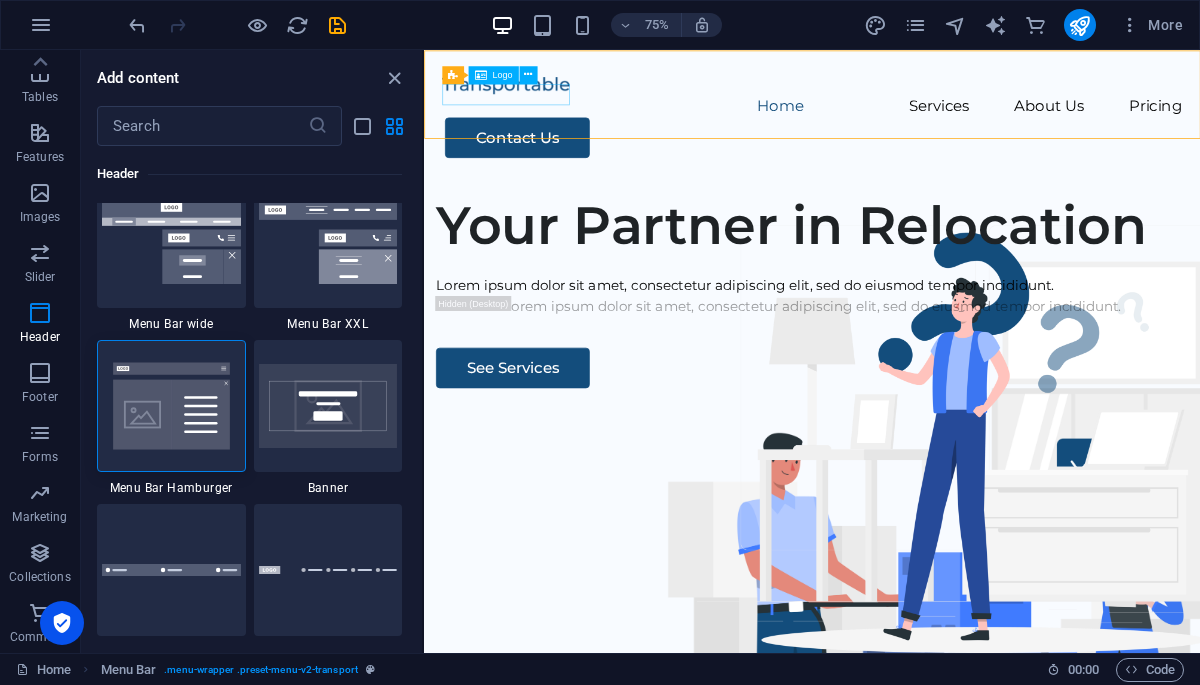 click on "Logo" at bounding box center (502, 74) 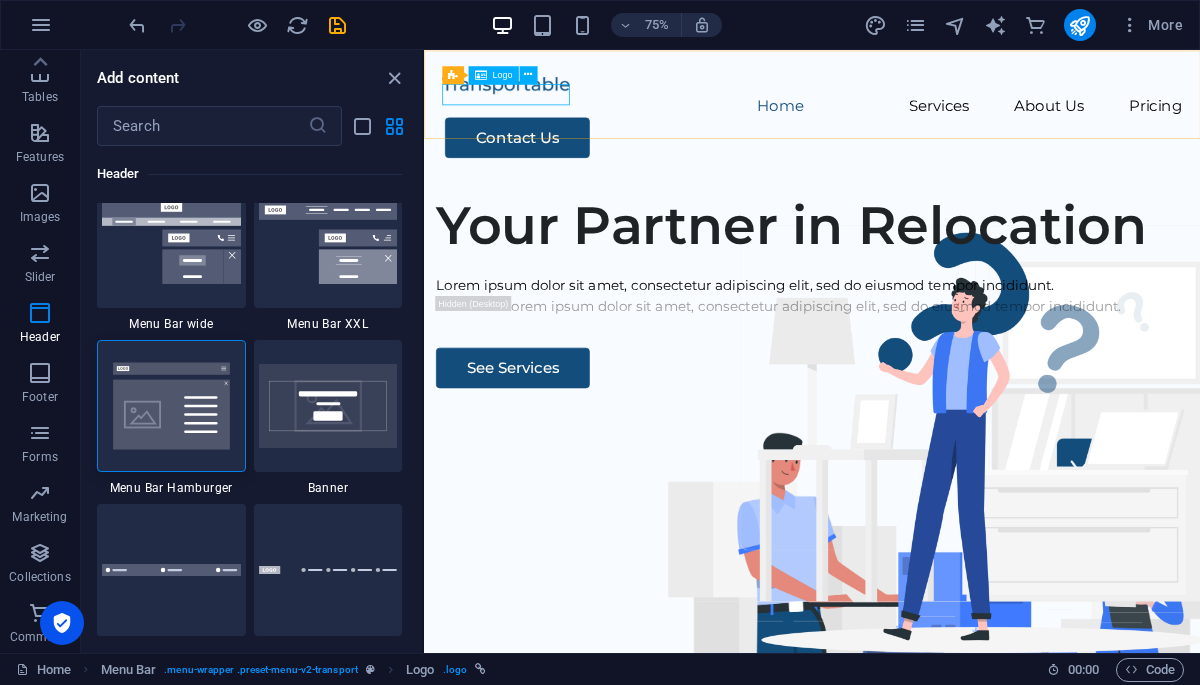 click on "Logo" at bounding box center [502, 74] 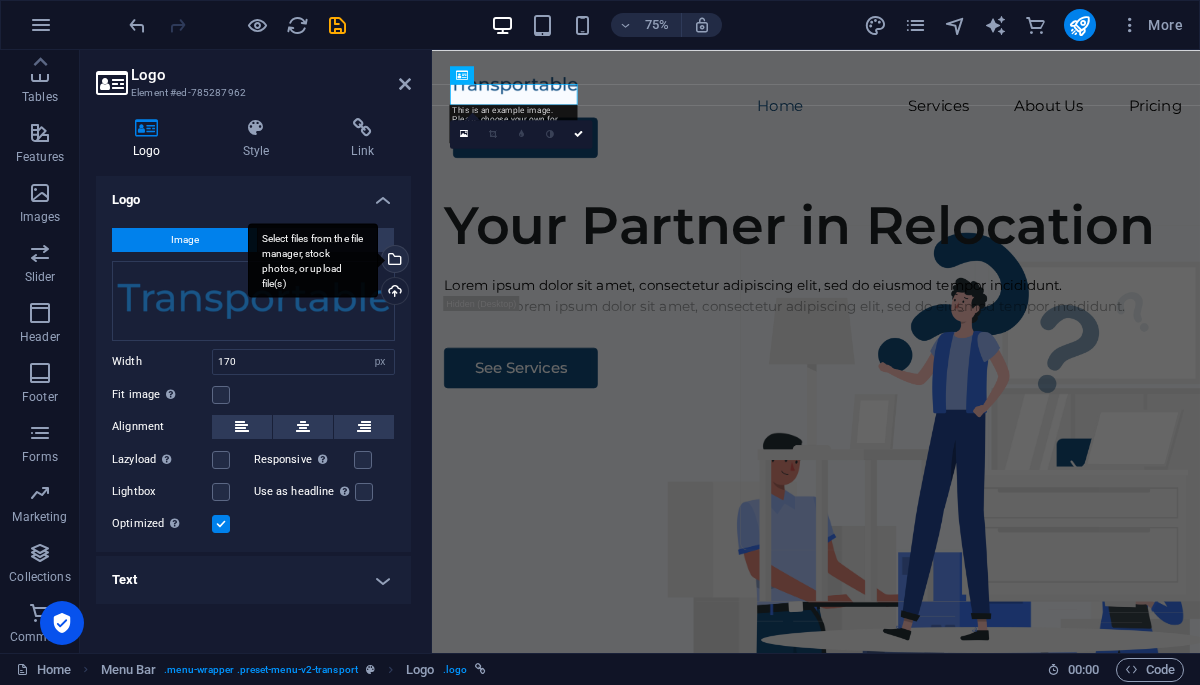 click on "Select files from the file manager, stock photos, or upload file(s)" at bounding box center (393, 261) 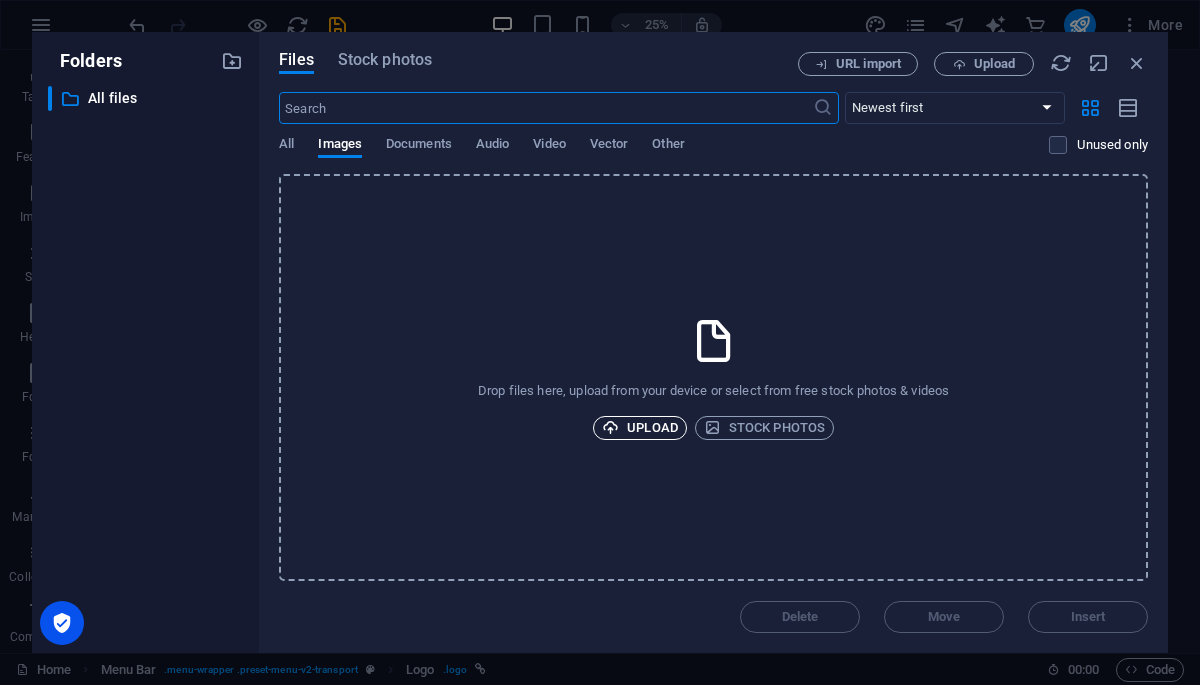 click on "Upload" at bounding box center [640, 428] 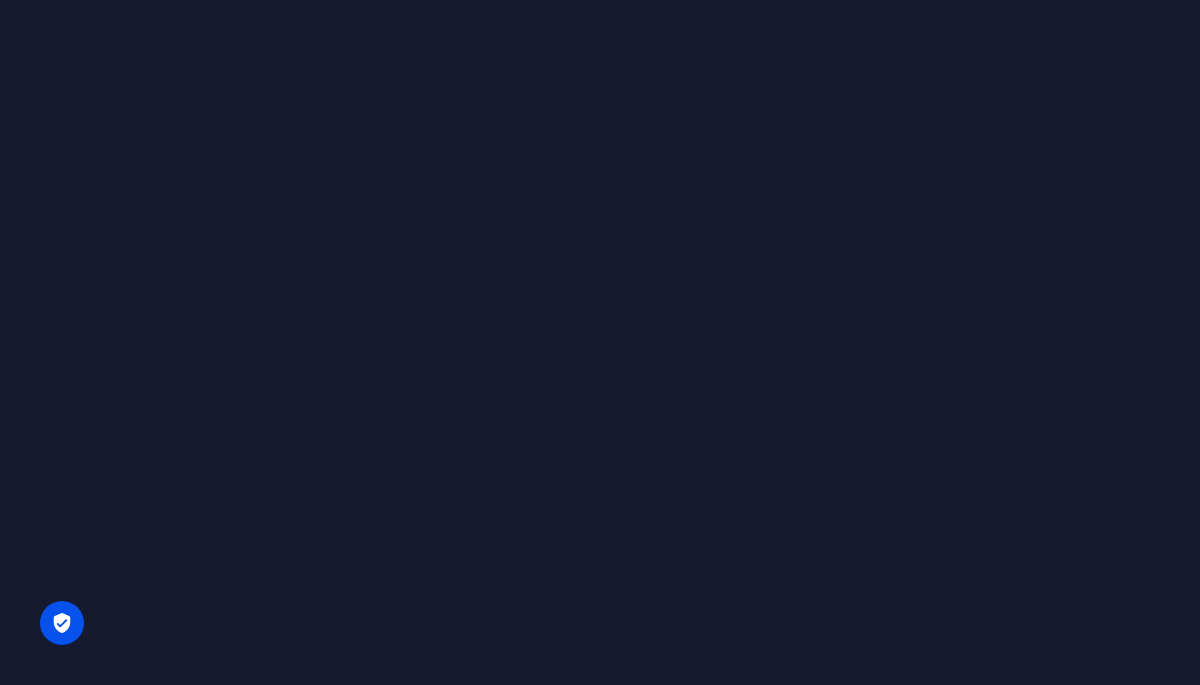 scroll, scrollTop: 0, scrollLeft: 0, axis: both 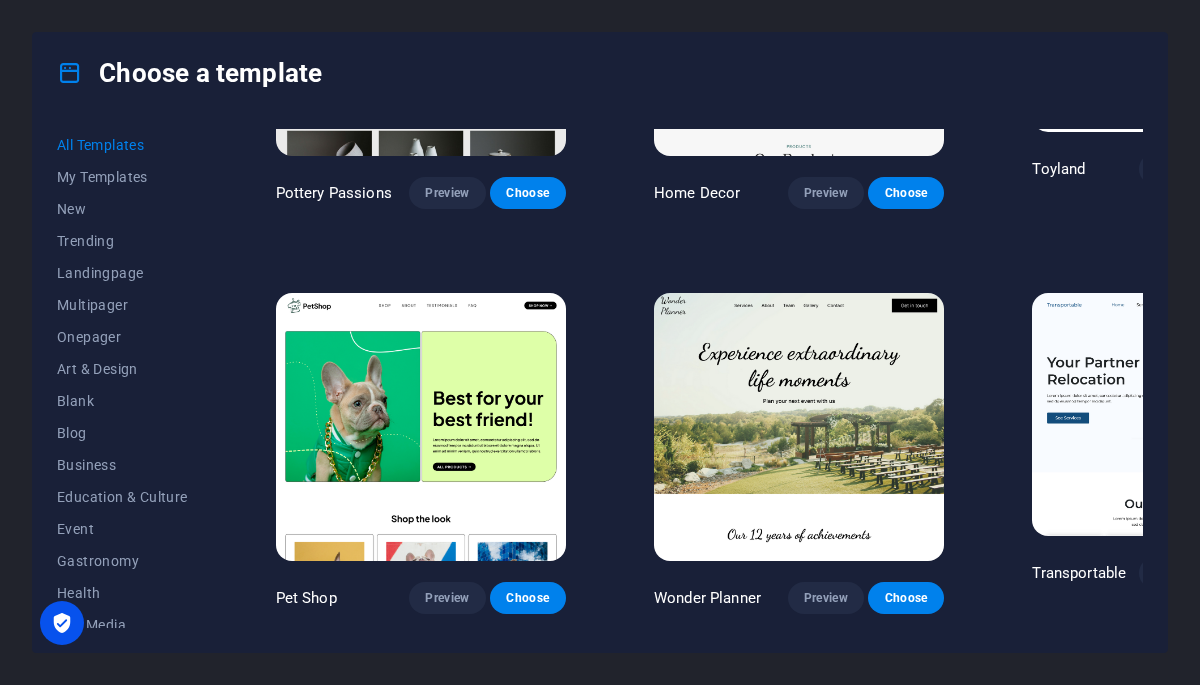 click at bounding box center (1164, 414) 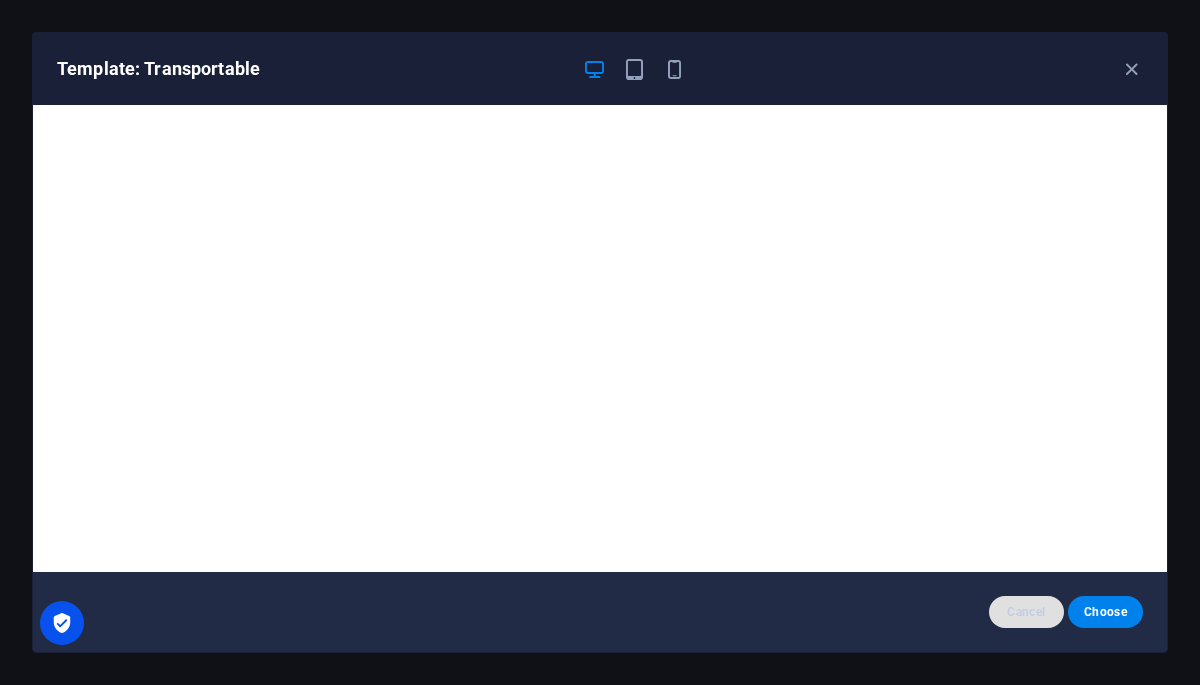 click on "Cancel" at bounding box center [1026, 612] 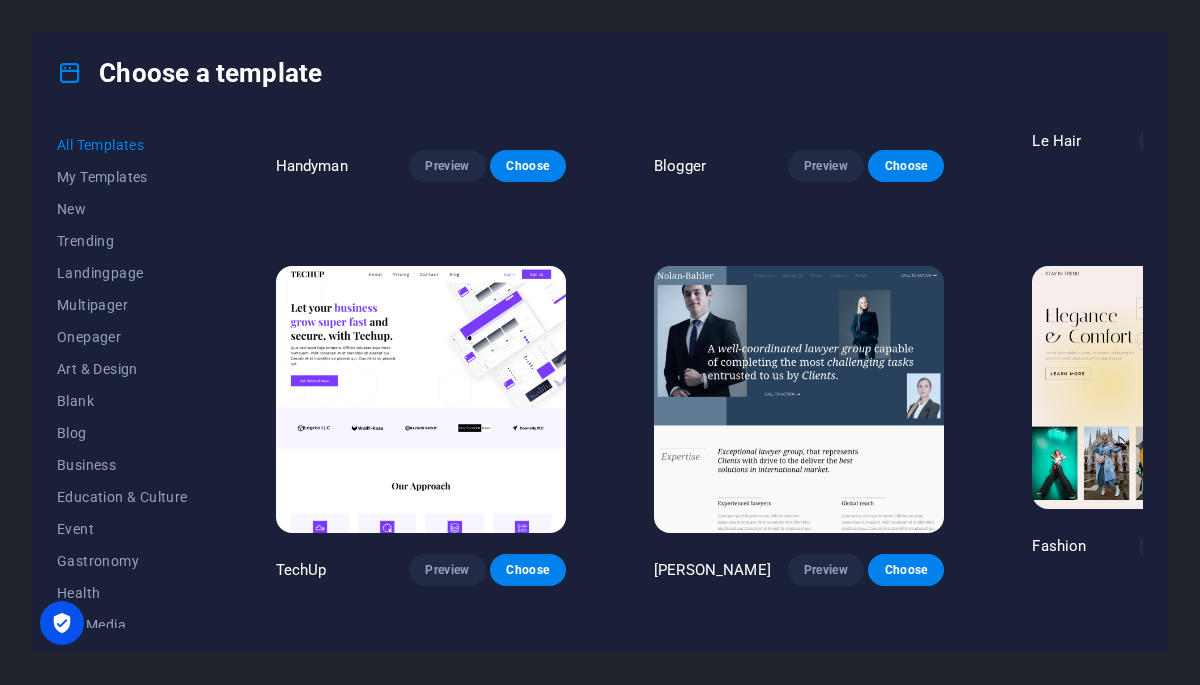 scroll, scrollTop: 10511, scrollLeft: 0, axis: vertical 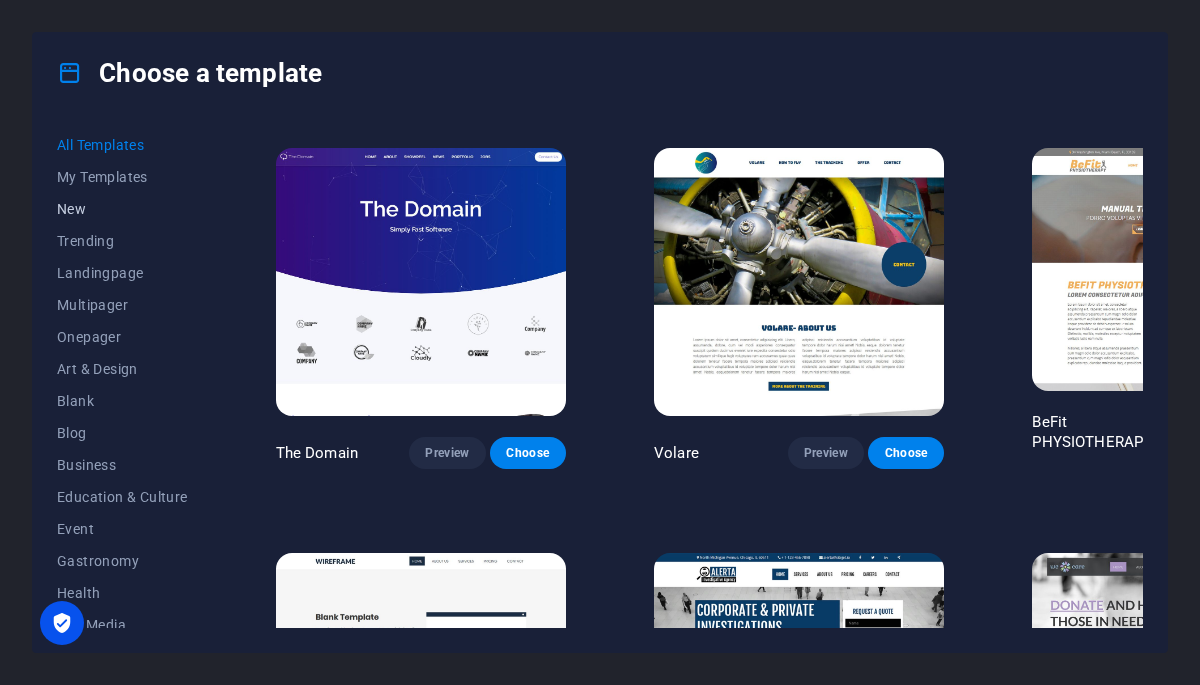click on "New" at bounding box center (122, 209) 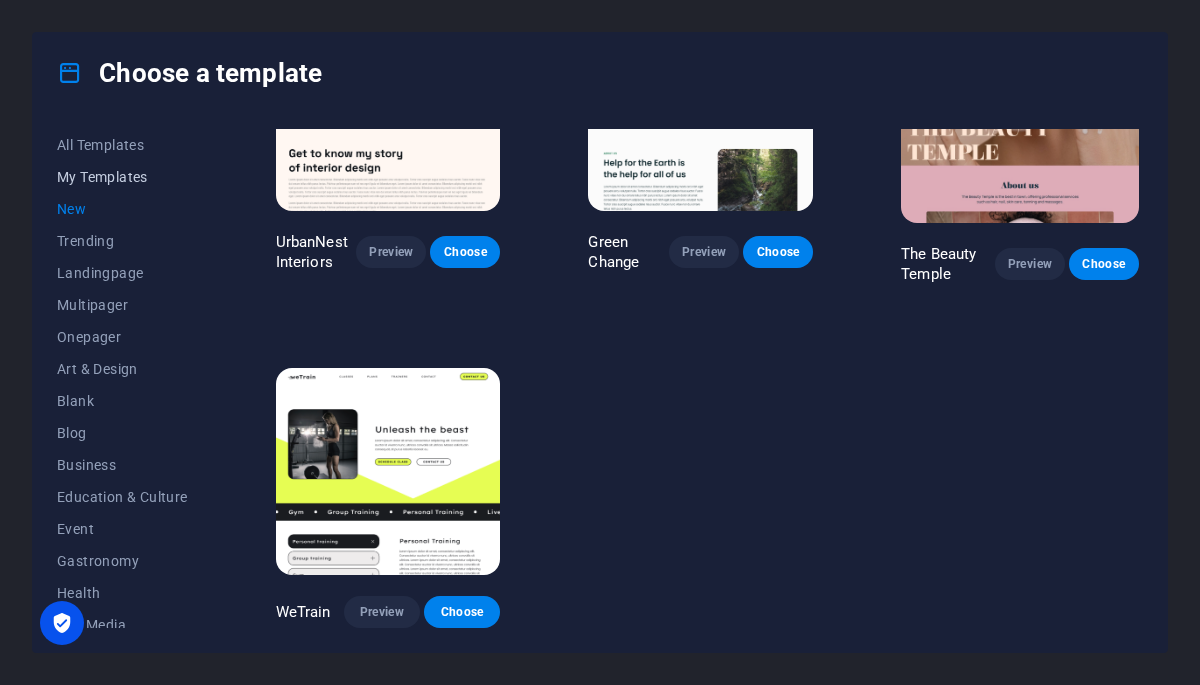 click on "My Templates" at bounding box center (122, 177) 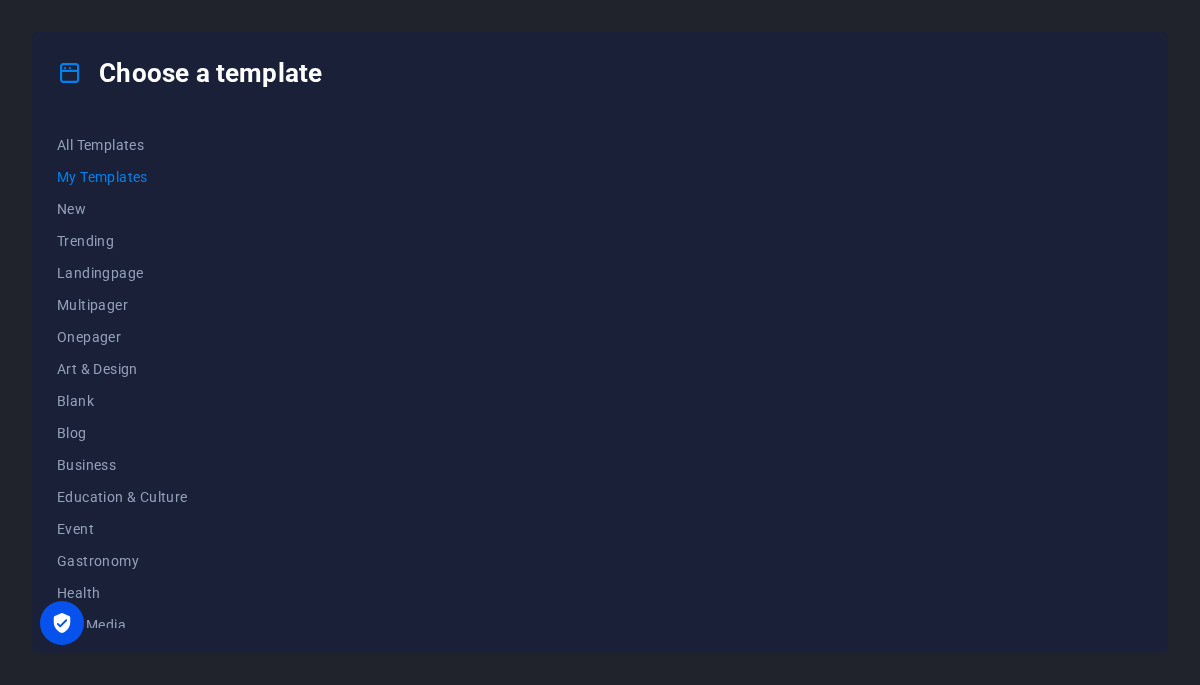 click on "All Templates" at bounding box center (122, 145) 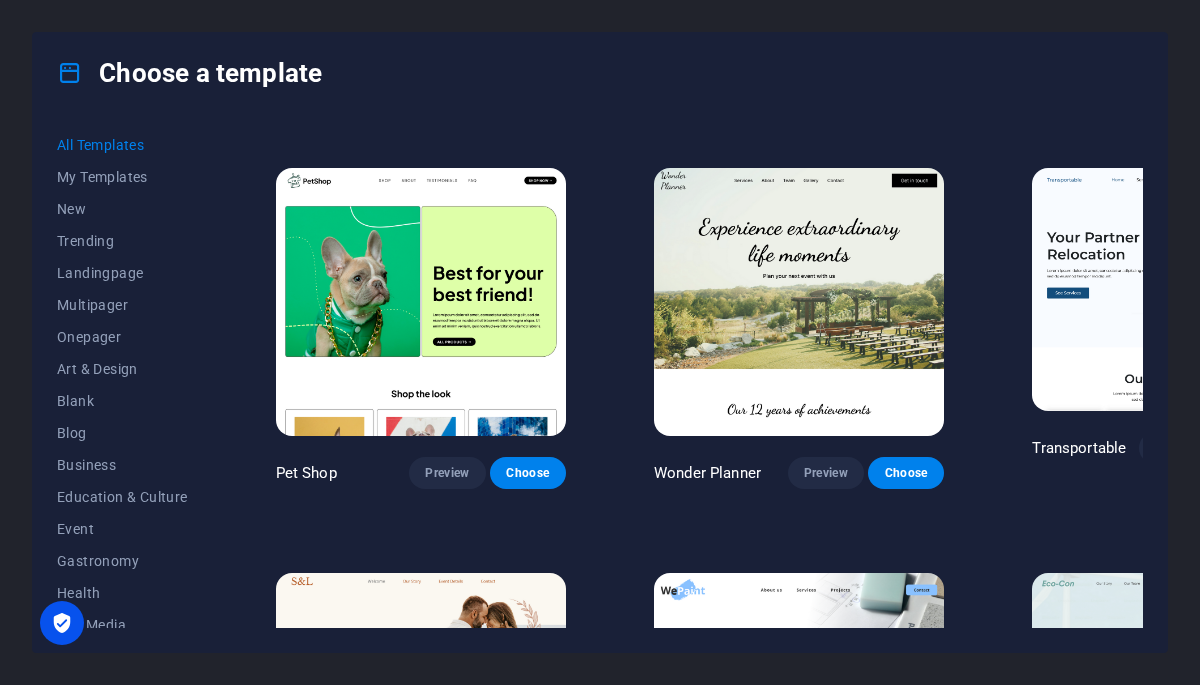 scroll, scrollTop: 736, scrollLeft: 0, axis: vertical 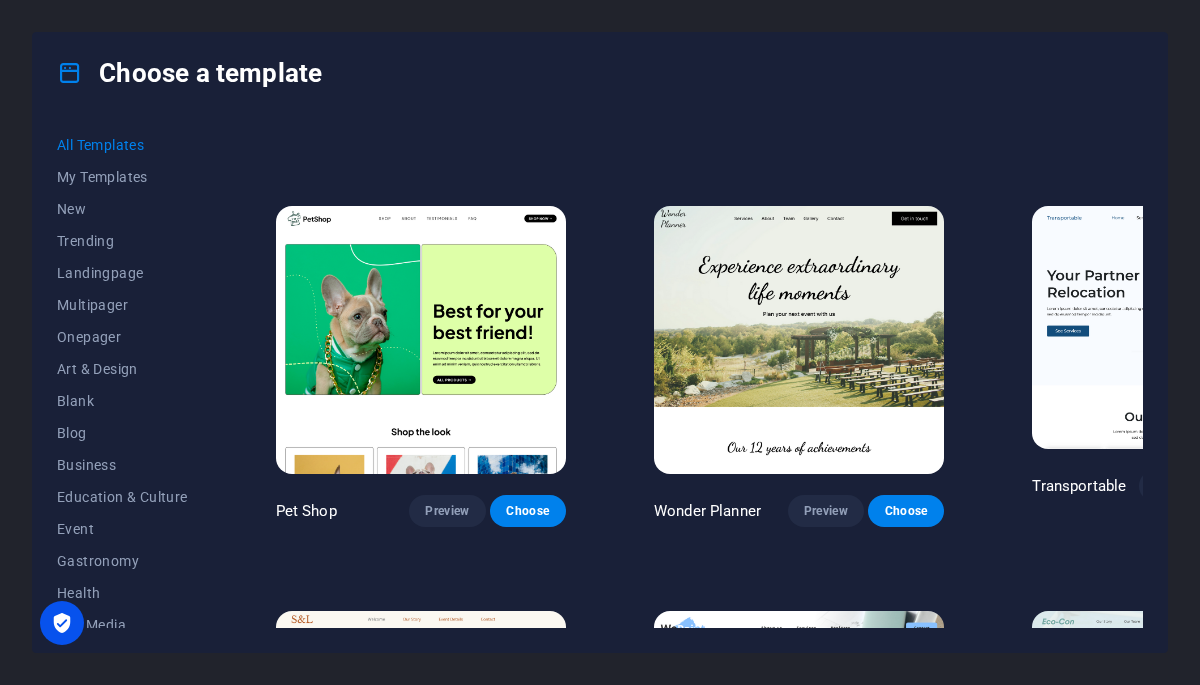 click at bounding box center (1164, 327) 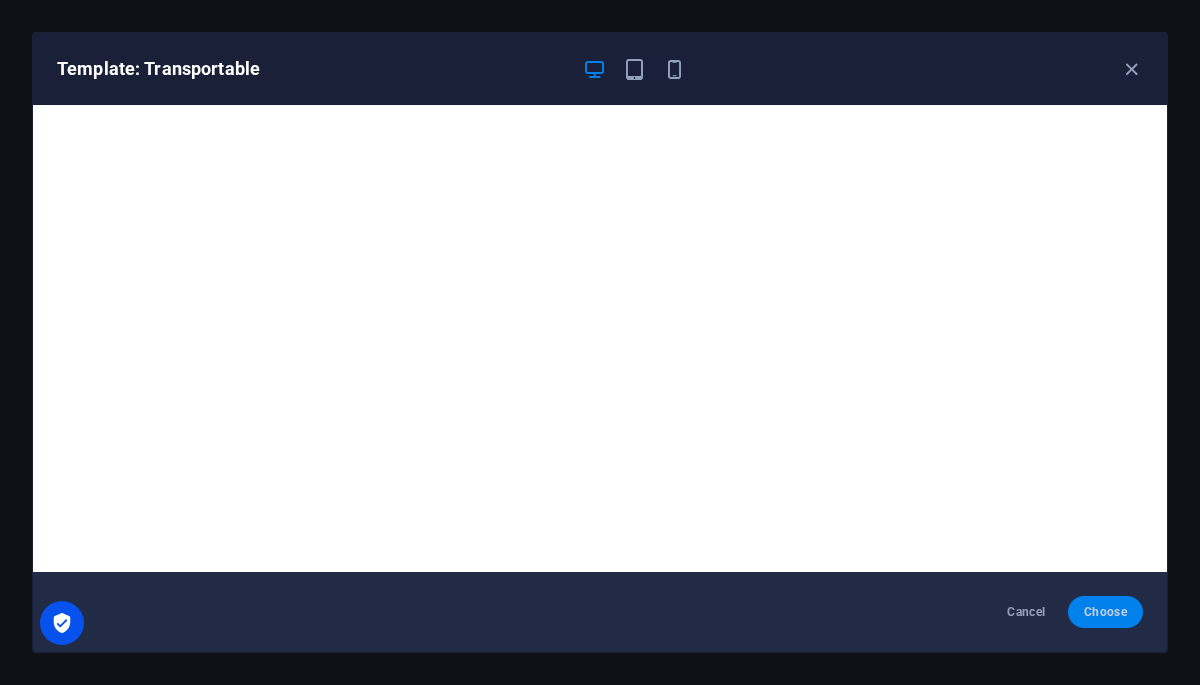 click on "Choose" at bounding box center [1105, 612] 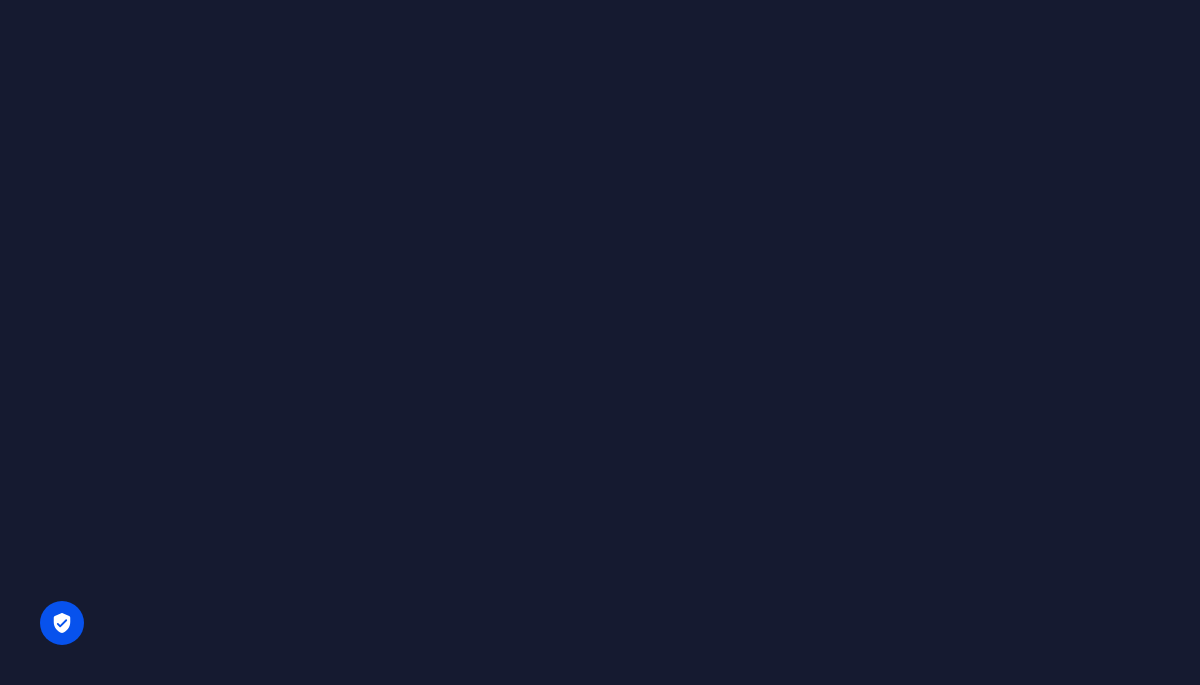 scroll, scrollTop: 0, scrollLeft: 0, axis: both 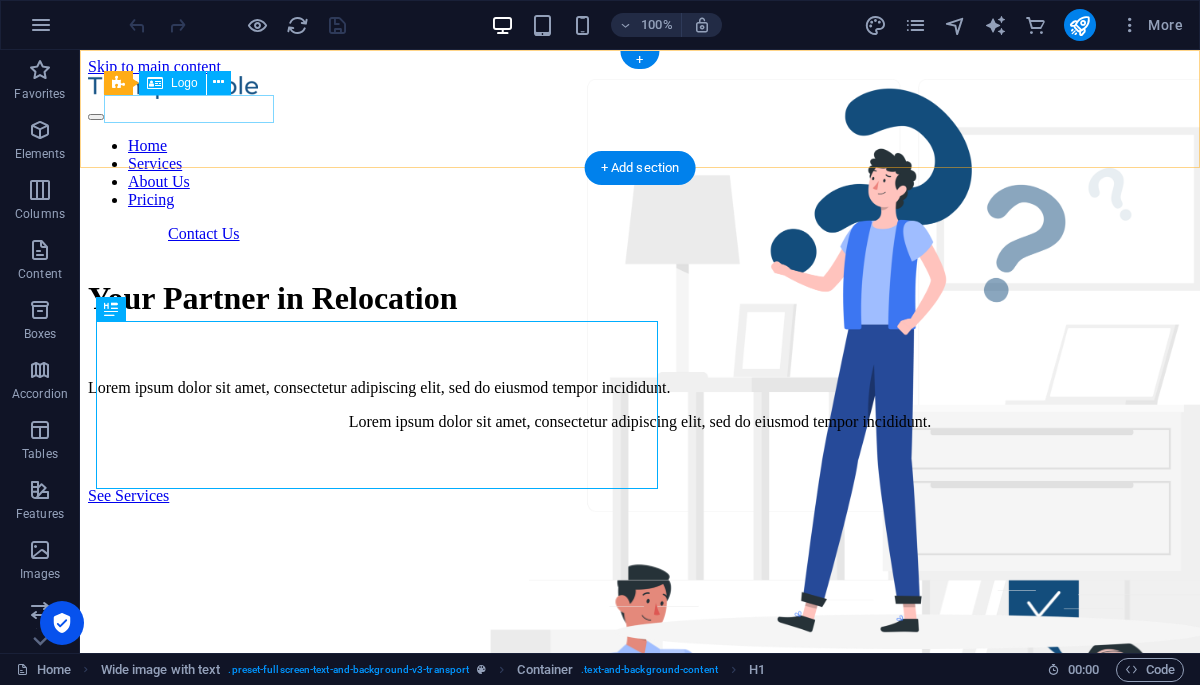 click at bounding box center [640, 89] 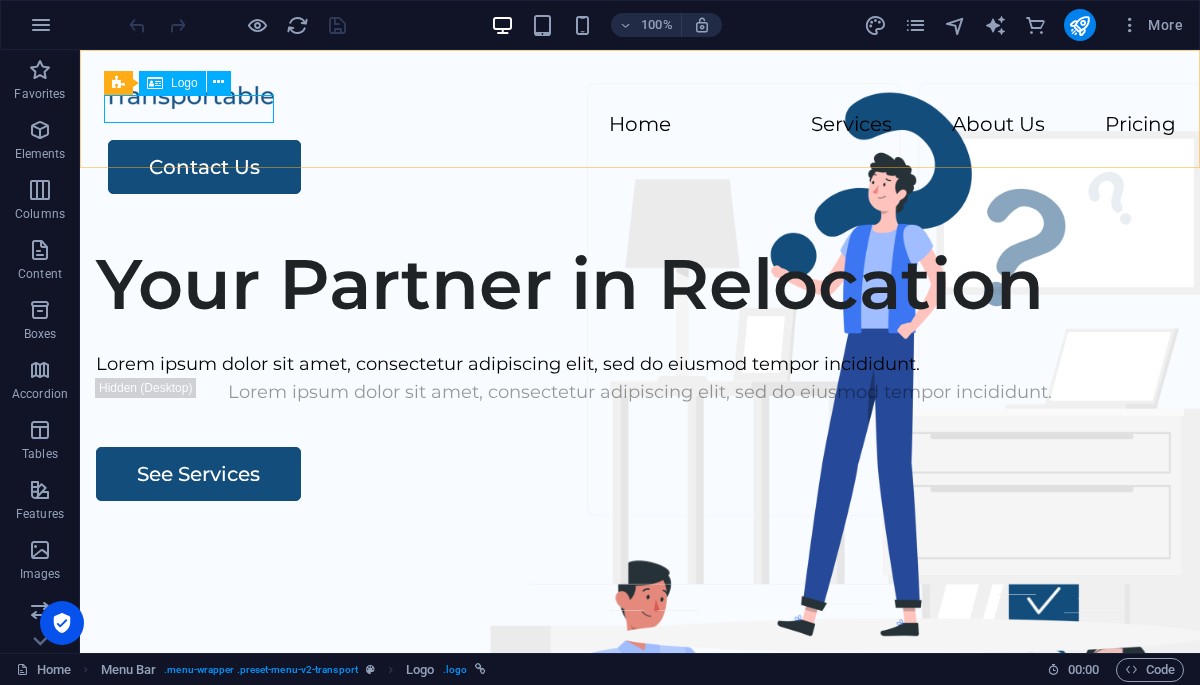 click on "Logo" at bounding box center [184, 83] 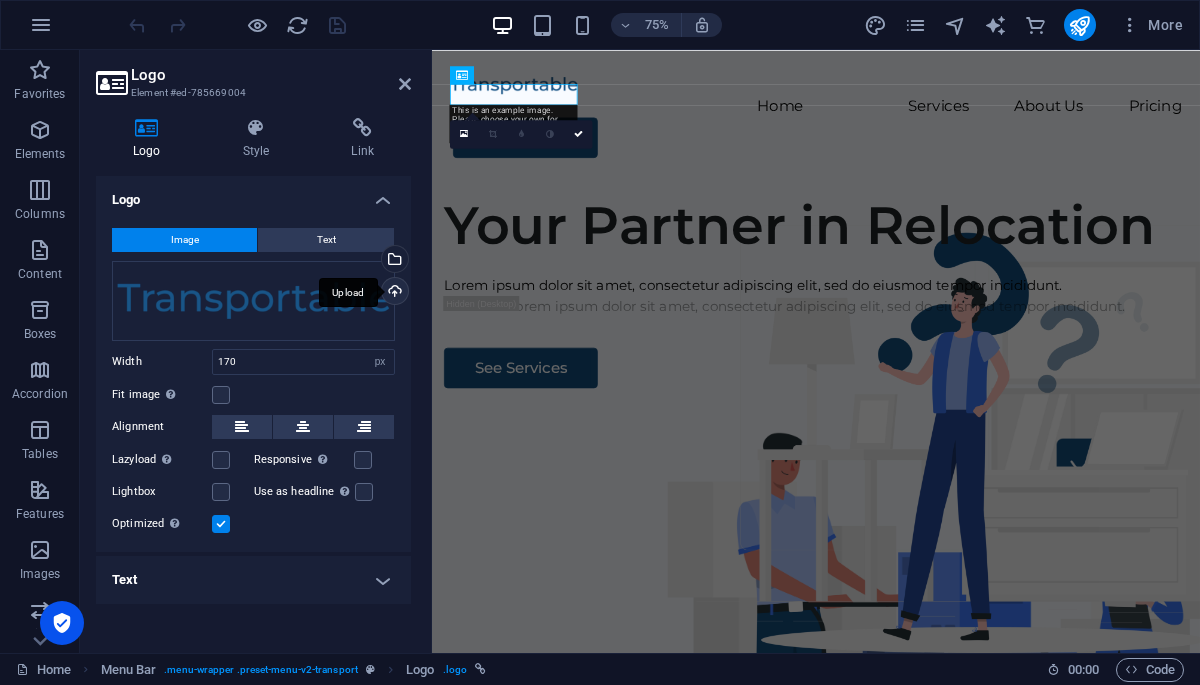 click on "Upload" at bounding box center [393, 293] 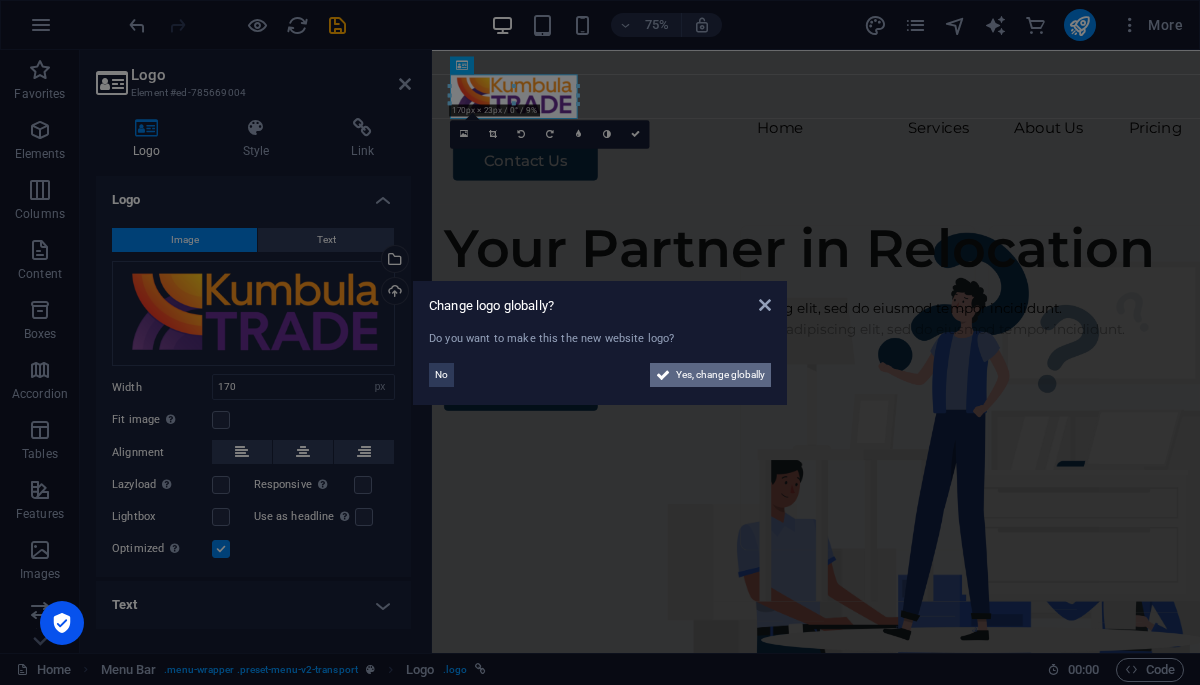 click on "Yes, change globally" at bounding box center (720, 375) 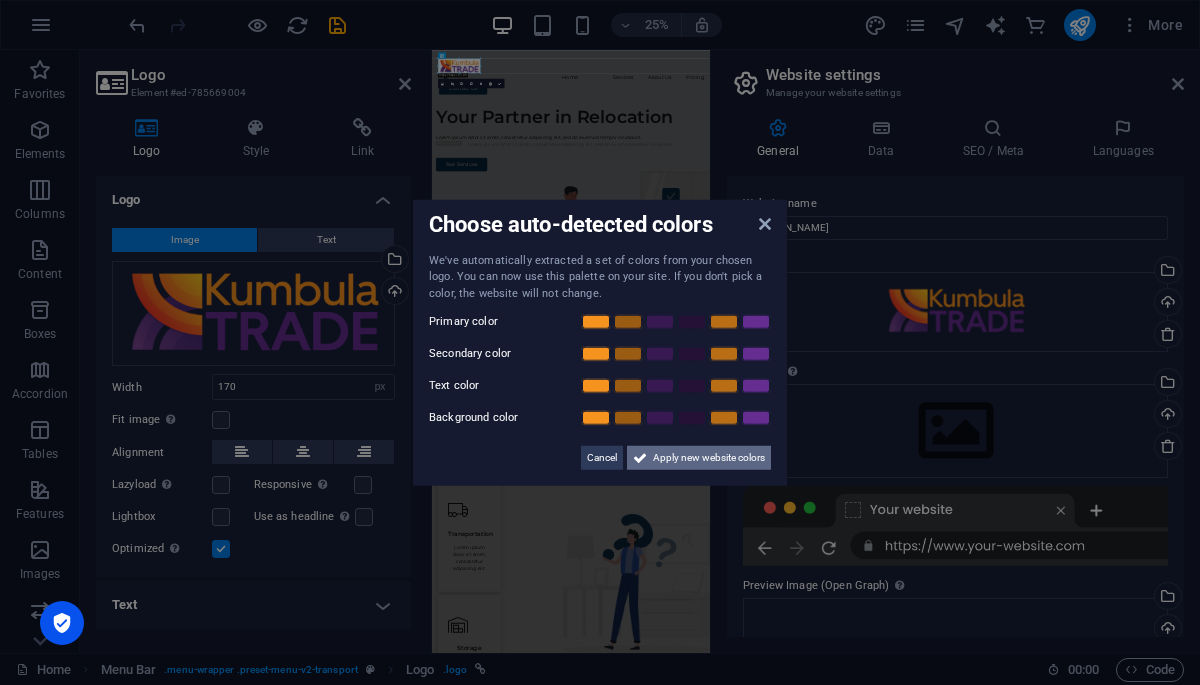 click on "Apply new website colors" at bounding box center (709, 458) 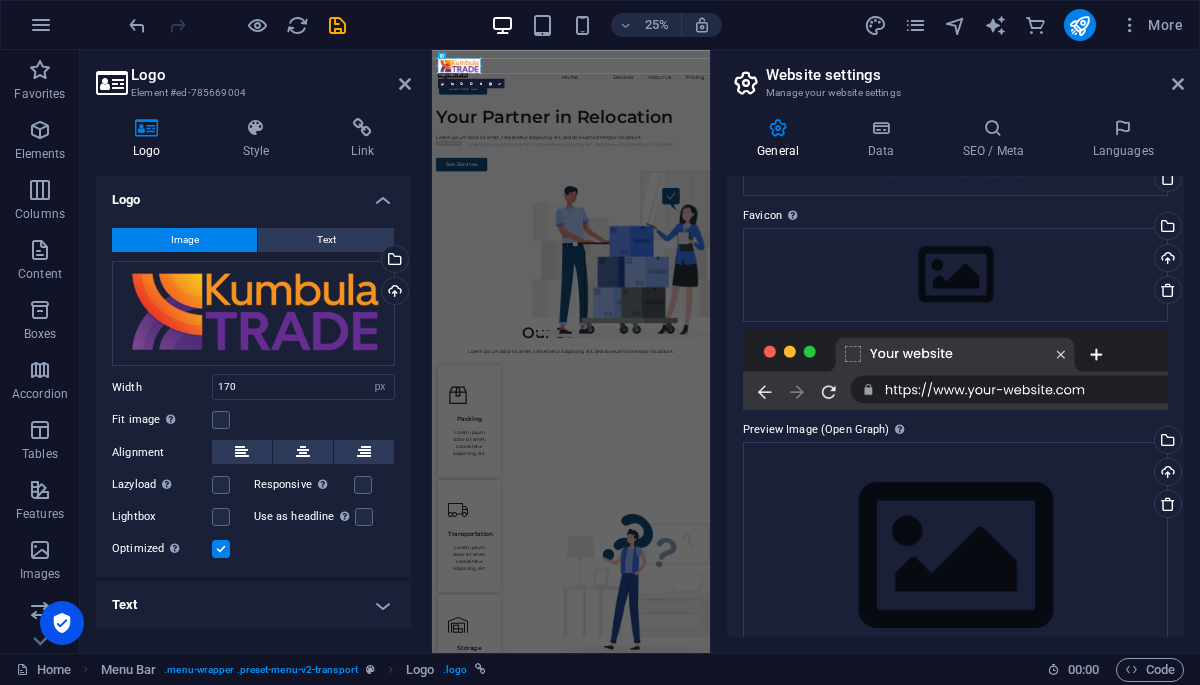 scroll, scrollTop: 166, scrollLeft: 0, axis: vertical 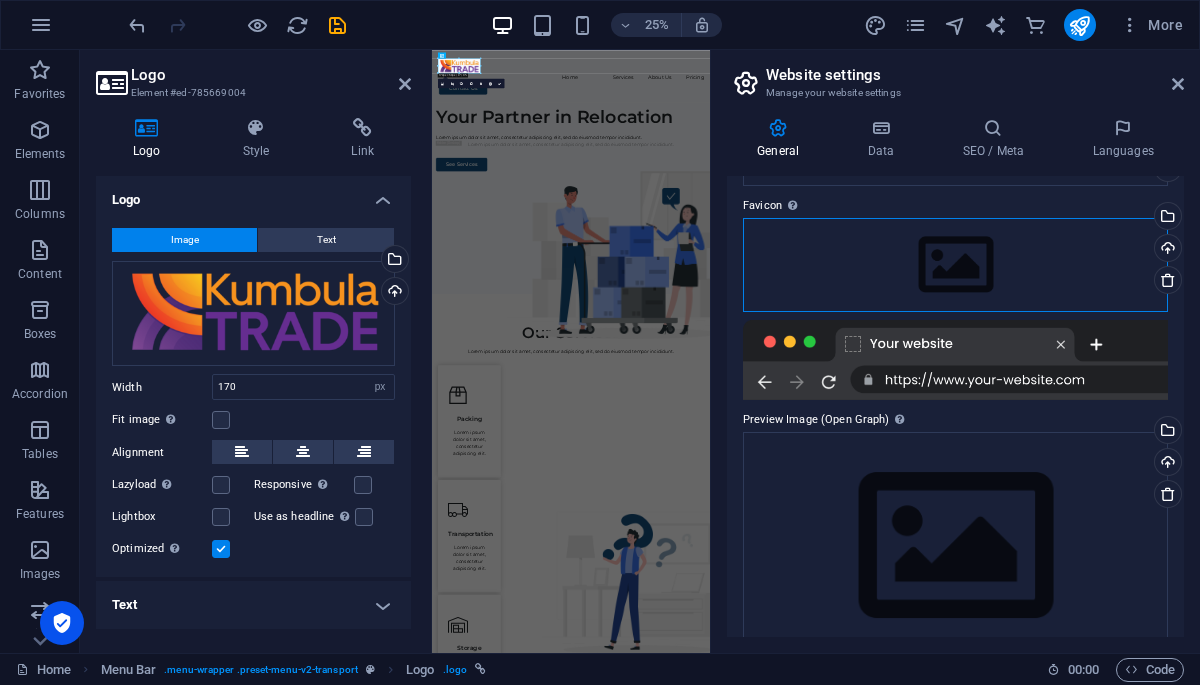 click on "Drag files here, click to choose files or select files from Files or our free stock photos & videos" at bounding box center [955, 265] 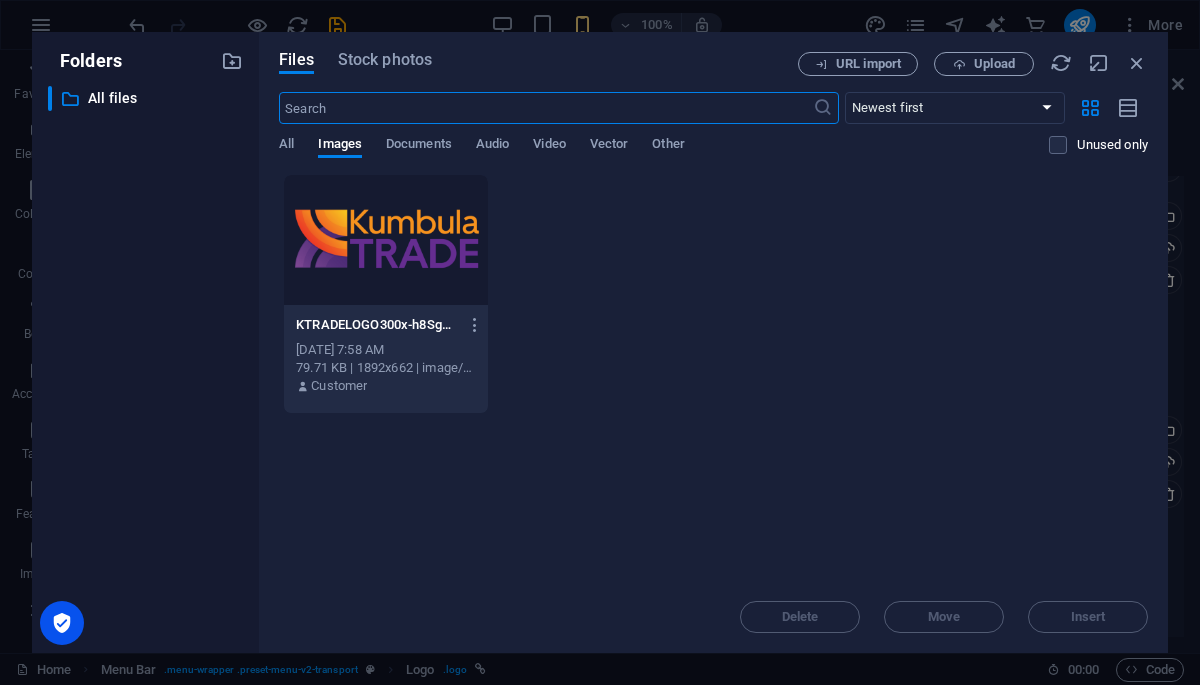 click at bounding box center (386, 240) 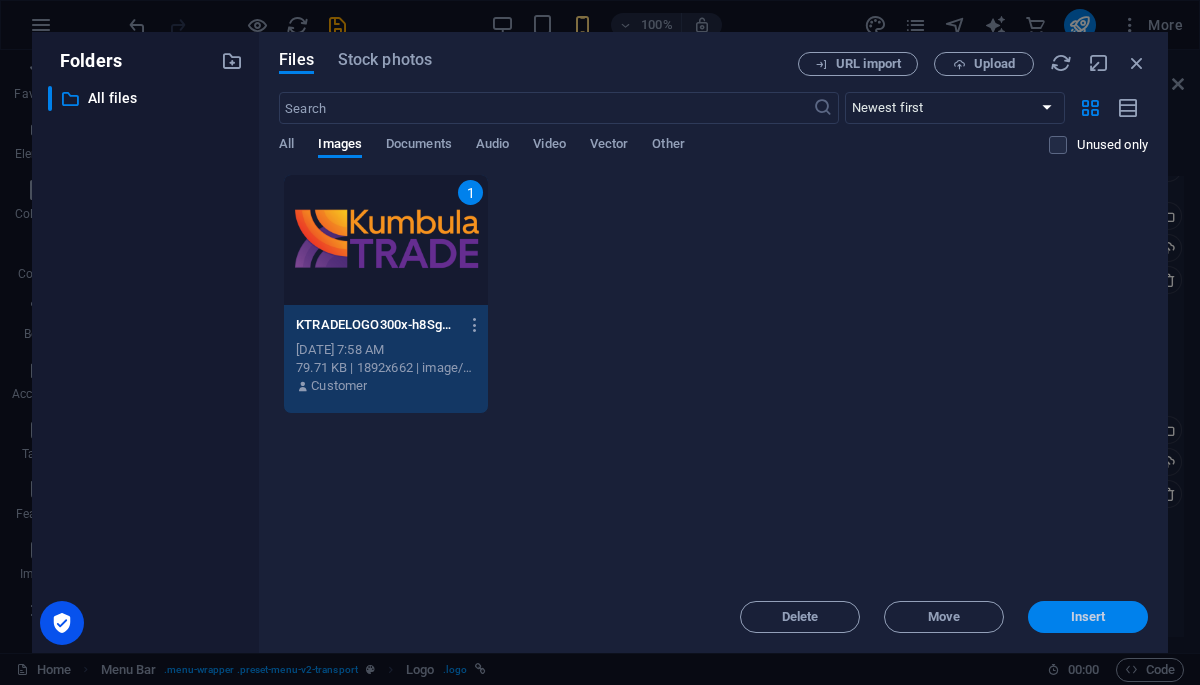 click on "Insert" at bounding box center (1088, 617) 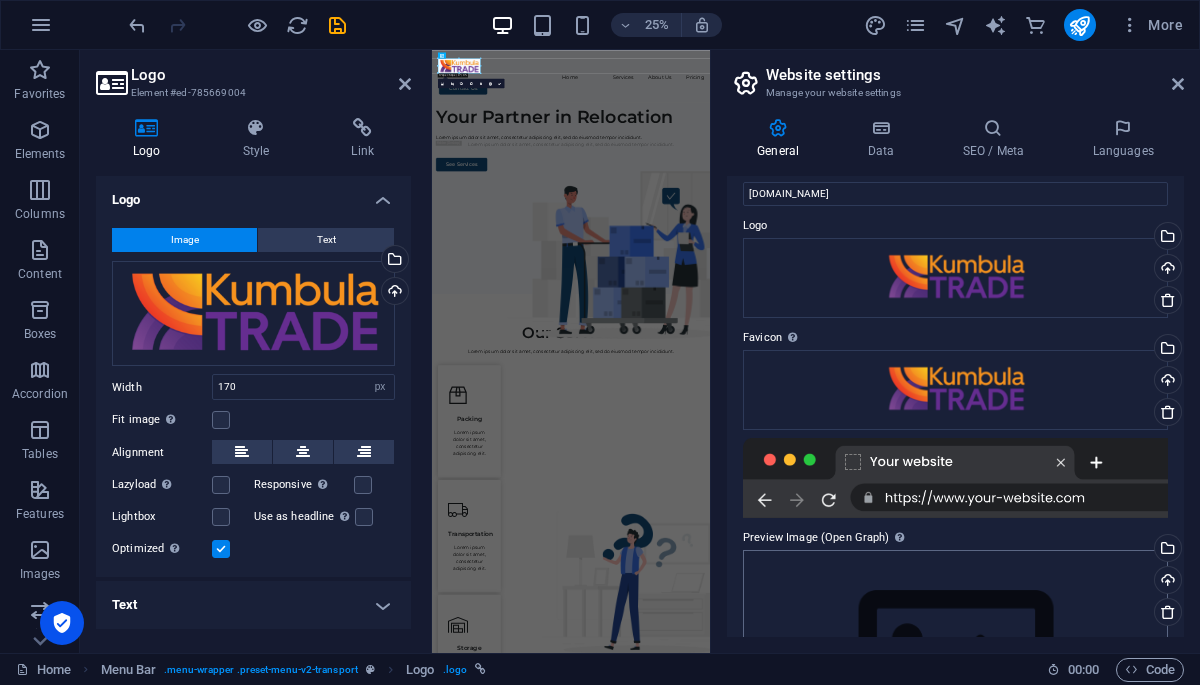 scroll, scrollTop: 192, scrollLeft: 0, axis: vertical 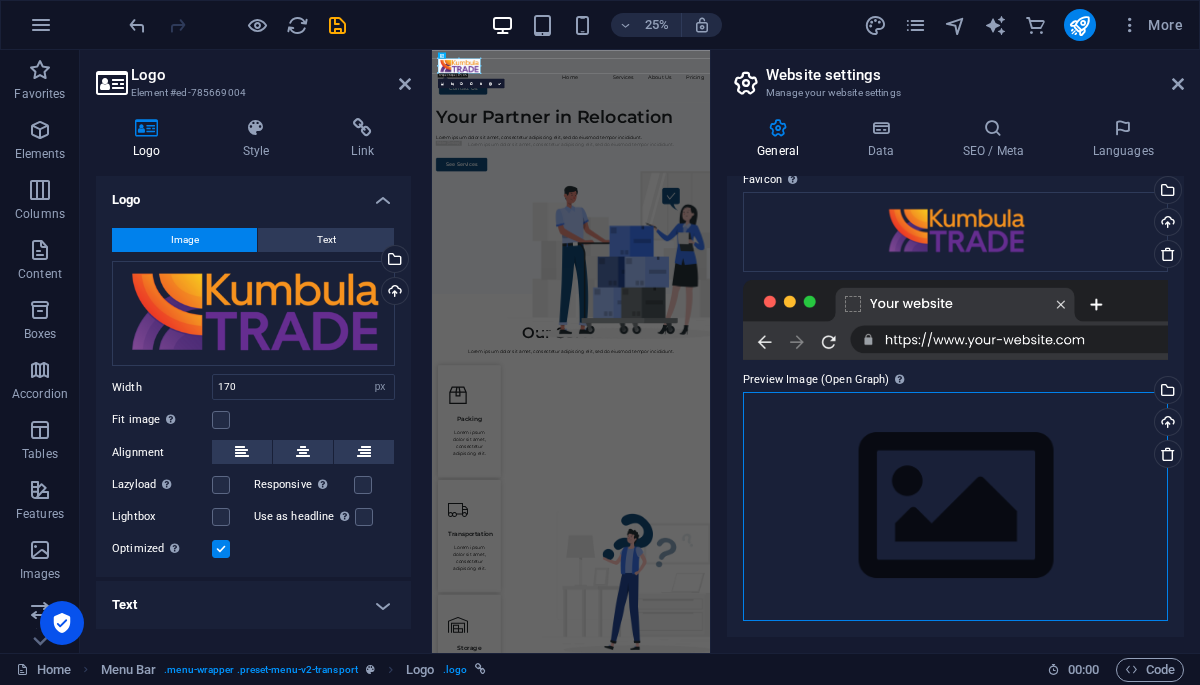 click on "Drag files here, click to choose files or select files from Files or our free stock photos & videos" at bounding box center [955, 506] 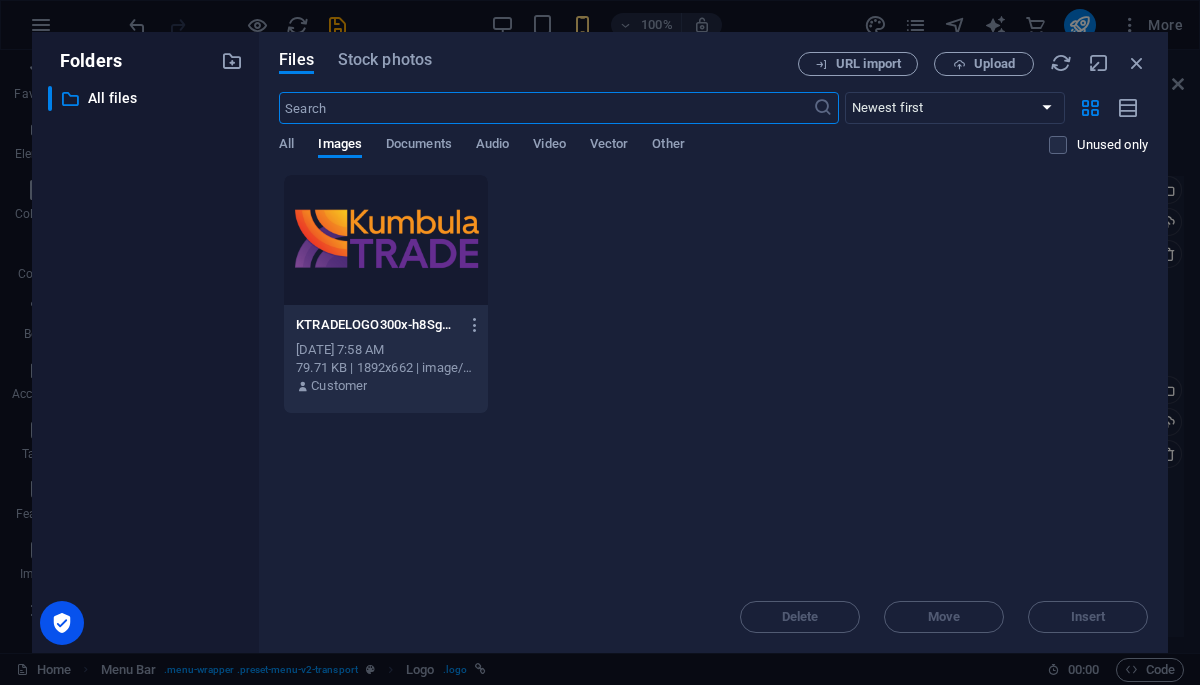 click at bounding box center [386, 240] 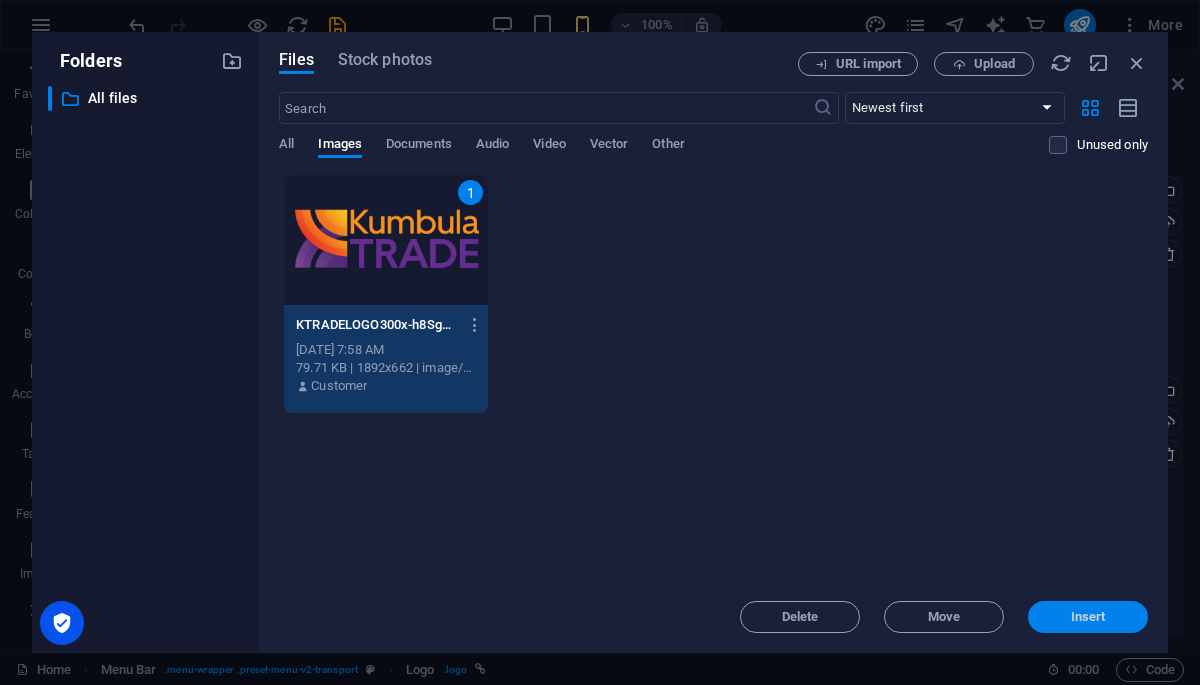 click on "Insert" at bounding box center [1088, 617] 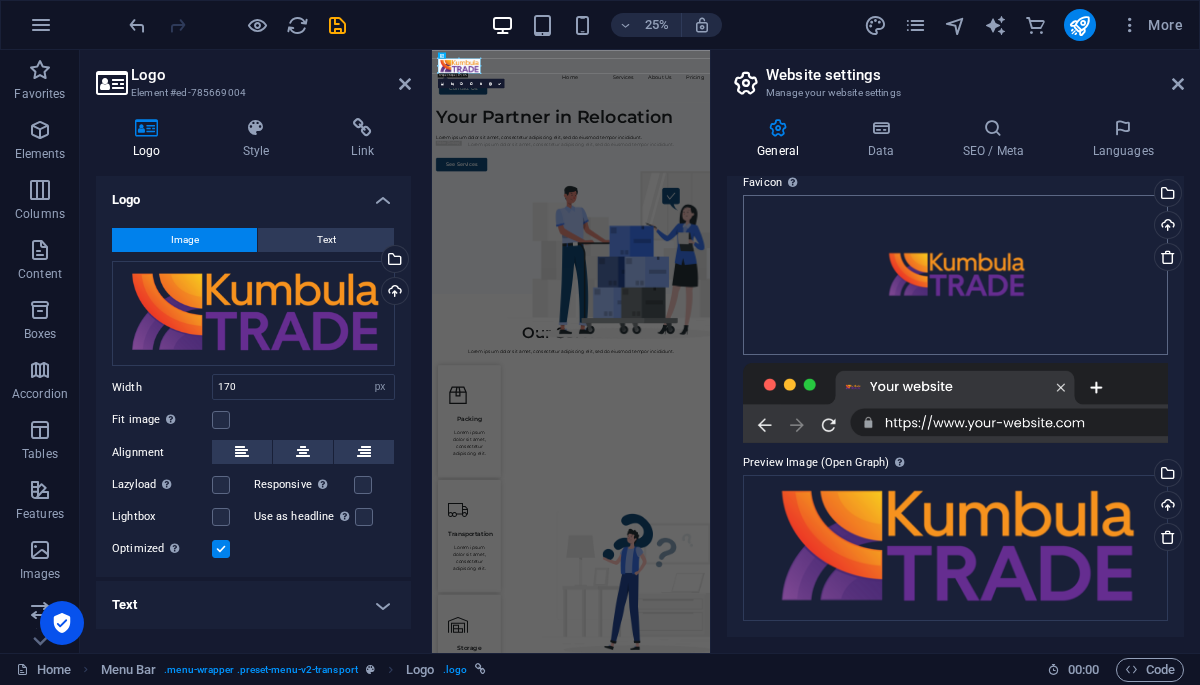 scroll, scrollTop: 0, scrollLeft: 0, axis: both 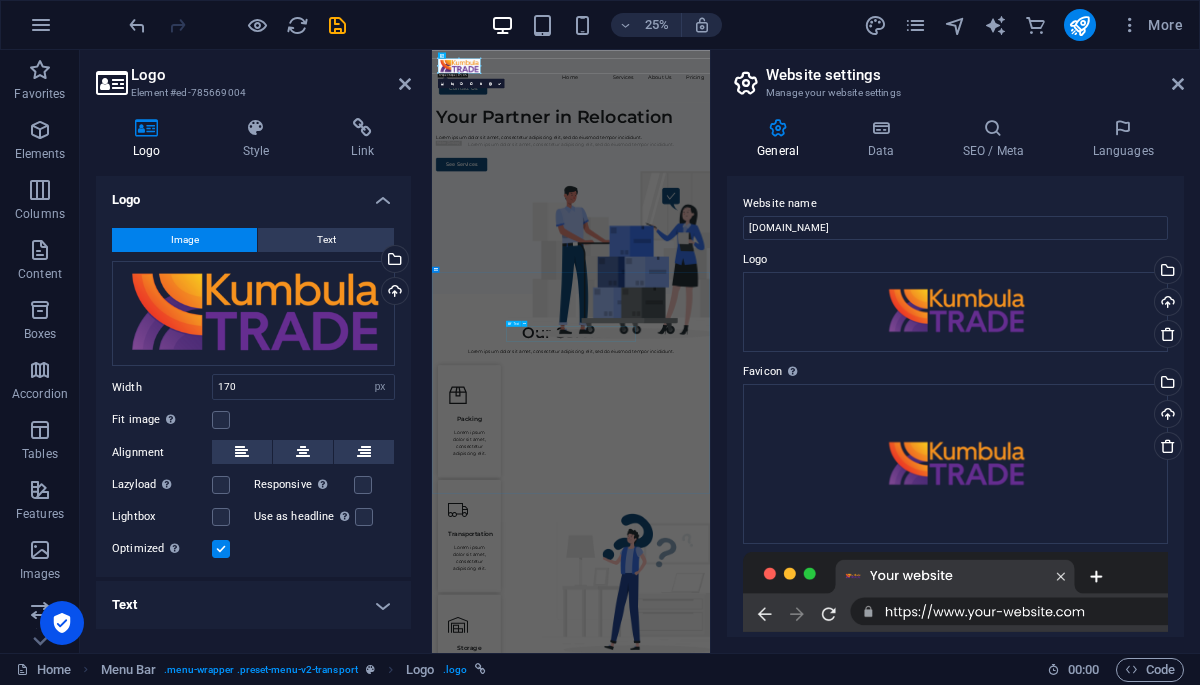 click on "Lorem ipsum dolor sit amet, consectetur adipiscing elit, sed do eiusmod tempor incididunt." at bounding box center (988, 1252) 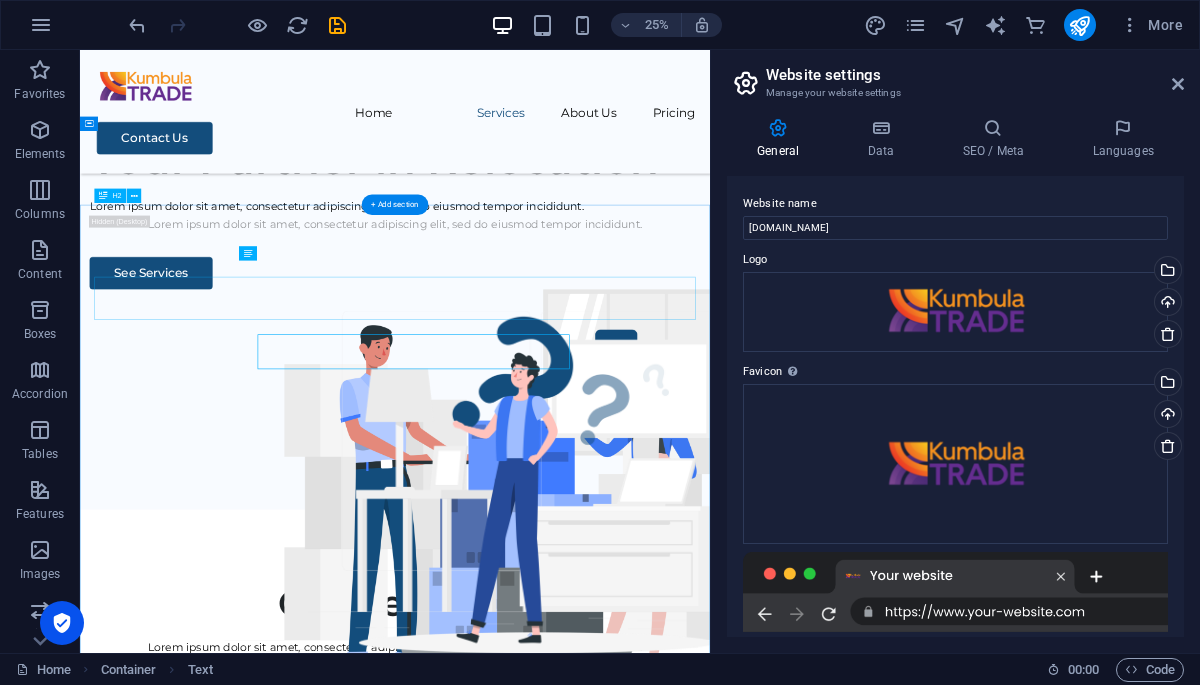 scroll, scrollTop: 631, scrollLeft: 0, axis: vertical 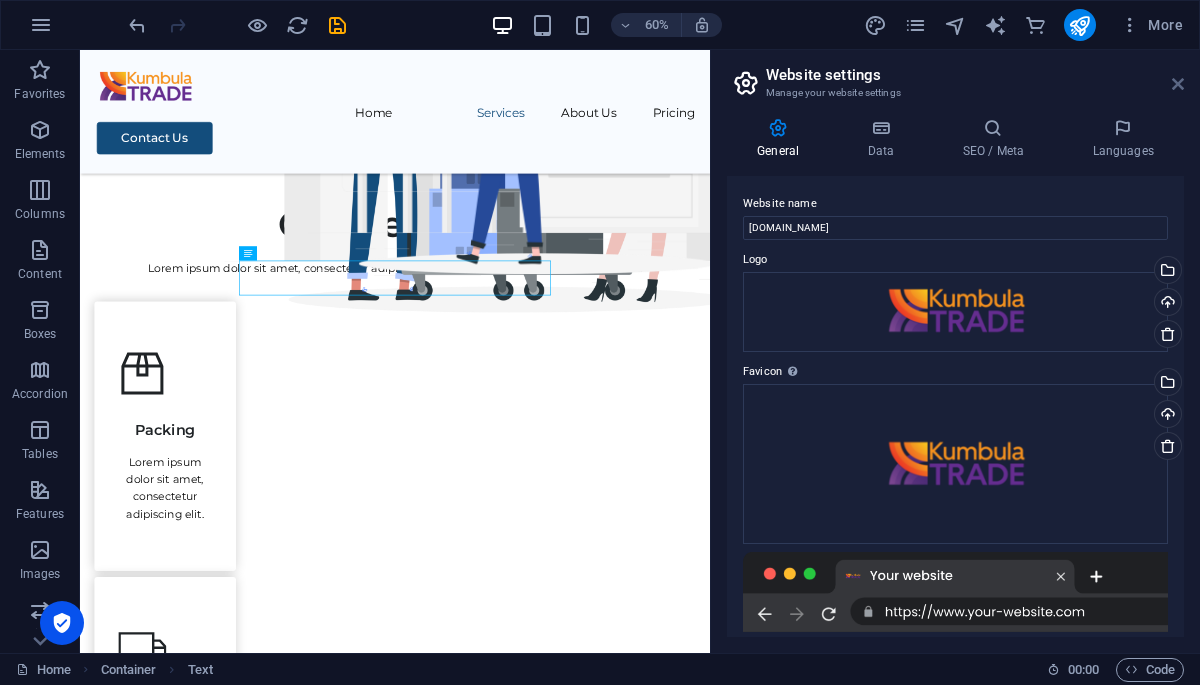 click at bounding box center [1178, 84] 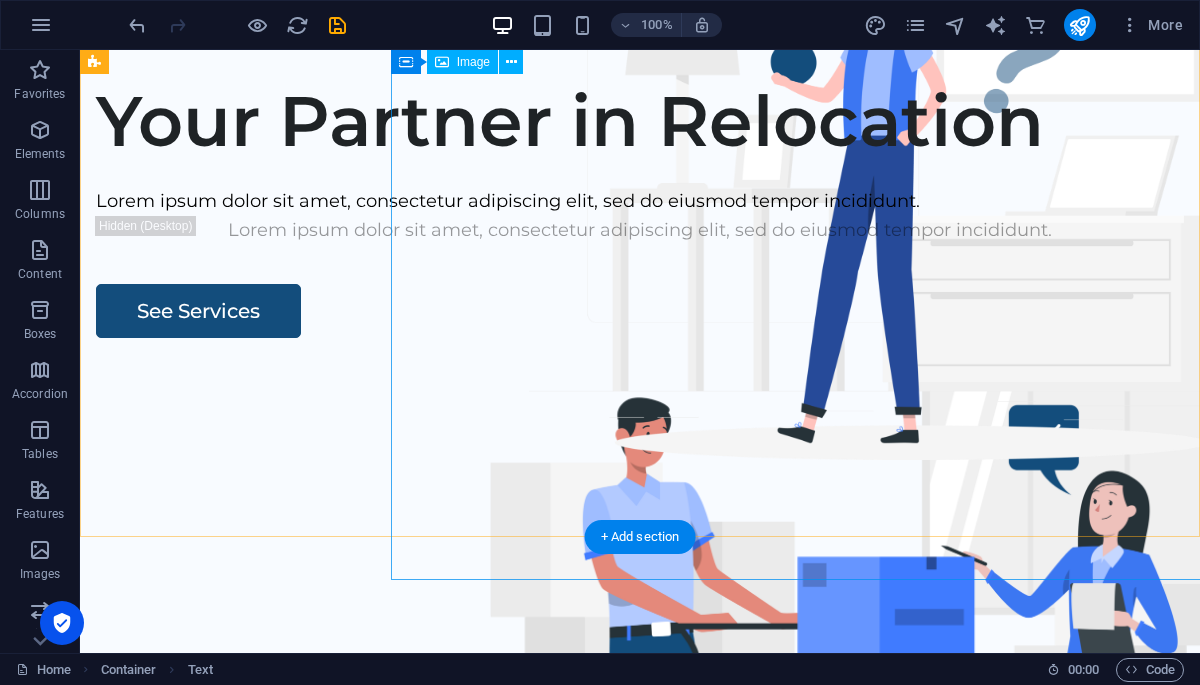 scroll, scrollTop: 0, scrollLeft: 0, axis: both 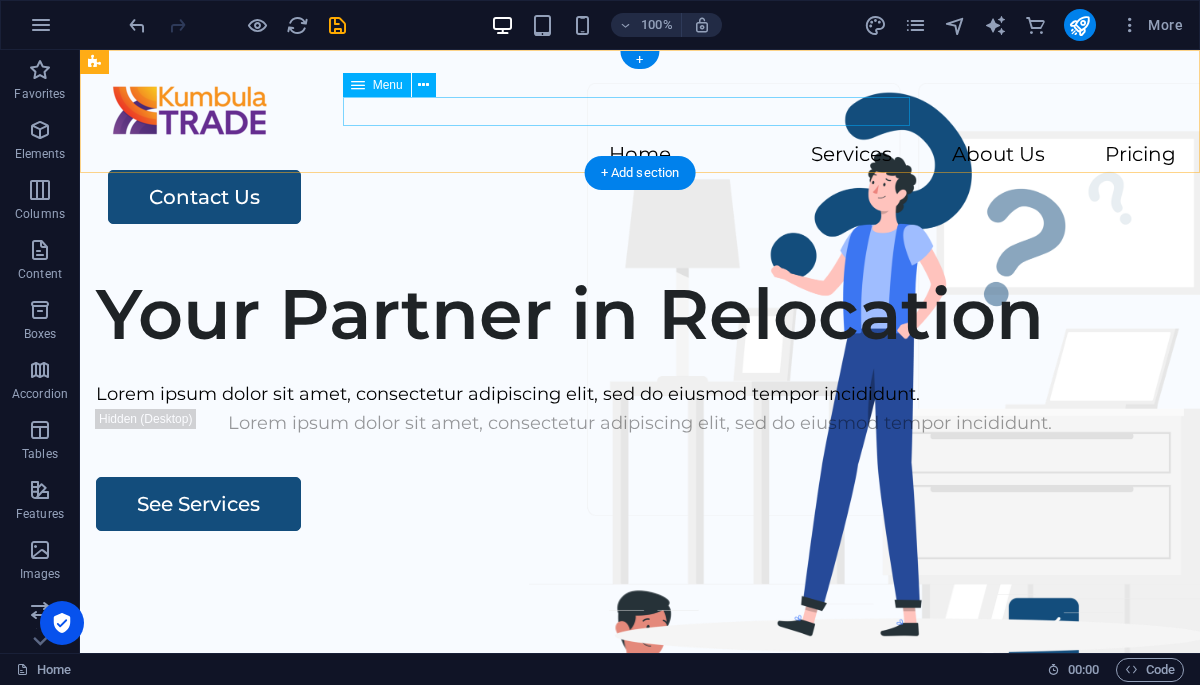click on "Home Services About Us Pricing" at bounding box center (640, 155) 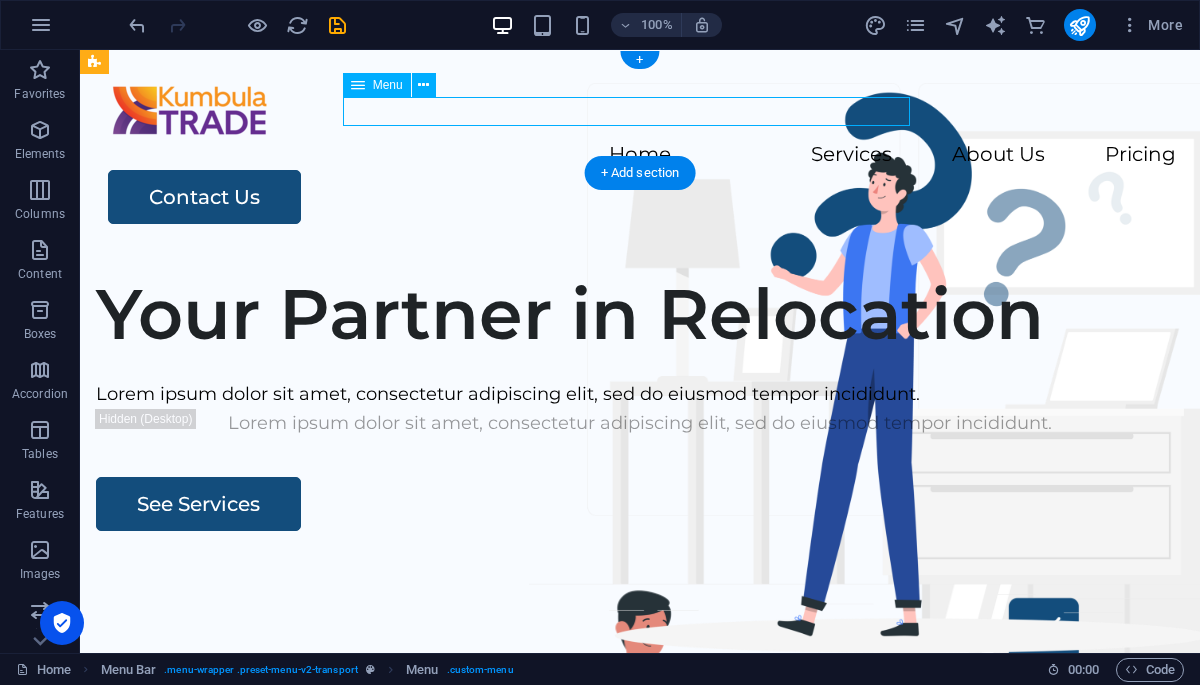 click on "Home Services About Us Pricing" at bounding box center (640, 155) 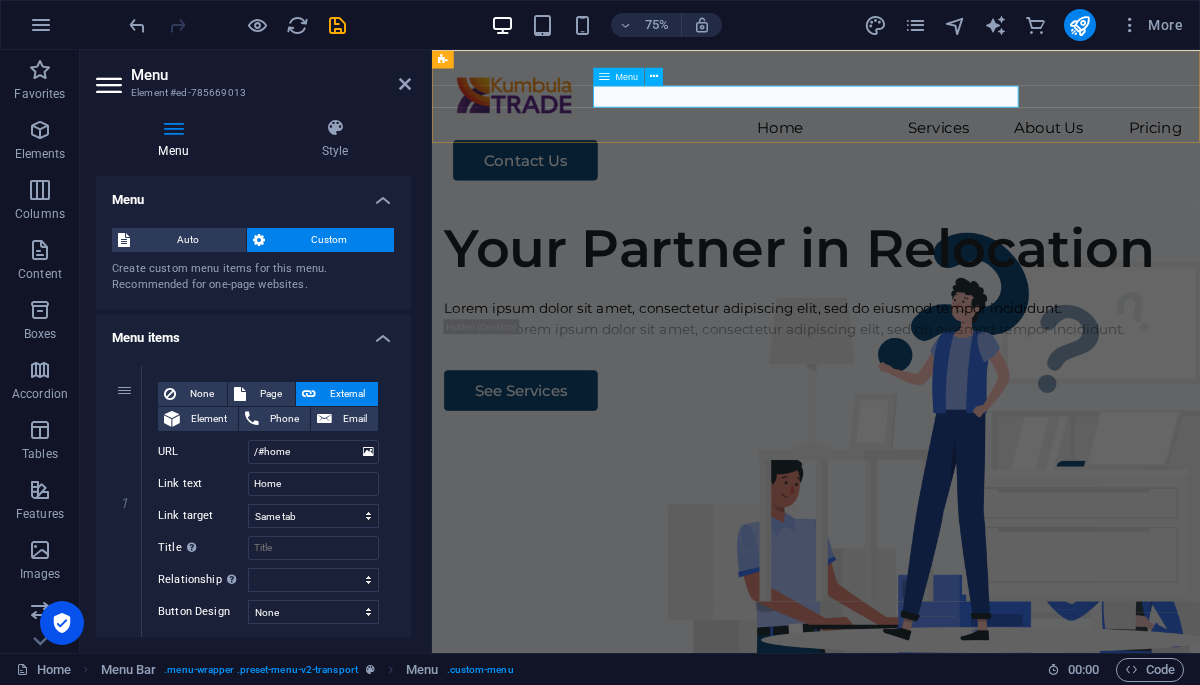 click on "Home Services About Us Pricing" at bounding box center [944, 155] 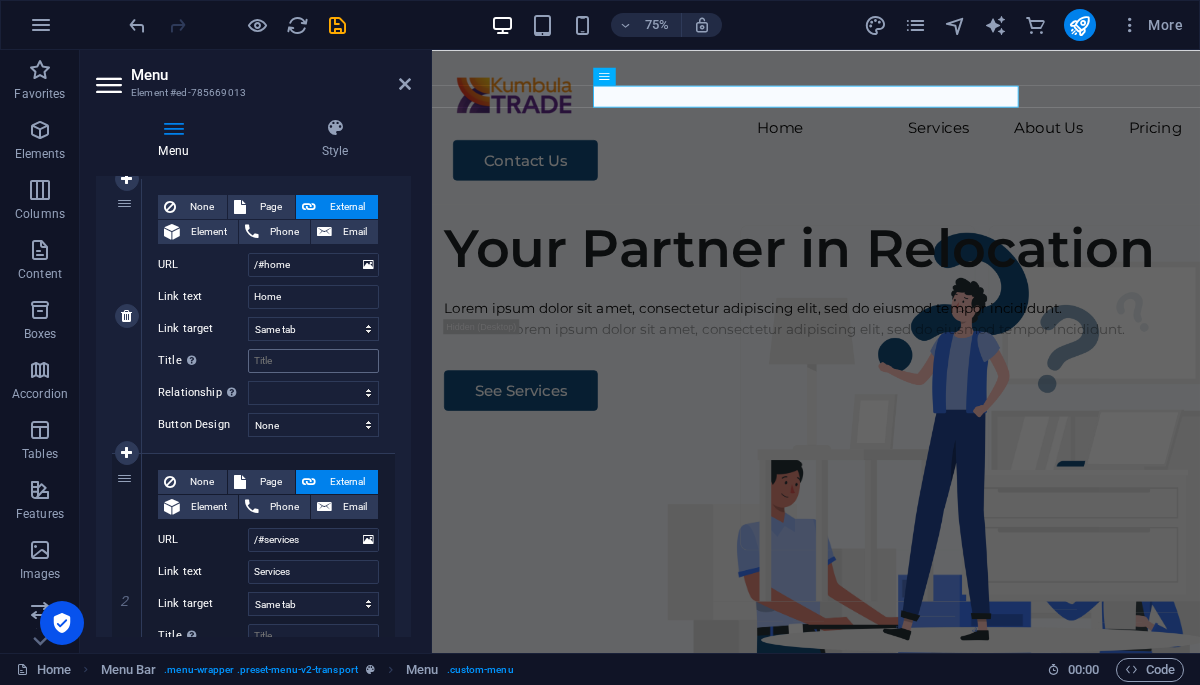 scroll, scrollTop: 224, scrollLeft: 0, axis: vertical 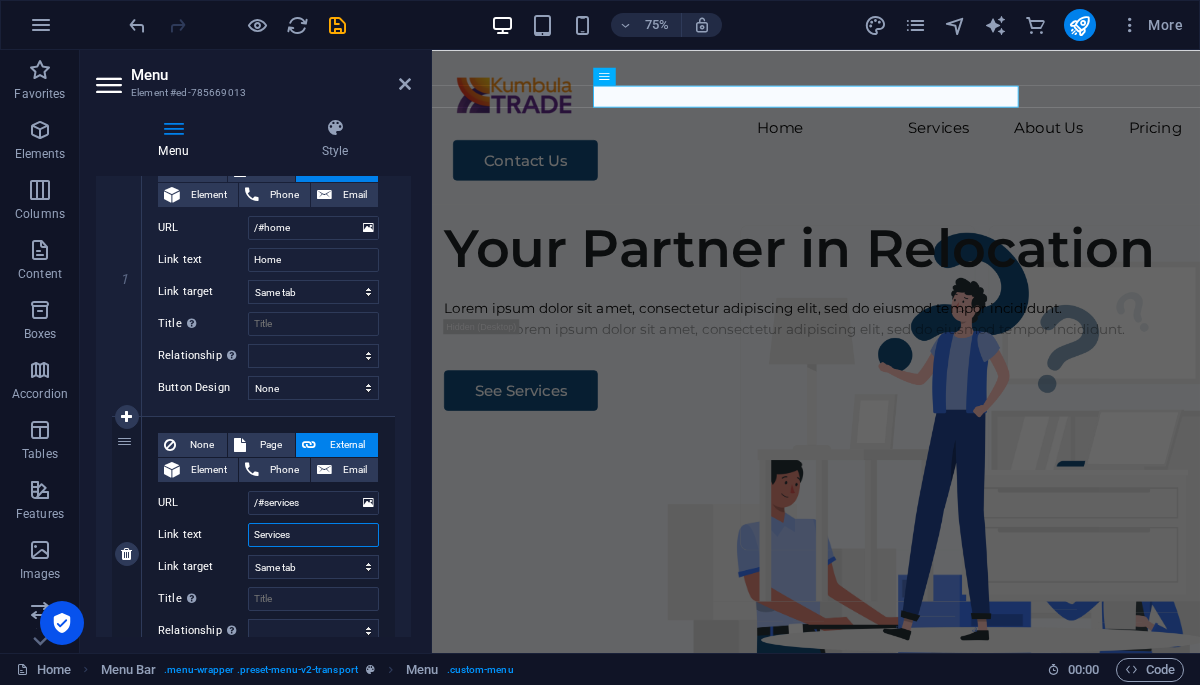 drag, startPoint x: 313, startPoint y: 537, endPoint x: 223, endPoint y: 537, distance: 90 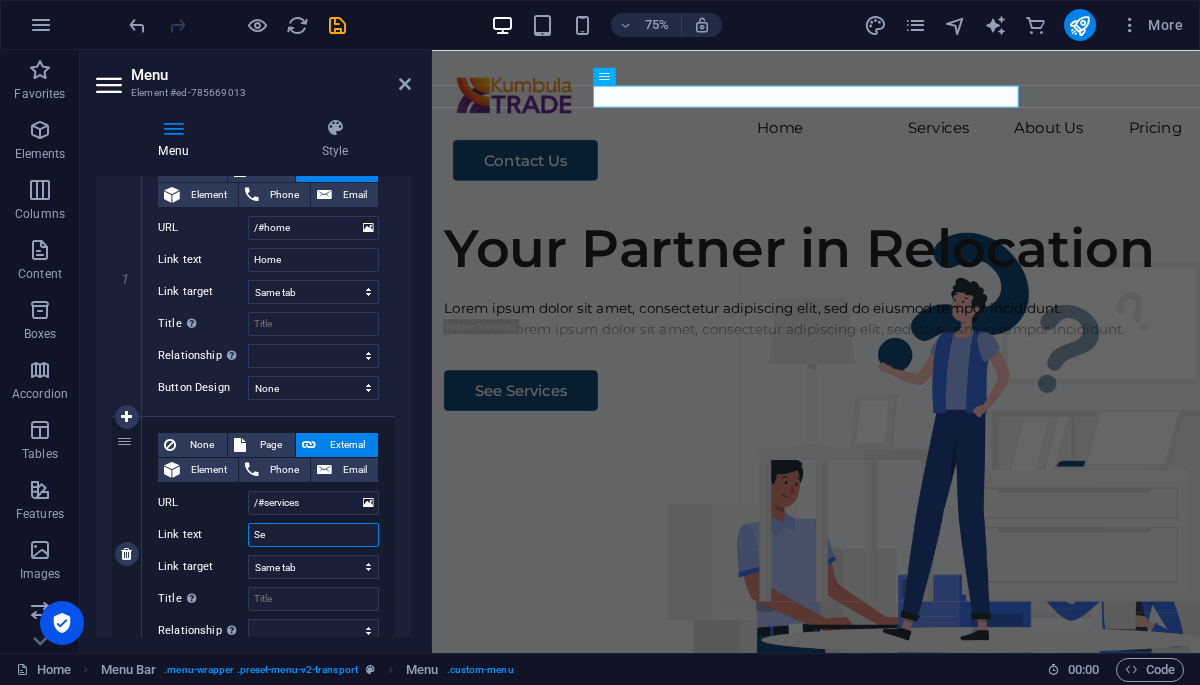 type on "Ser" 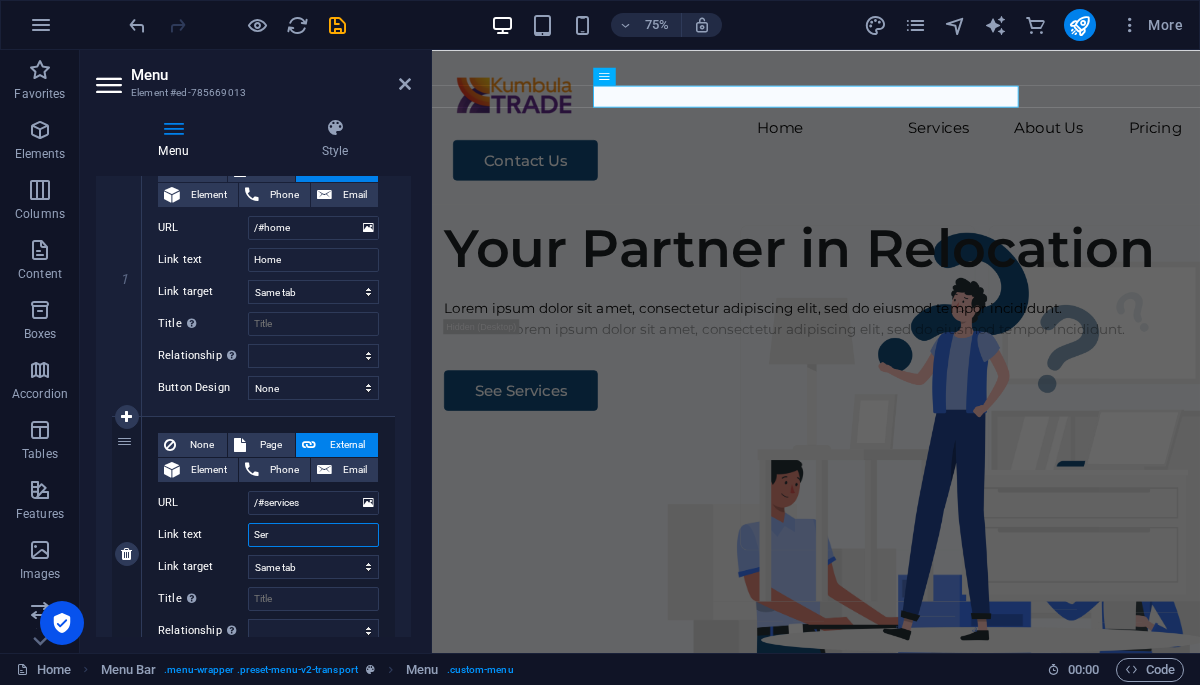 select 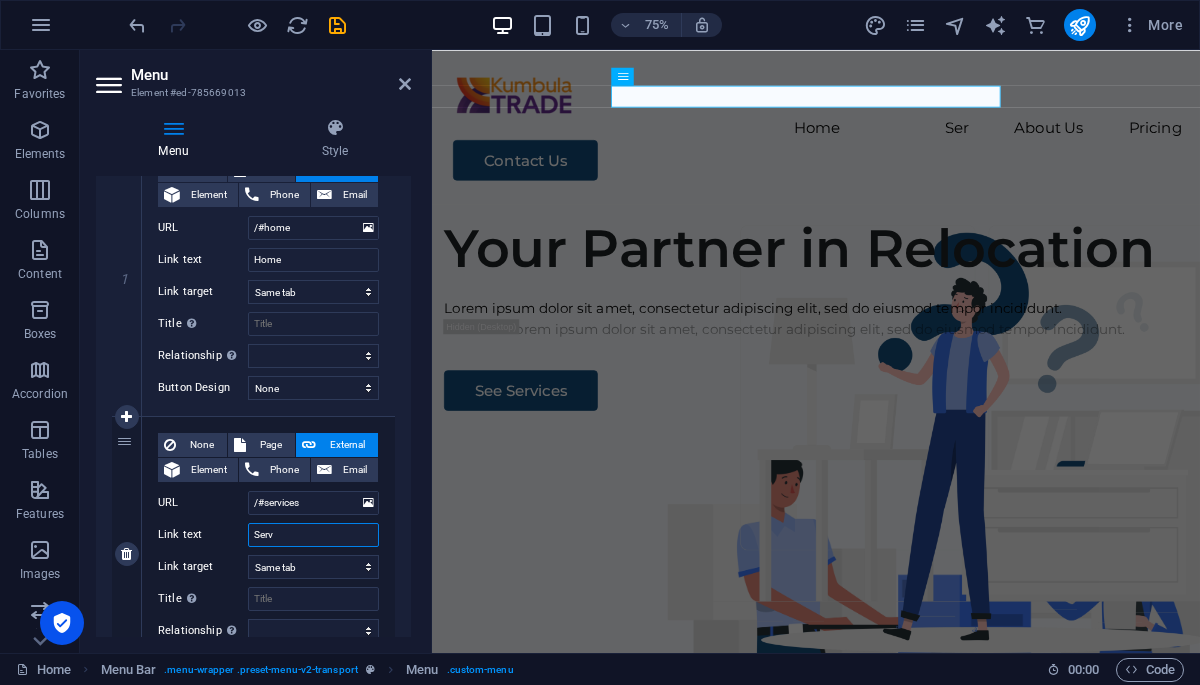 type on "Servi" 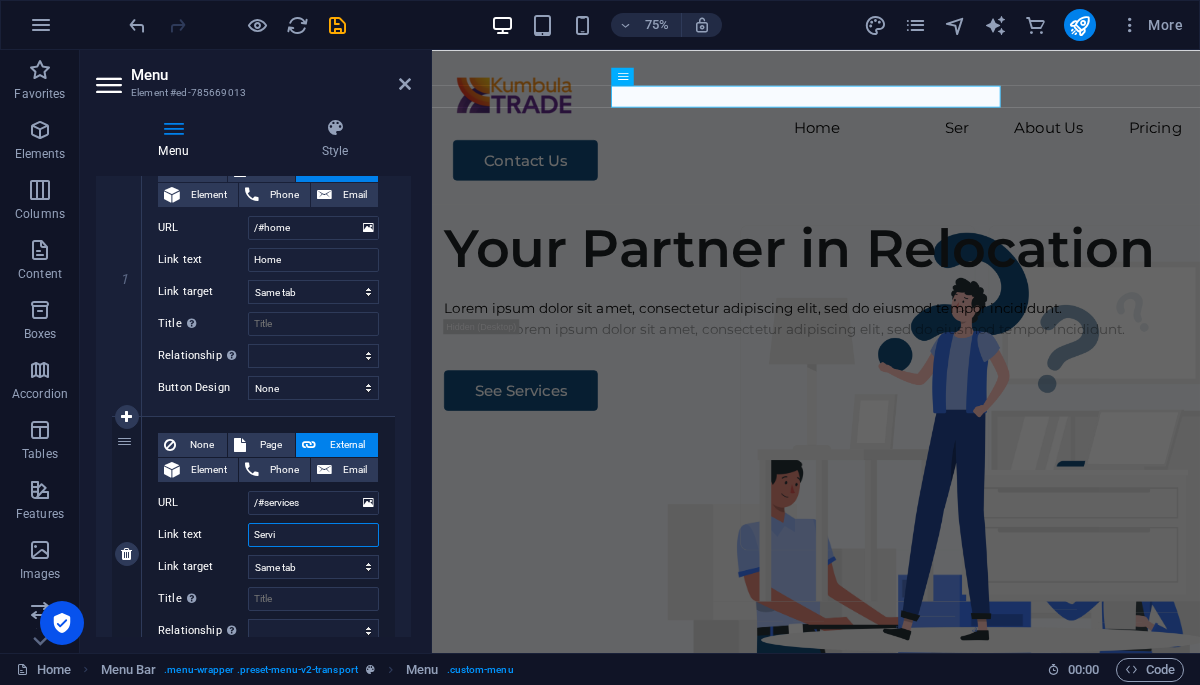 select 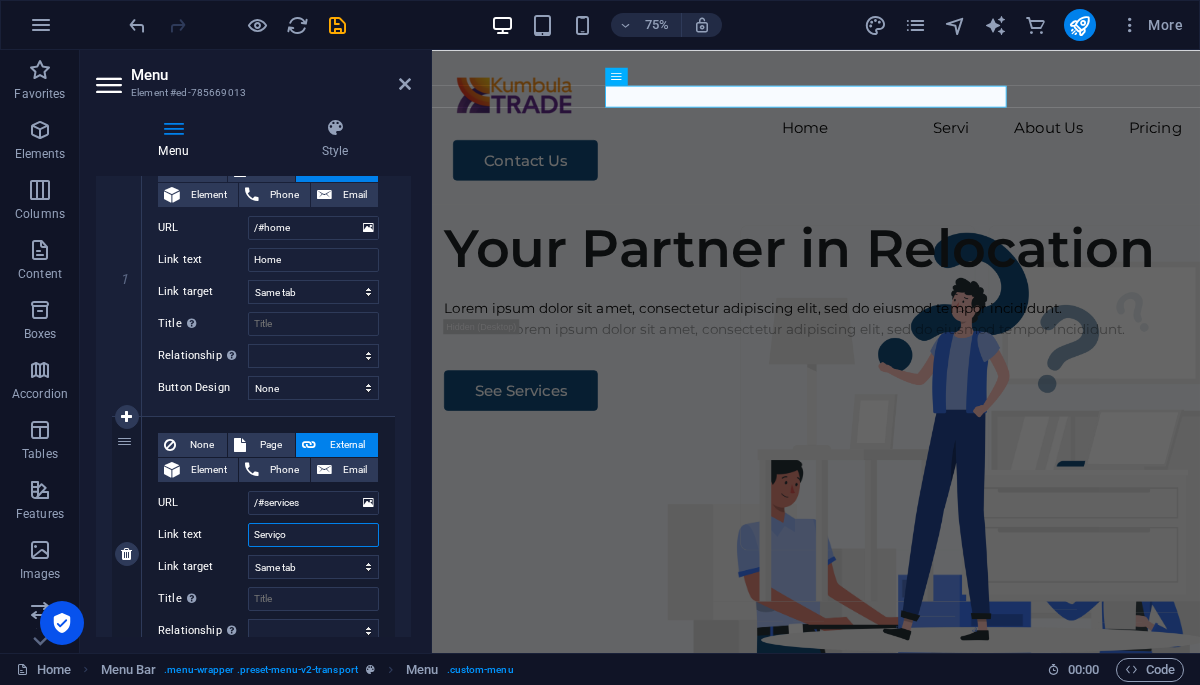 type on "Serviços" 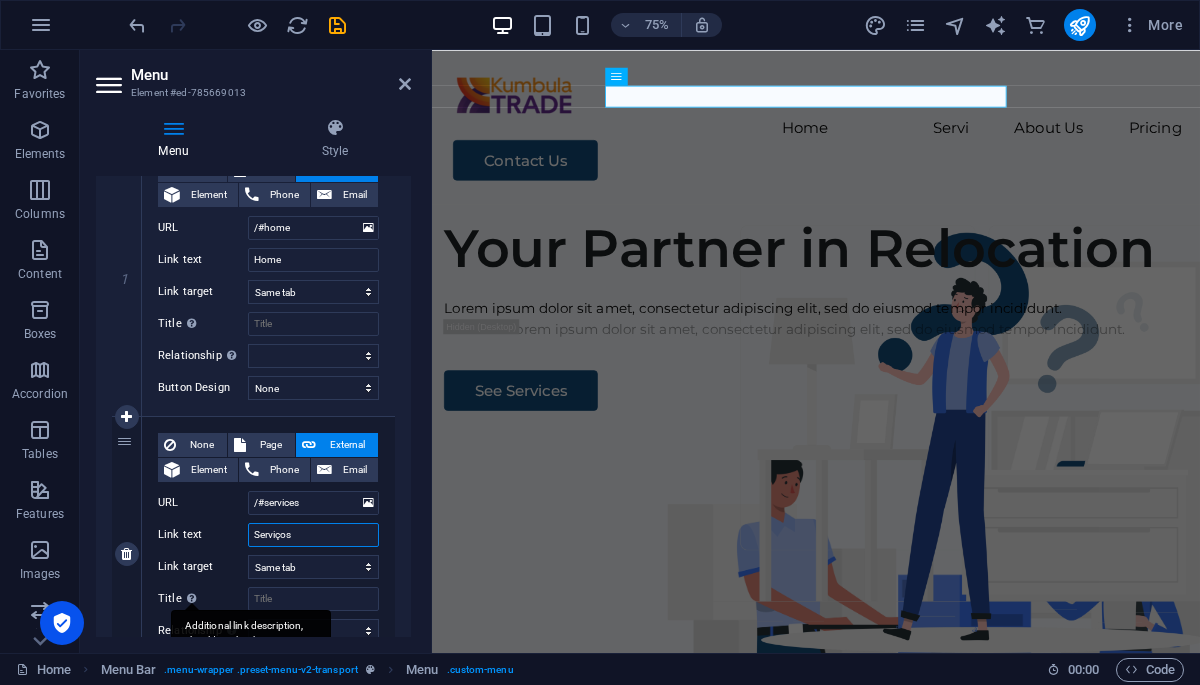 select 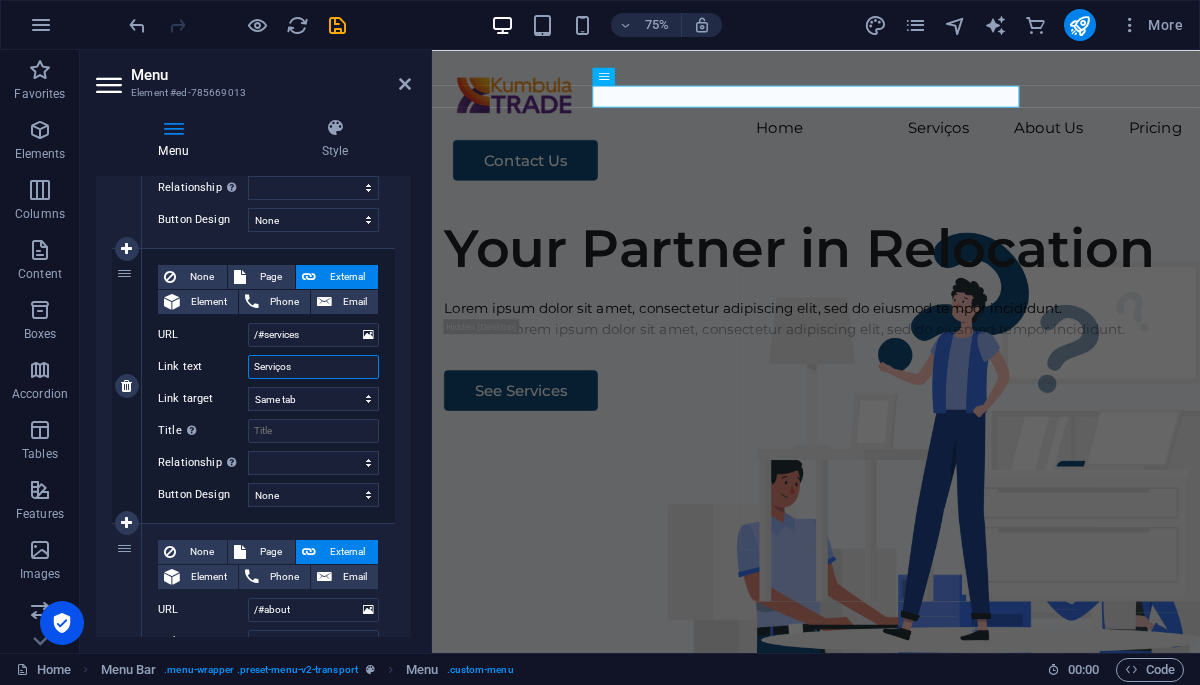 scroll, scrollTop: 448, scrollLeft: 0, axis: vertical 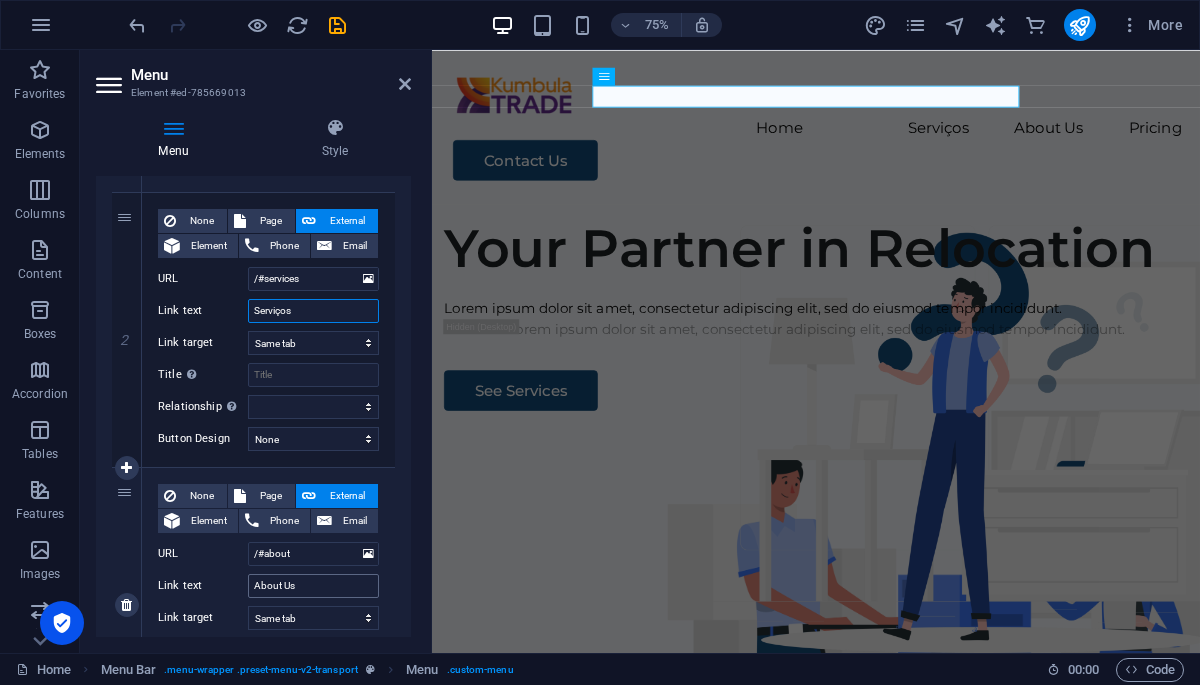 type on "Serviços" 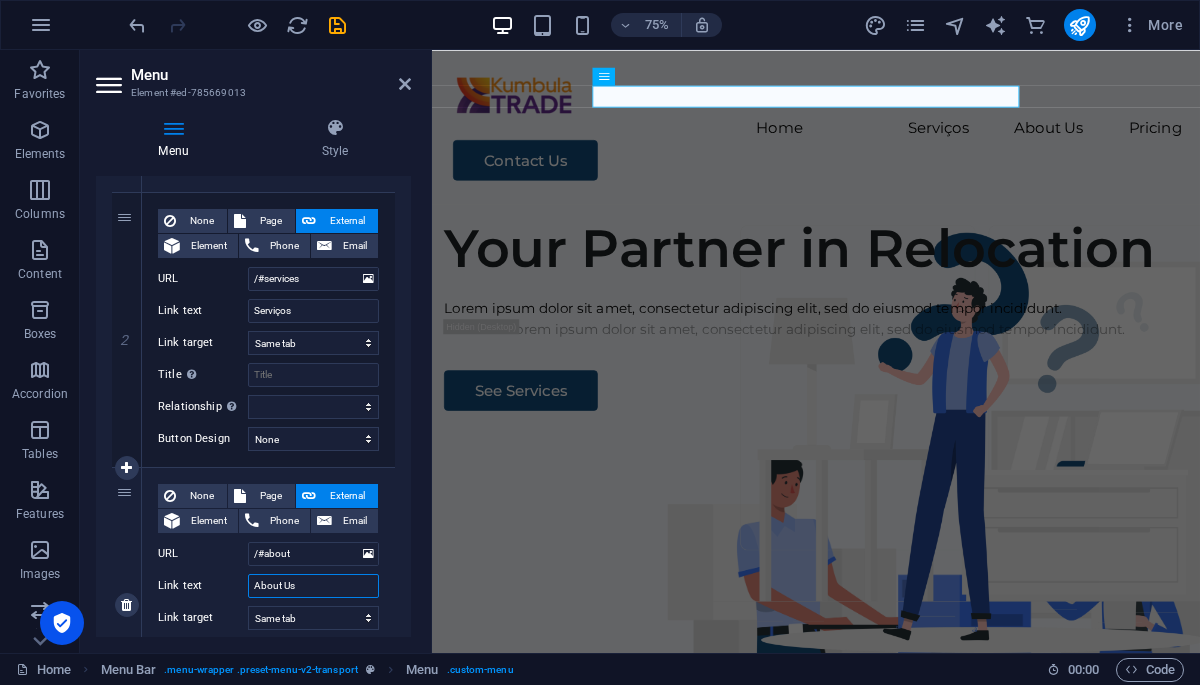 drag, startPoint x: 305, startPoint y: 583, endPoint x: 229, endPoint y: 580, distance: 76.05919 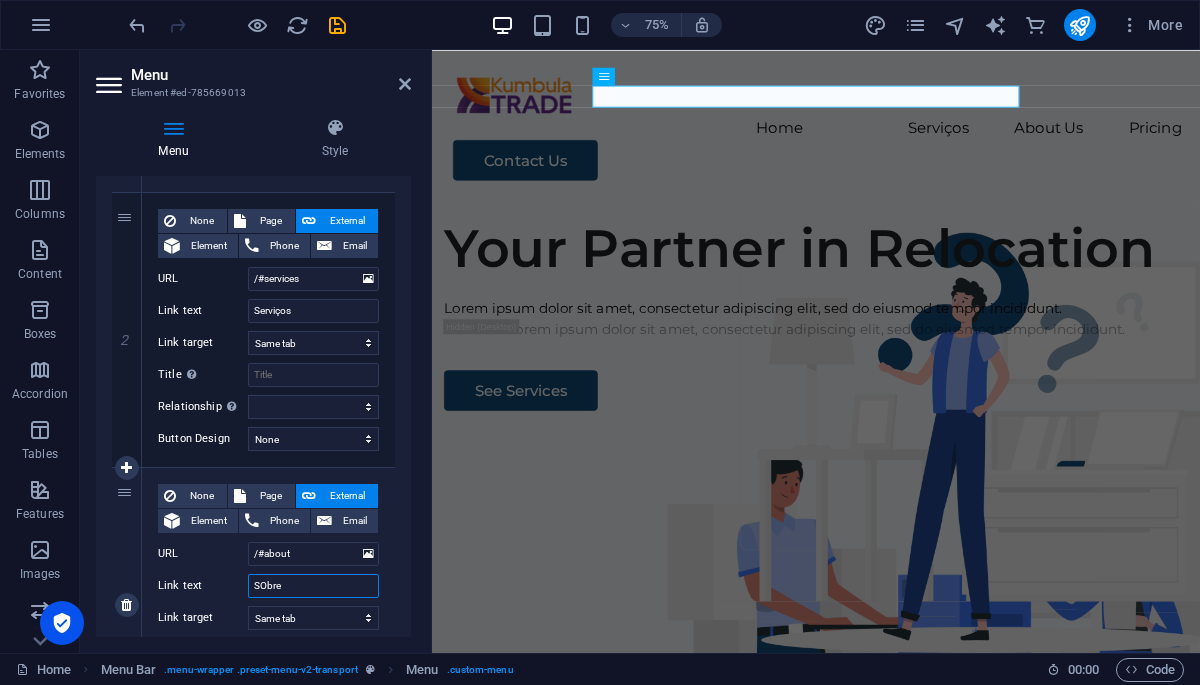 type on "SObre" 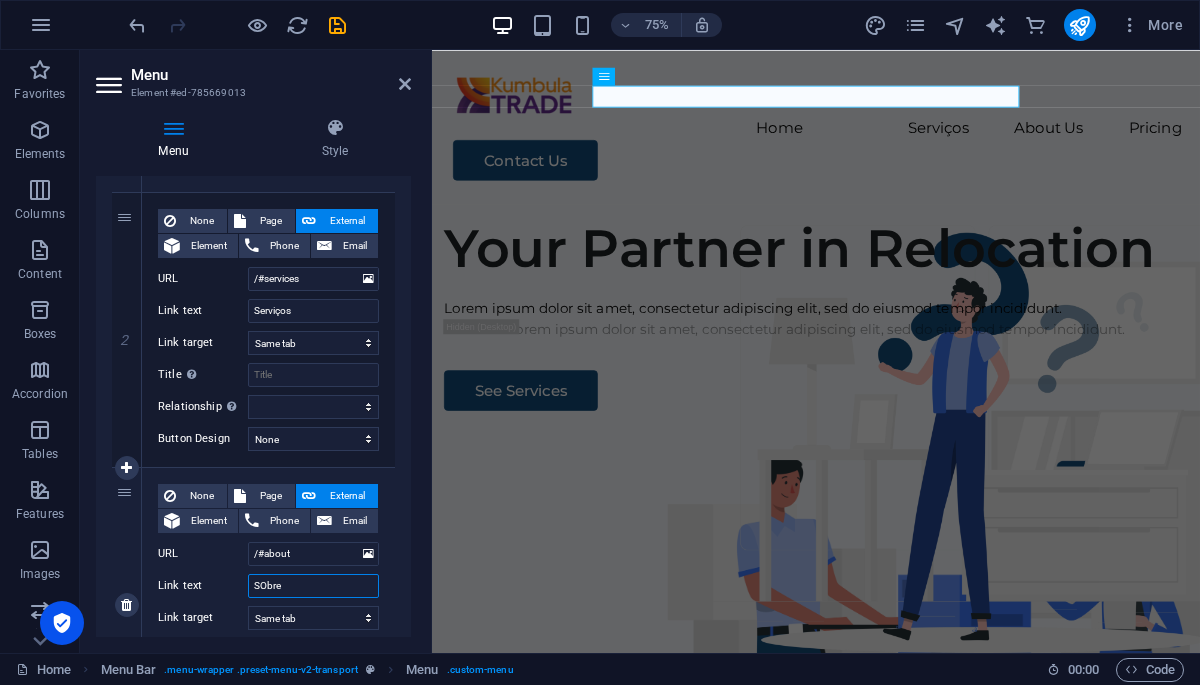 select 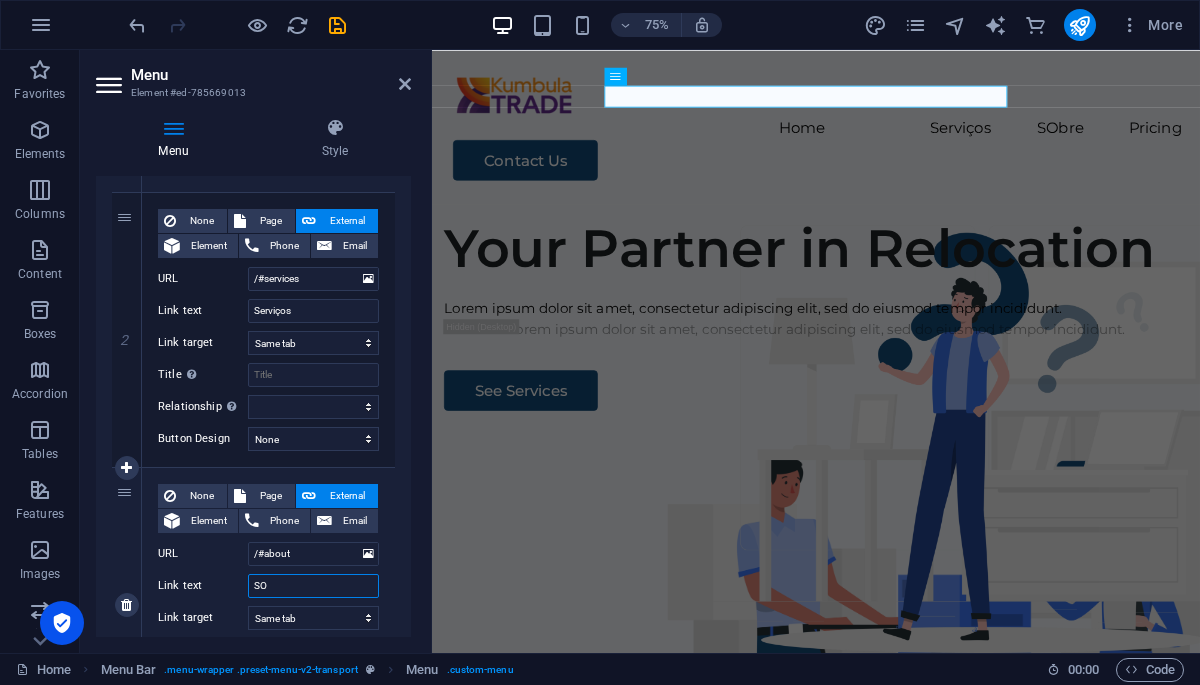 type on "S" 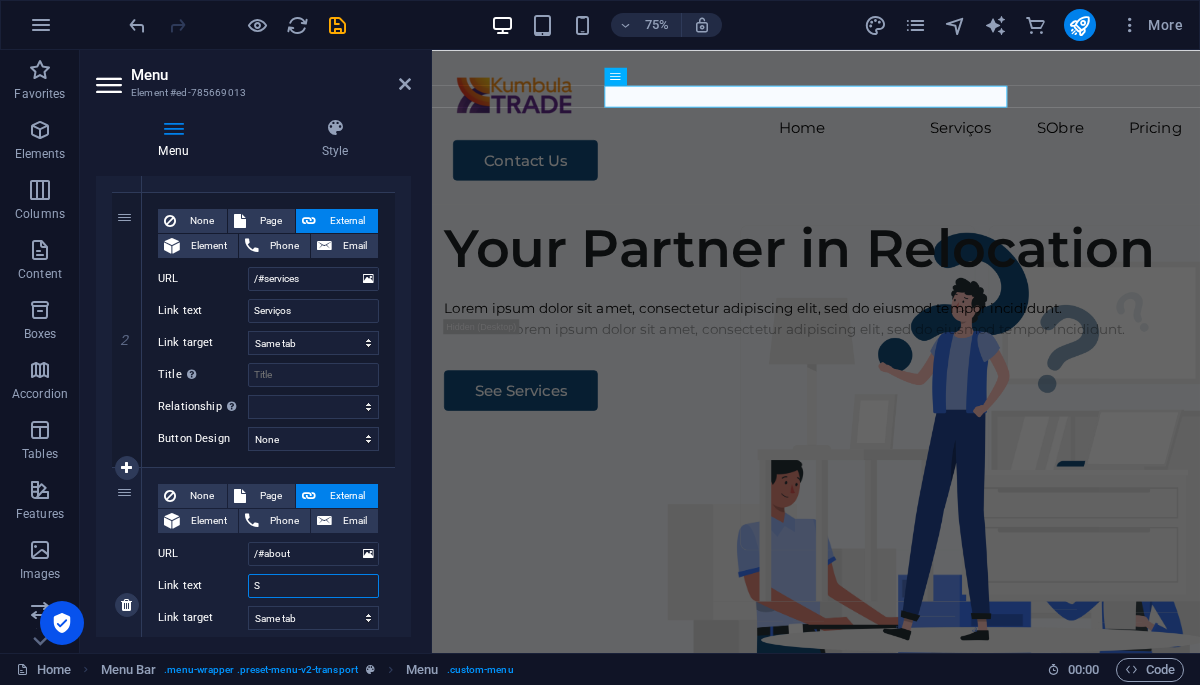 select 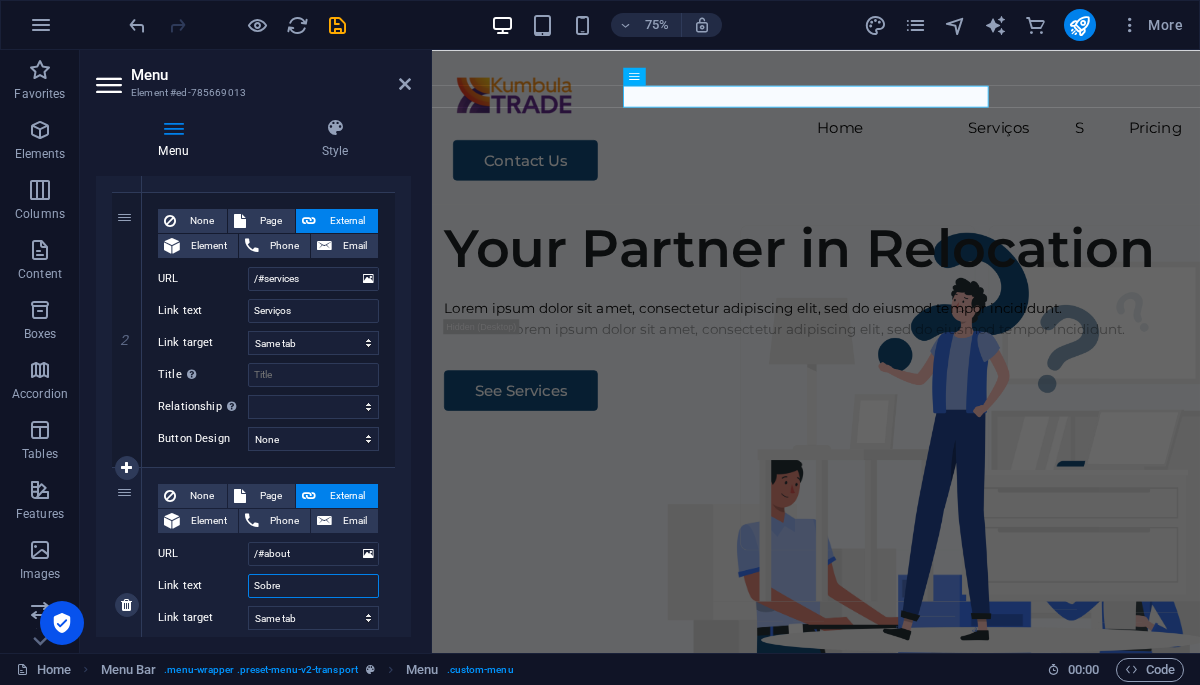type on "Sobre" 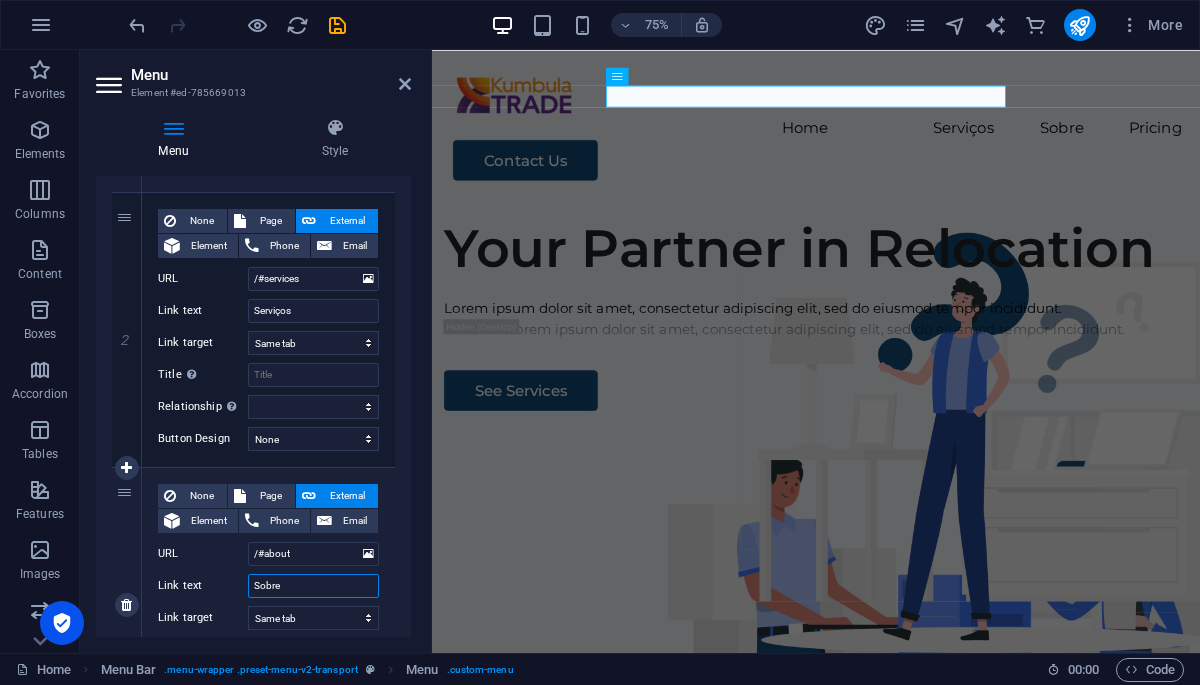 type on "Sobre N" 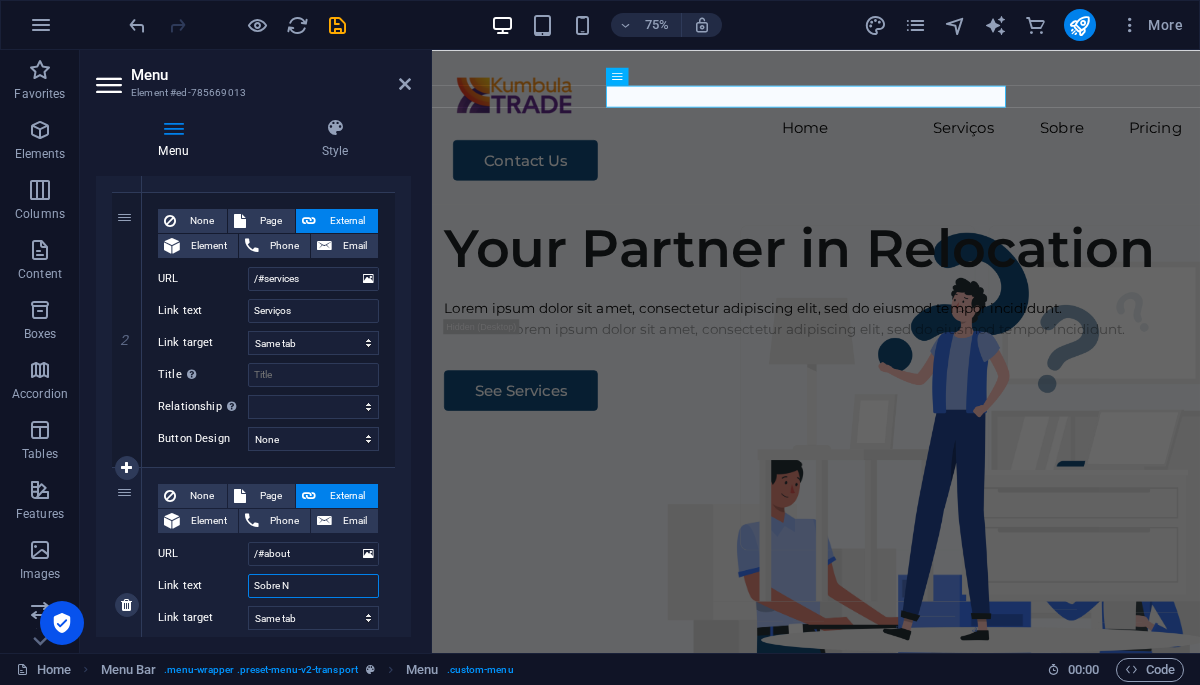 select 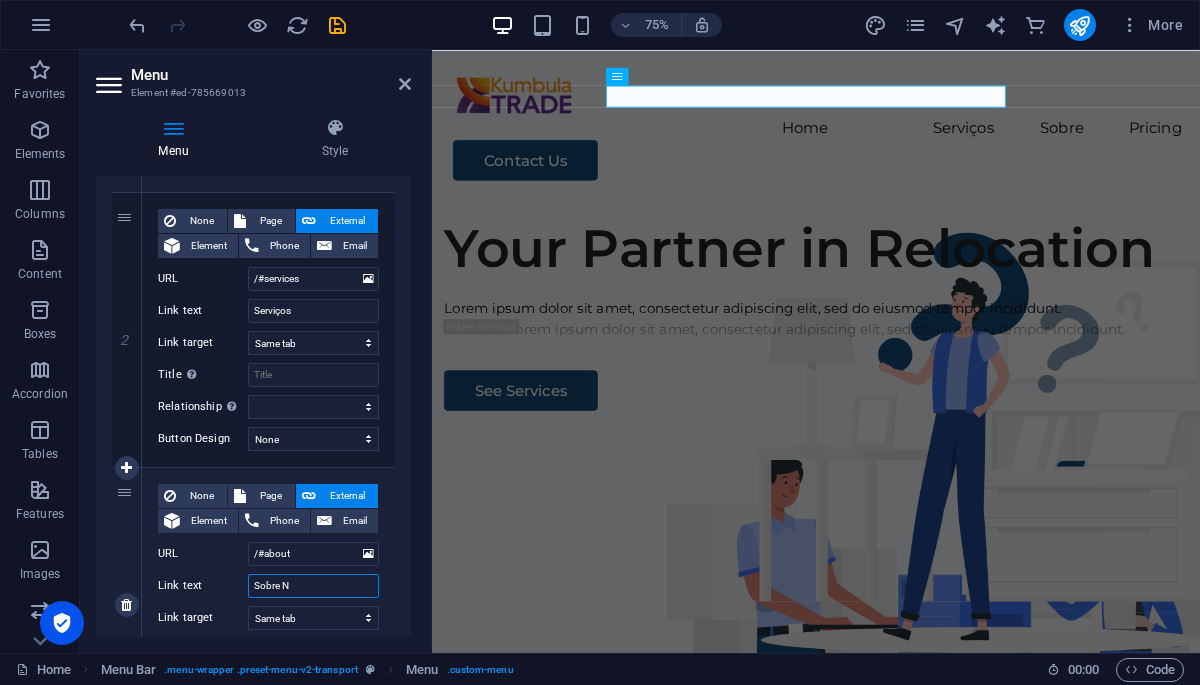 select 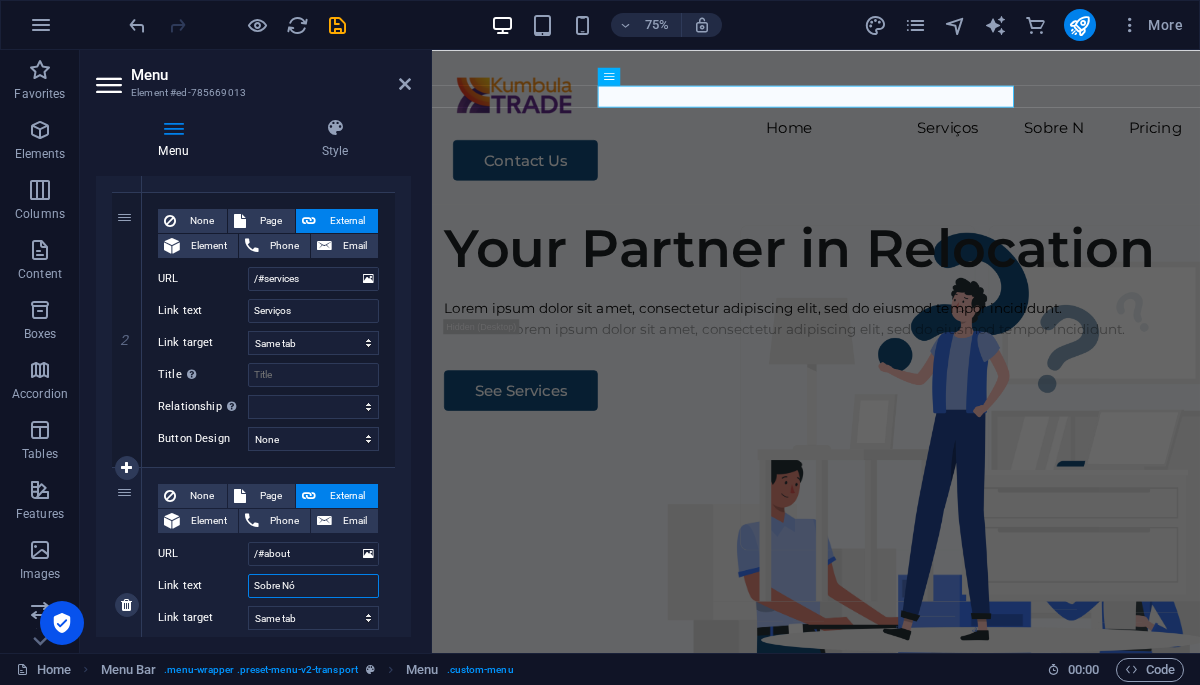 type on "Sobre Nós" 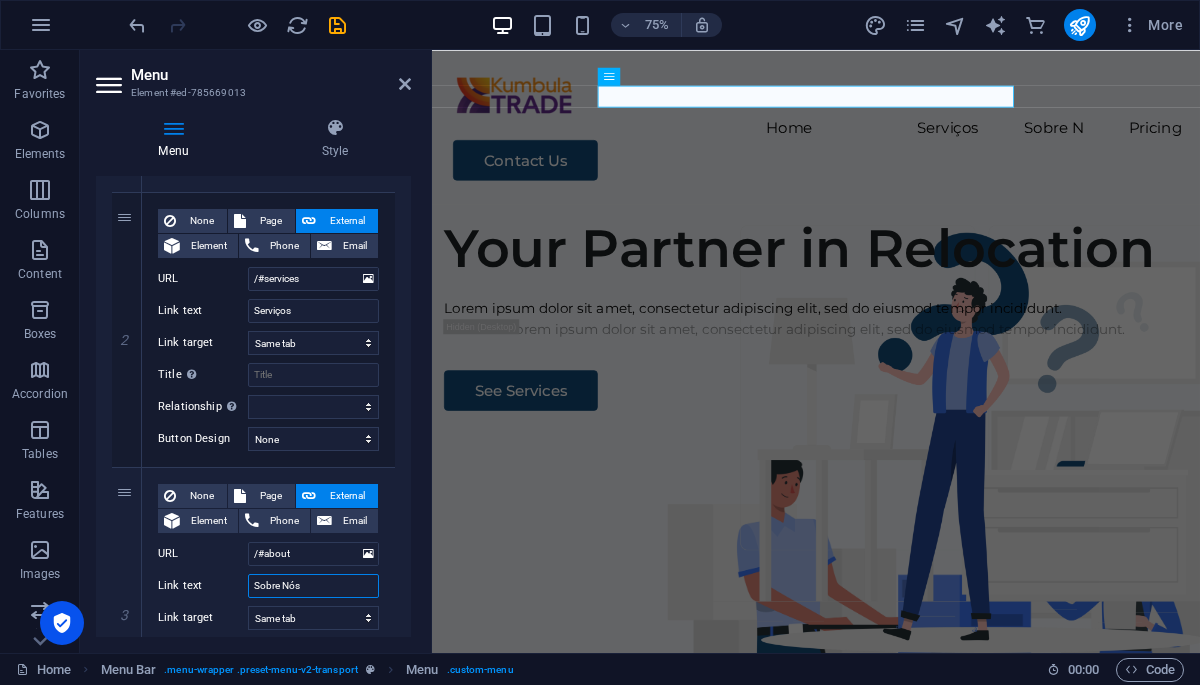 select 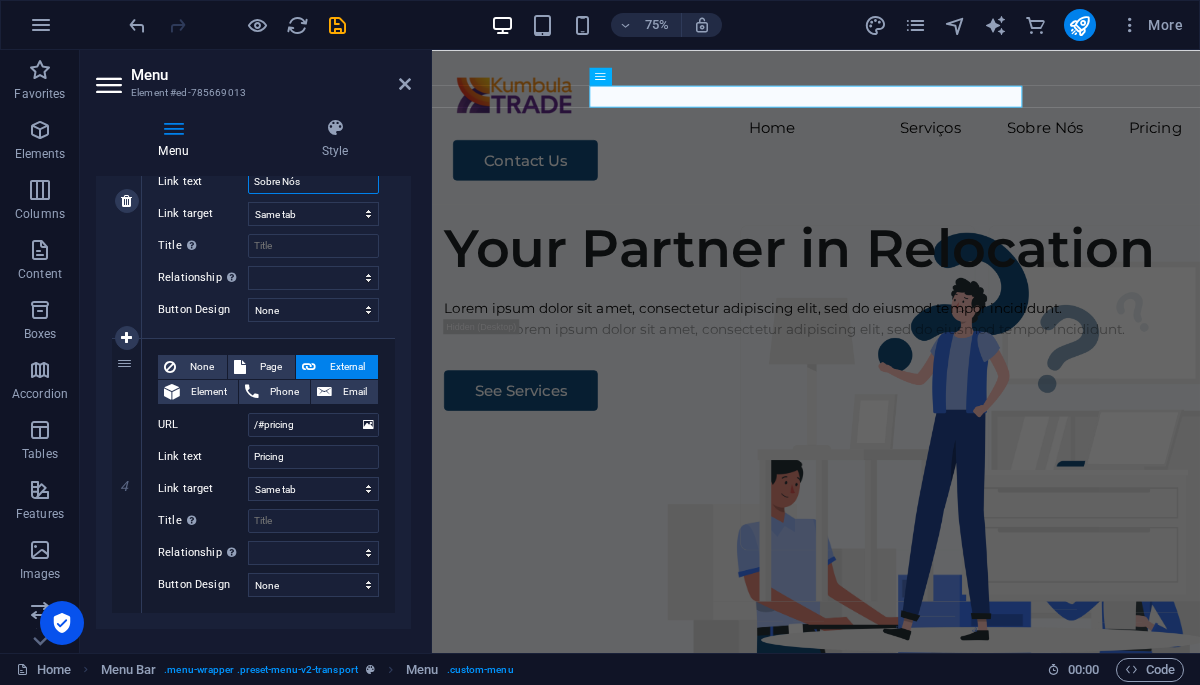 scroll, scrollTop: 854, scrollLeft: 0, axis: vertical 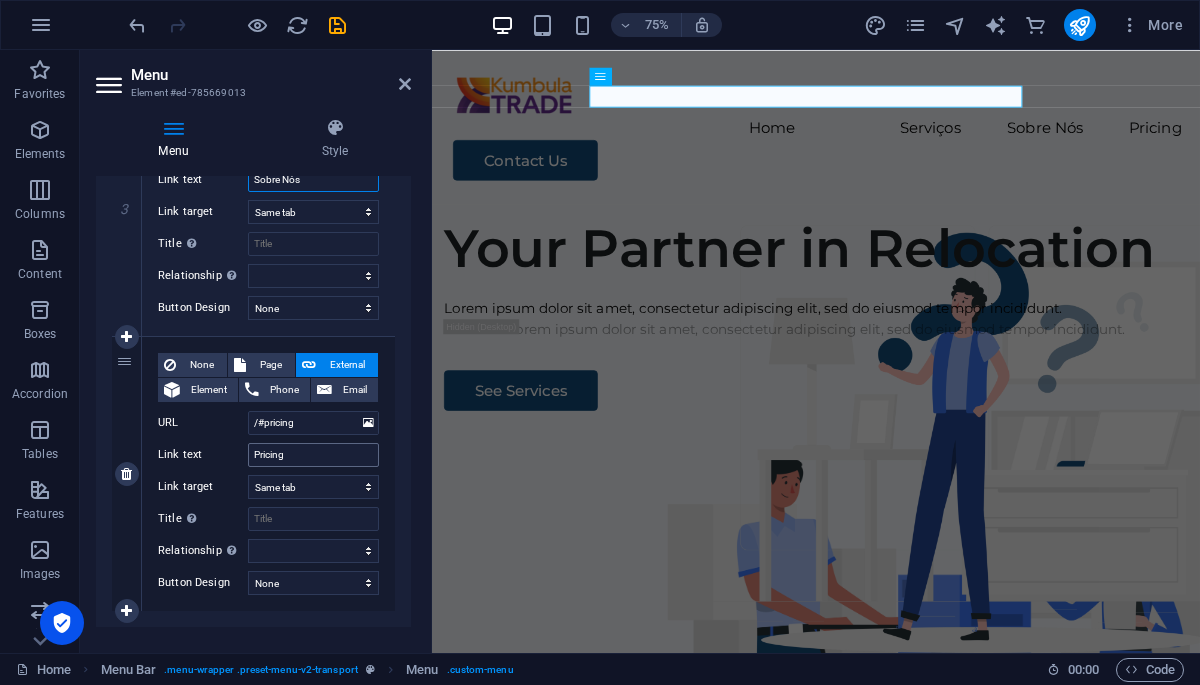type on "Sobre Nós" 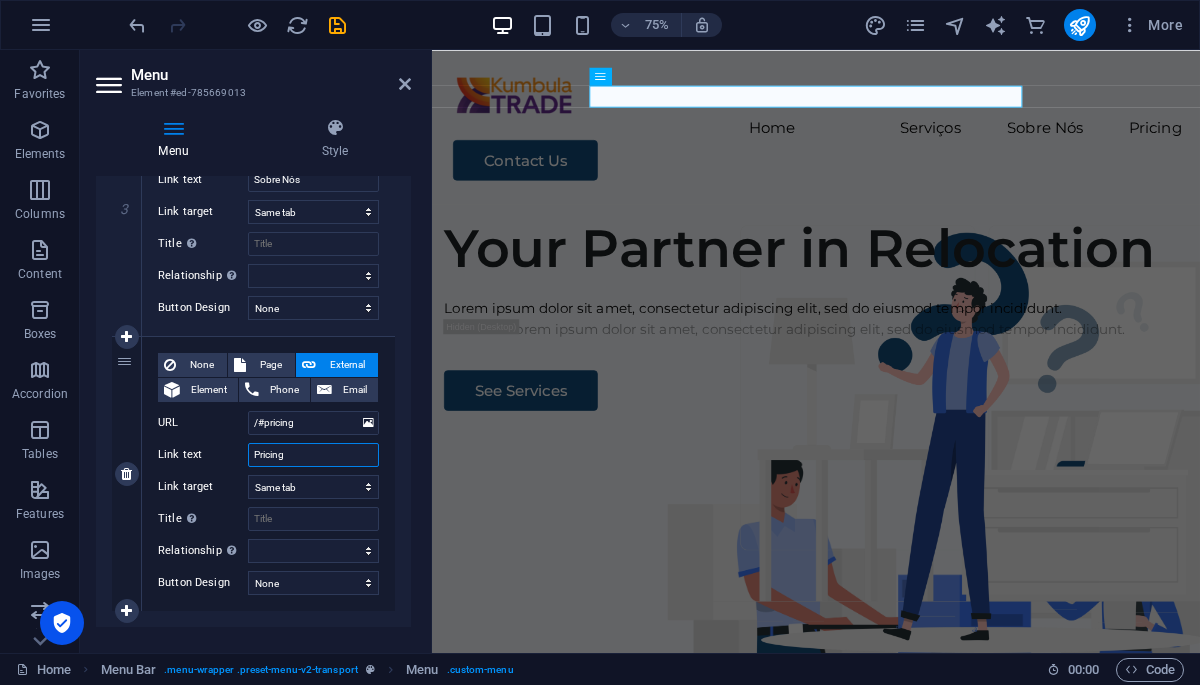 drag, startPoint x: 296, startPoint y: 460, endPoint x: 220, endPoint y: 454, distance: 76.23647 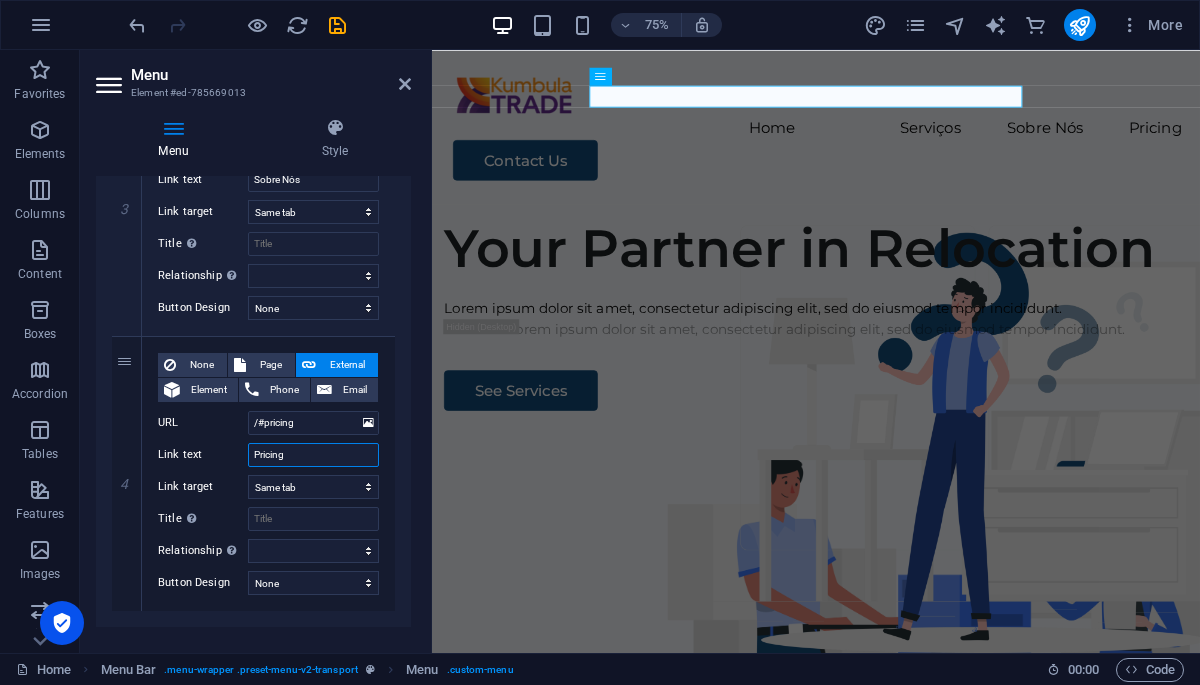 scroll, scrollTop: 884, scrollLeft: 0, axis: vertical 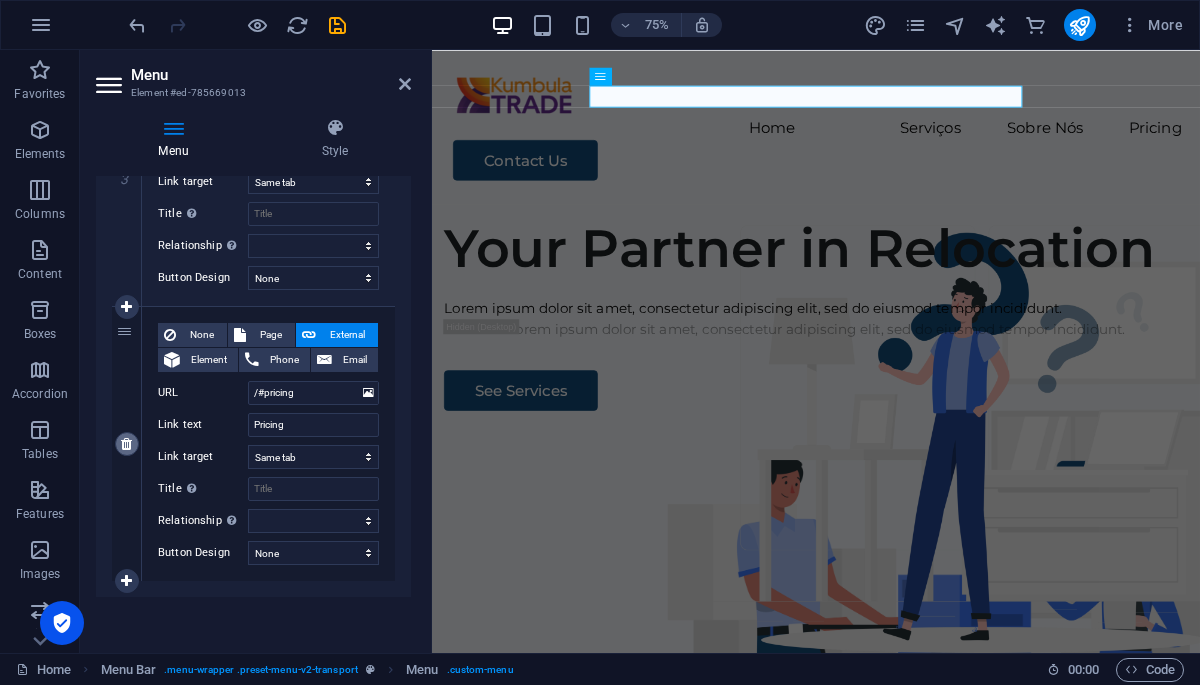 click at bounding box center (126, 444) 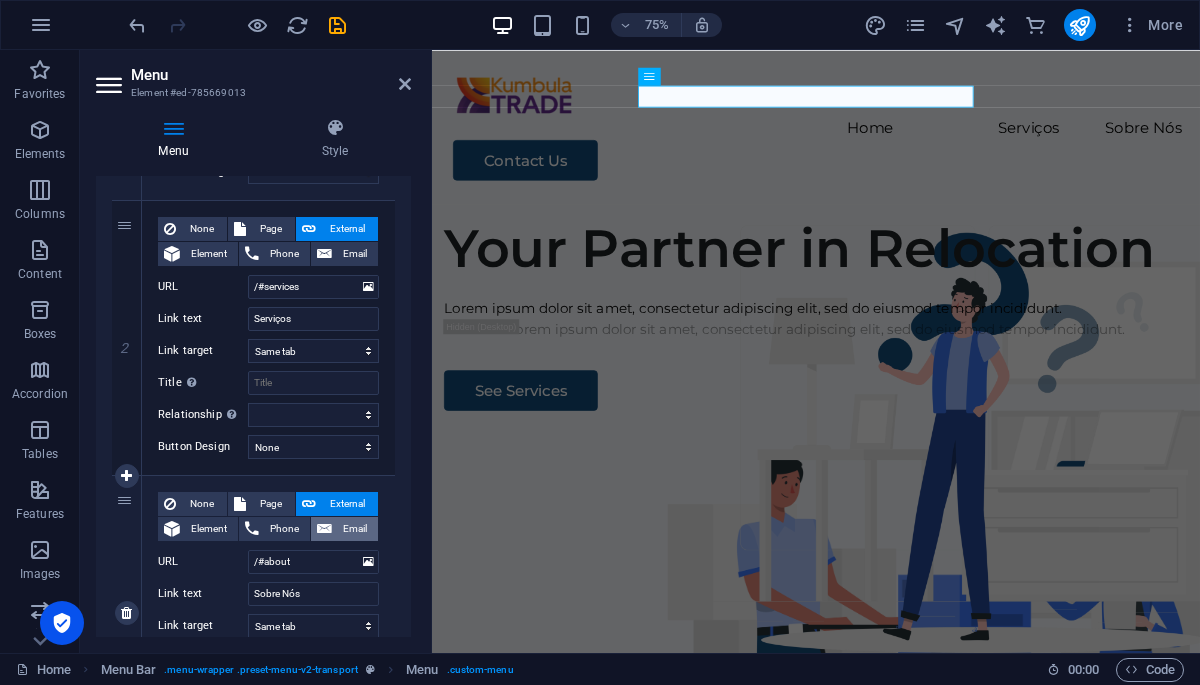 scroll, scrollTop: 0, scrollLeft: 0, axis: both 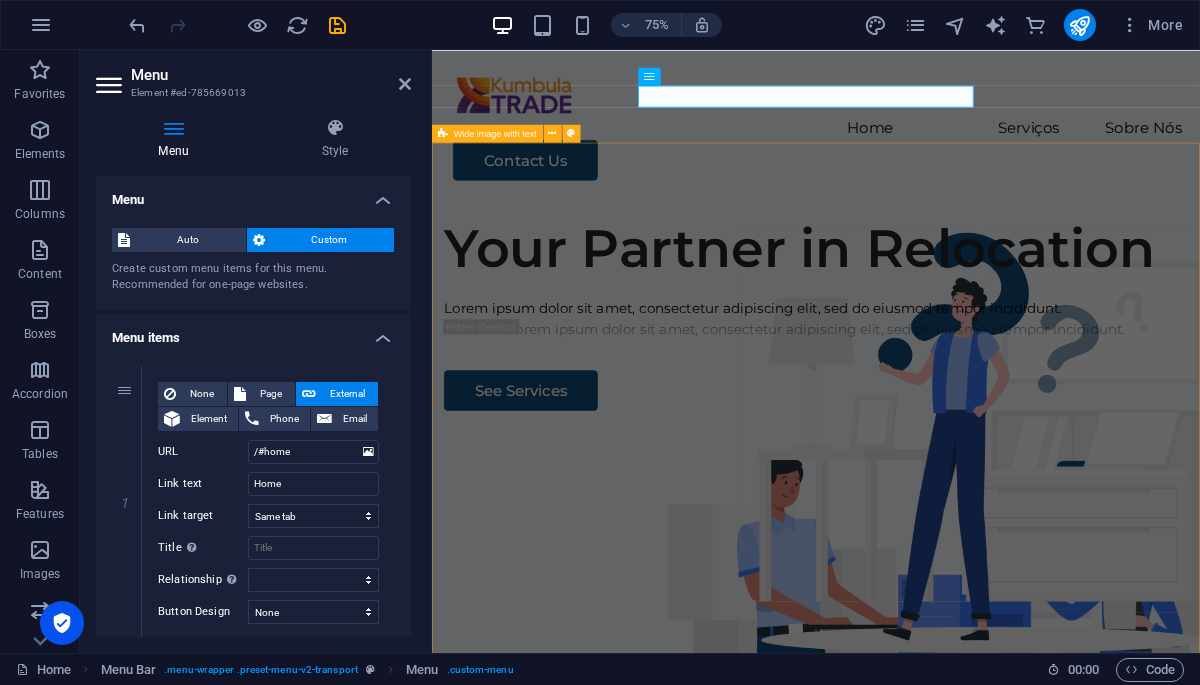 click on "Your Partner in Relocation Lorem ipsum dolor sit amet, consectetur adipiscing elit, sed do eiusmod tempor incididunt.  Lorem ipsum dolor sit amet, consectetur adipiscing elit, sed do eiusmod tempor incididunt.  See Services" at bounding box center (944, 639) 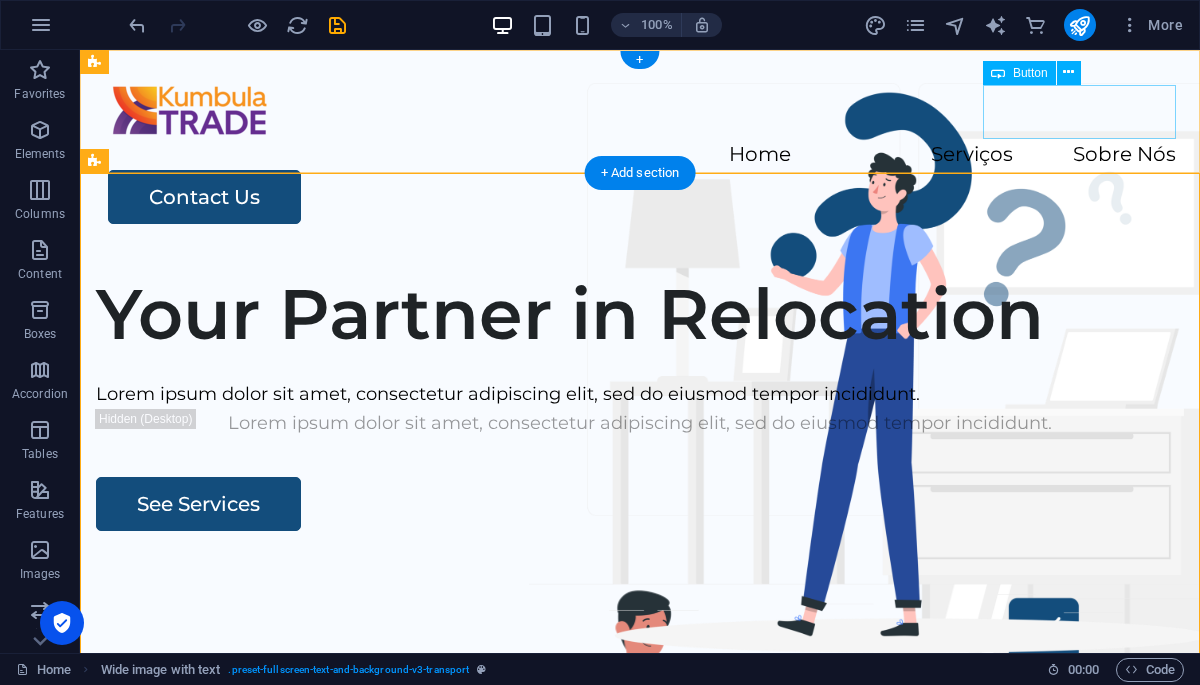 click on "Contact Us" at bounding box center (642, 197) 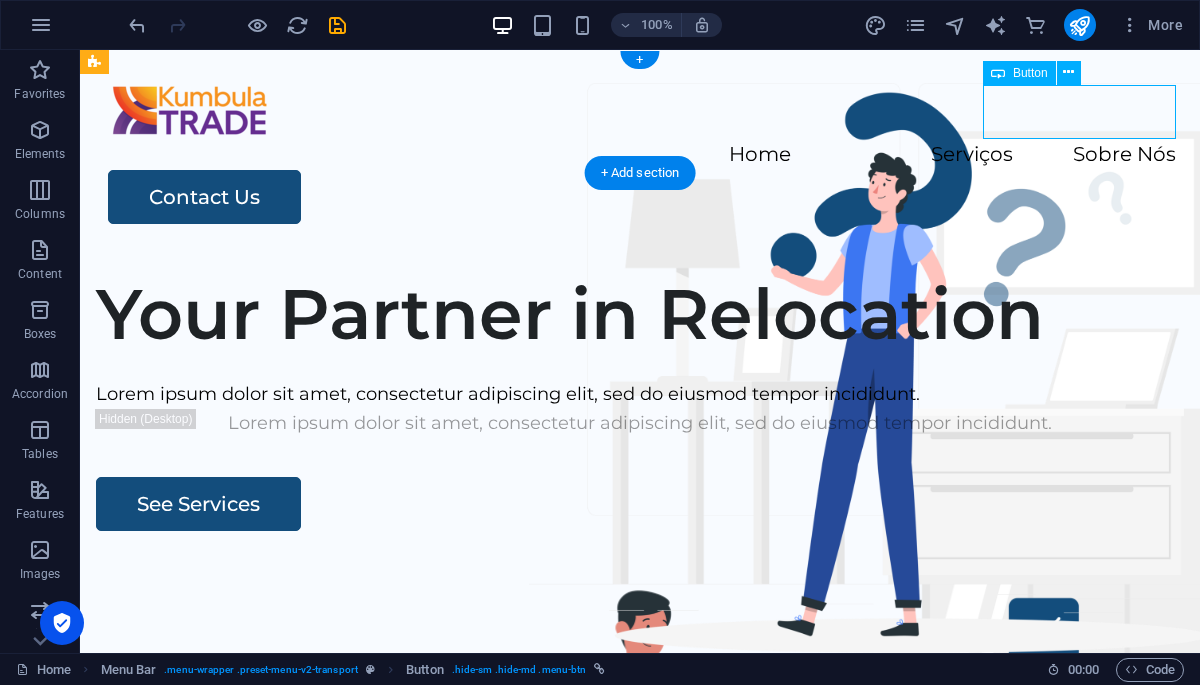 click on "Contact Us" at bounding box center (642, 197) 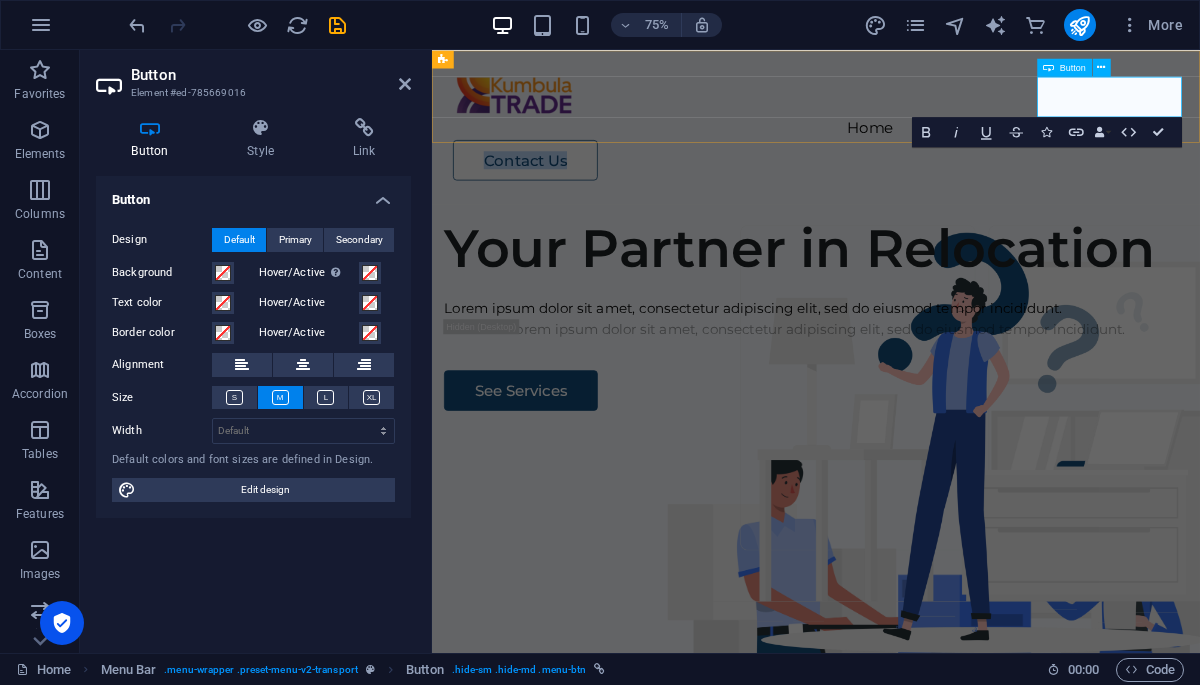 type 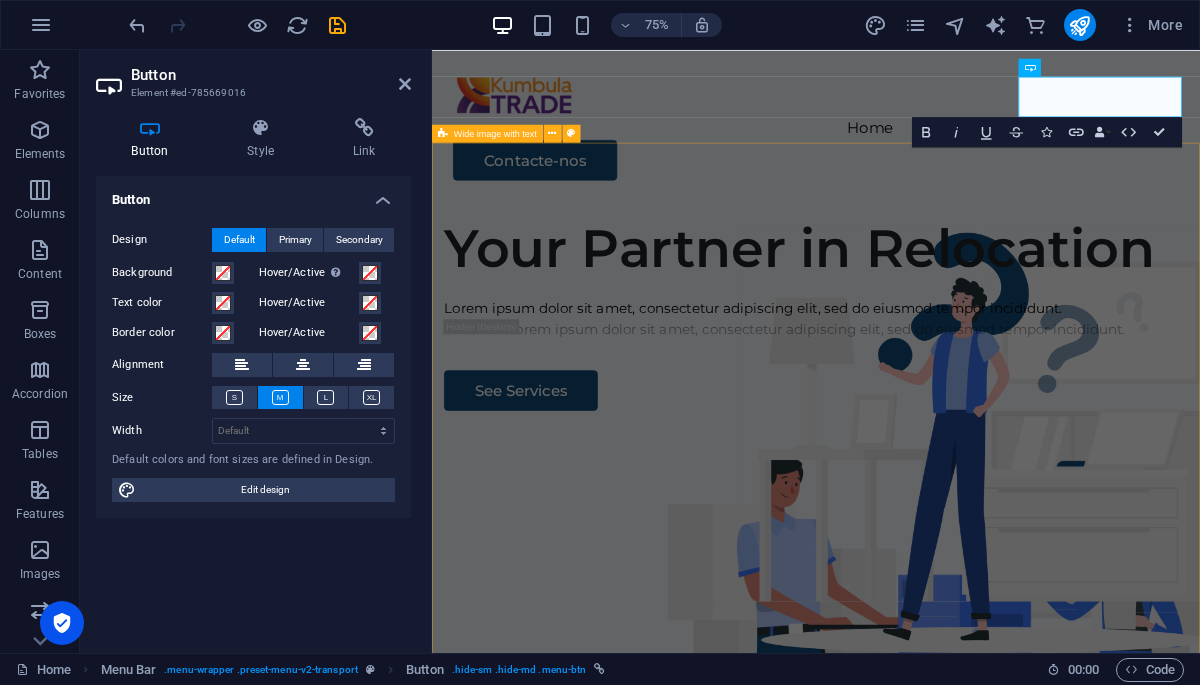 click on "Your Partner in Relocation Lorem ipsum dolor sit amet, consectetur adipiscing elit, sed do eiusmod tempor incididunt.  Lorem ipsum dolor sit amet, consectetur adipiscing elit, sed do eiusmod tempor incididunt.  See Services" at bounding box center [944, 639] 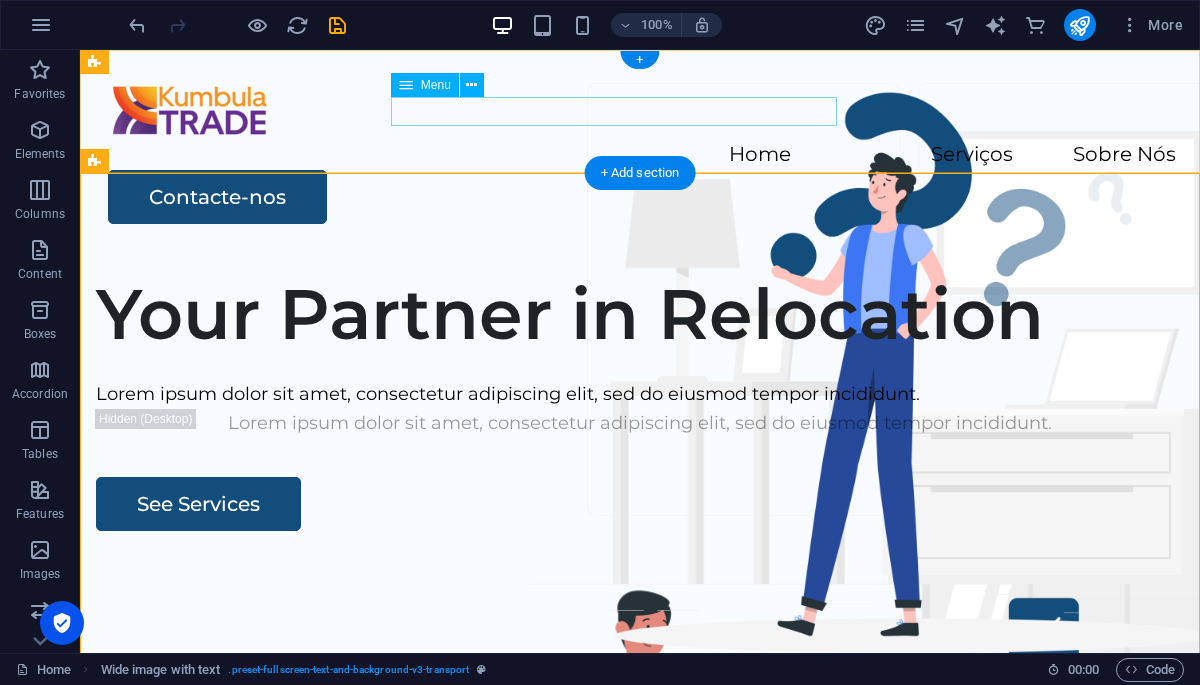 click on "Home Serviços Sobre Nós" at bounding box center [640, 155] 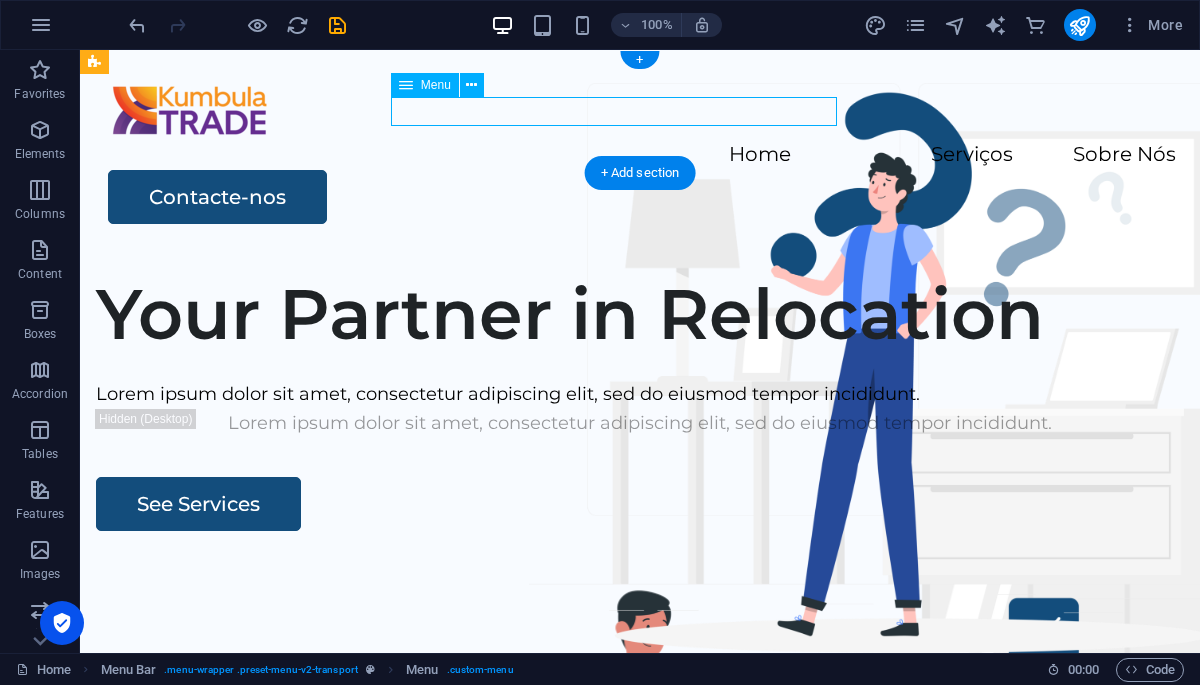 click on "Home Serviços Sobre Nós" at bounding box center [640, 155] 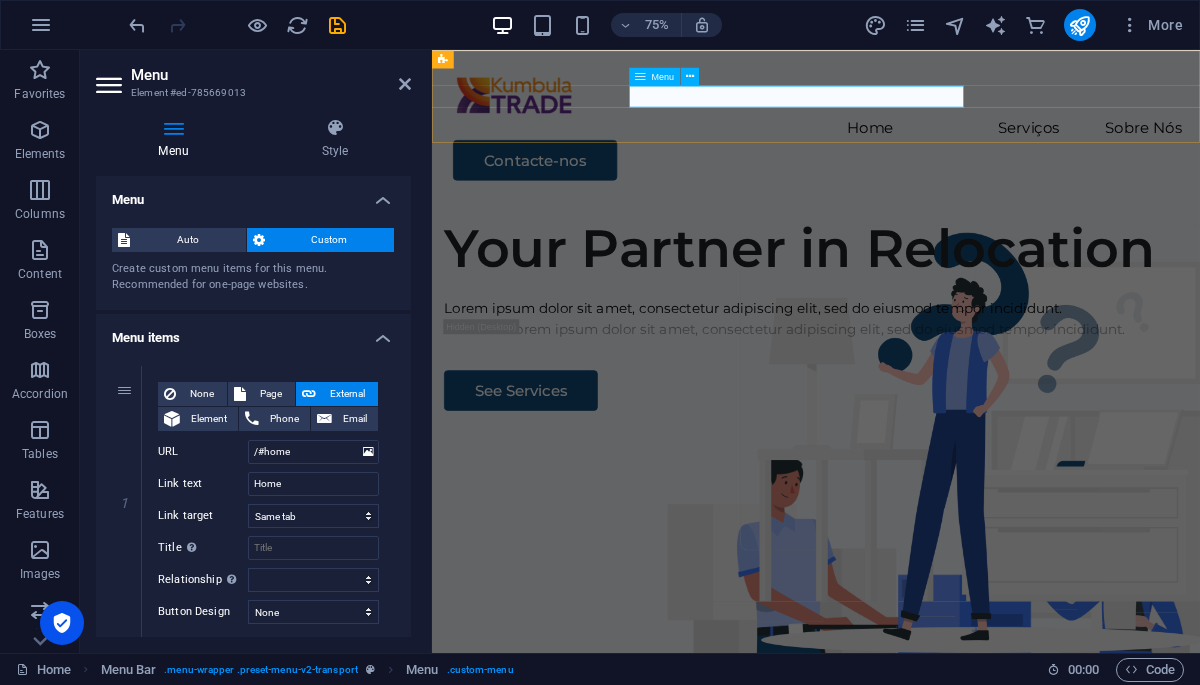 click on "Home Serviços Sobre Nós" at bounding box center [944, 155] 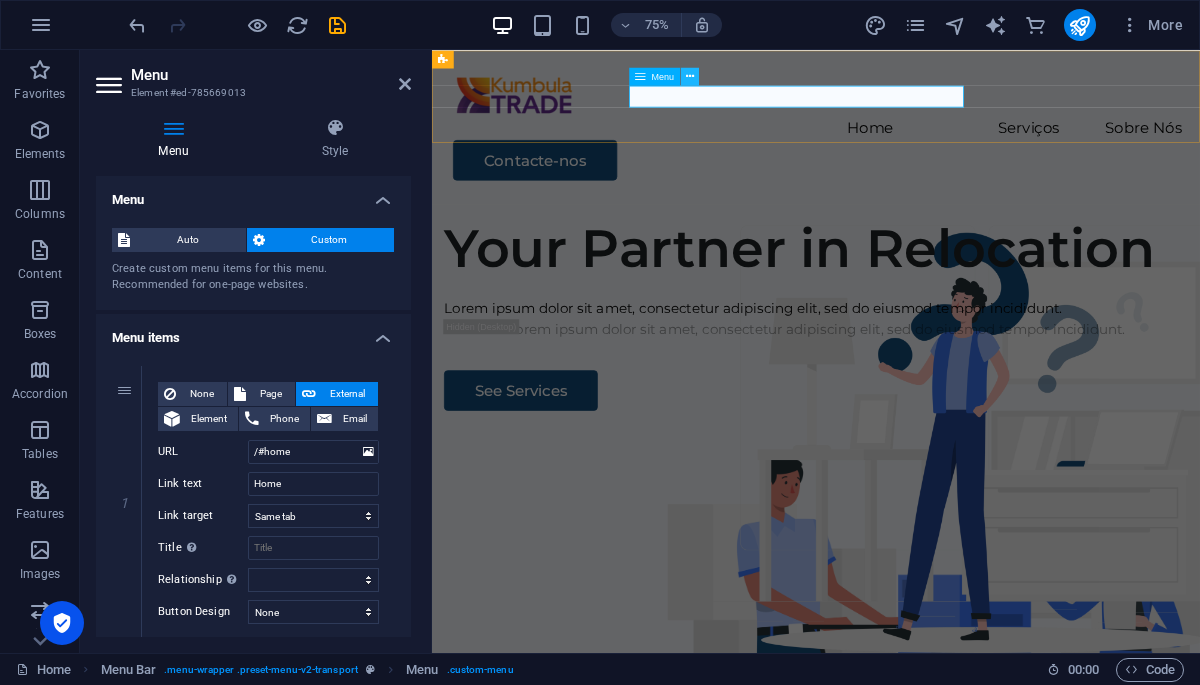 click at bounding box center [690, 76] 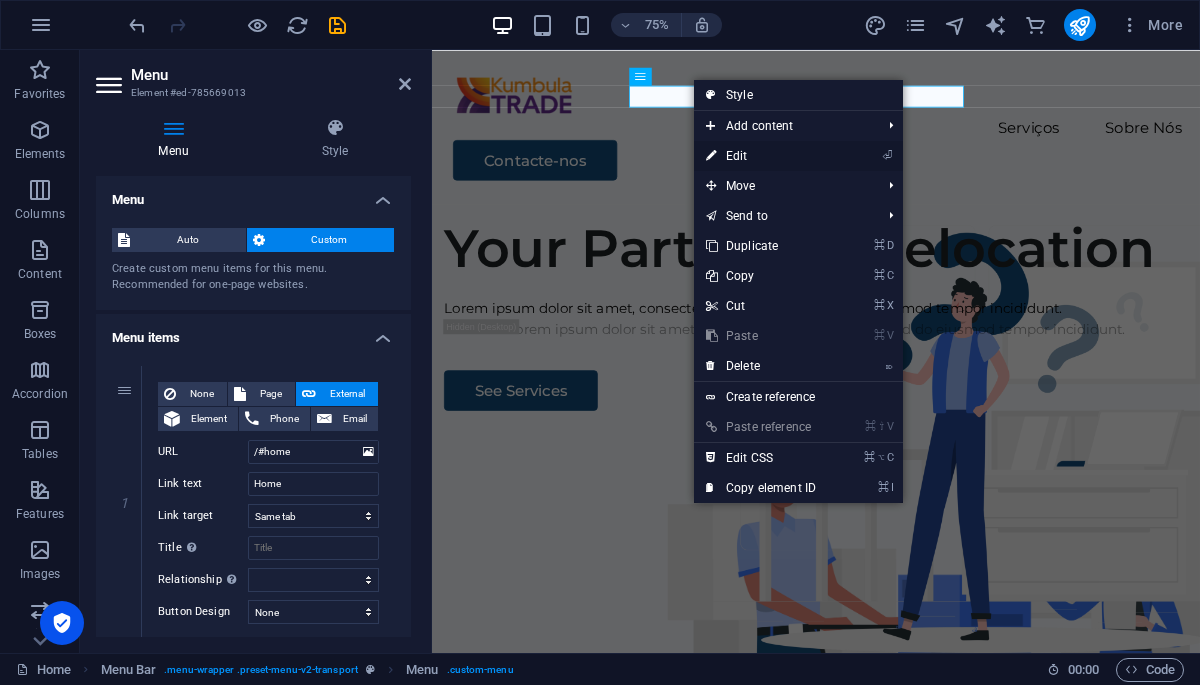 click on "⏎  Edit" at bounding box center [761, 156] 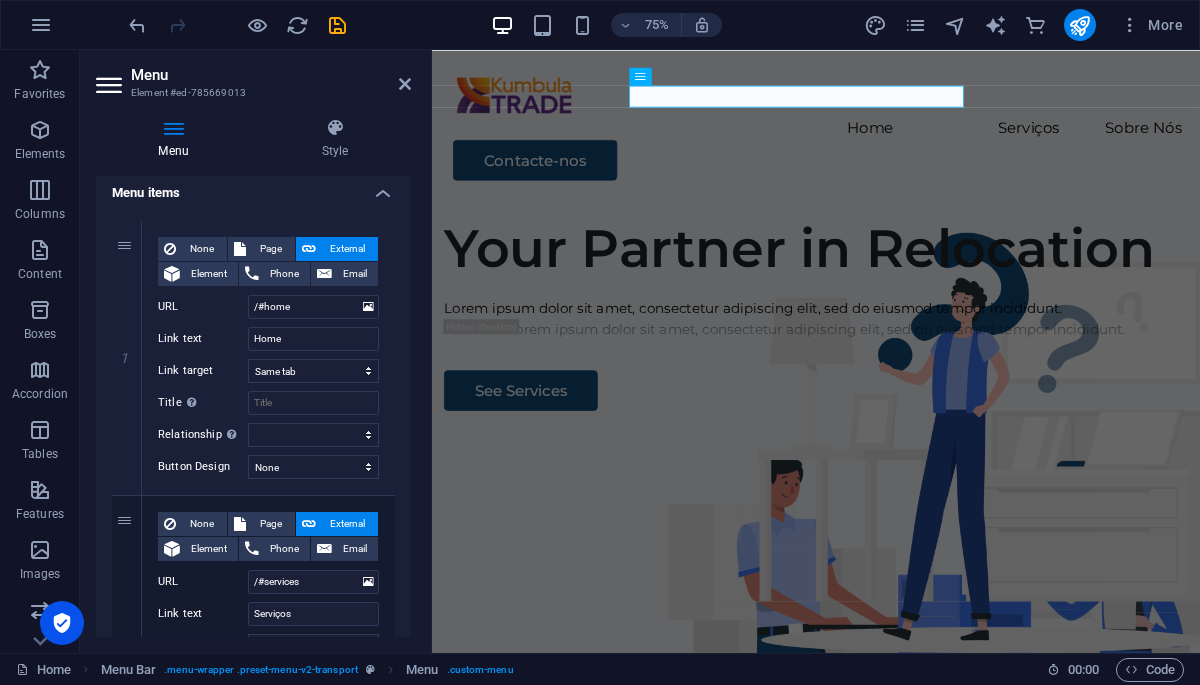 scroll, scrollTop: 0, scrollLeft: 0, axis: both 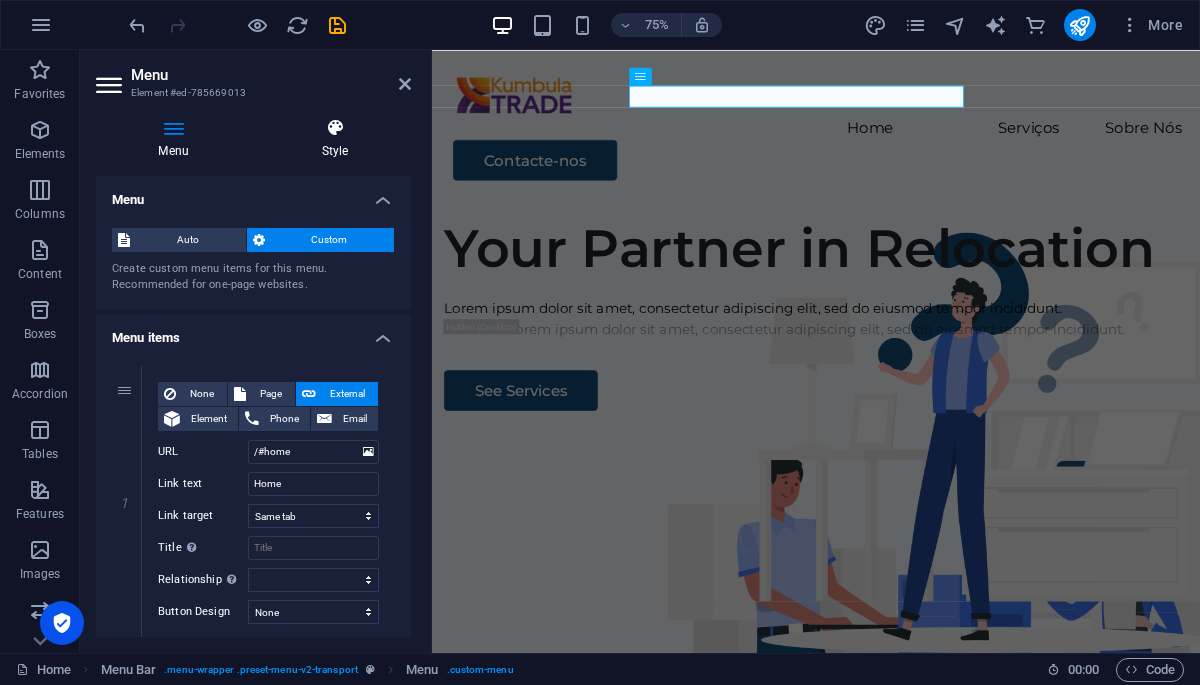 click on "Style" at bounding box center (335, 139) 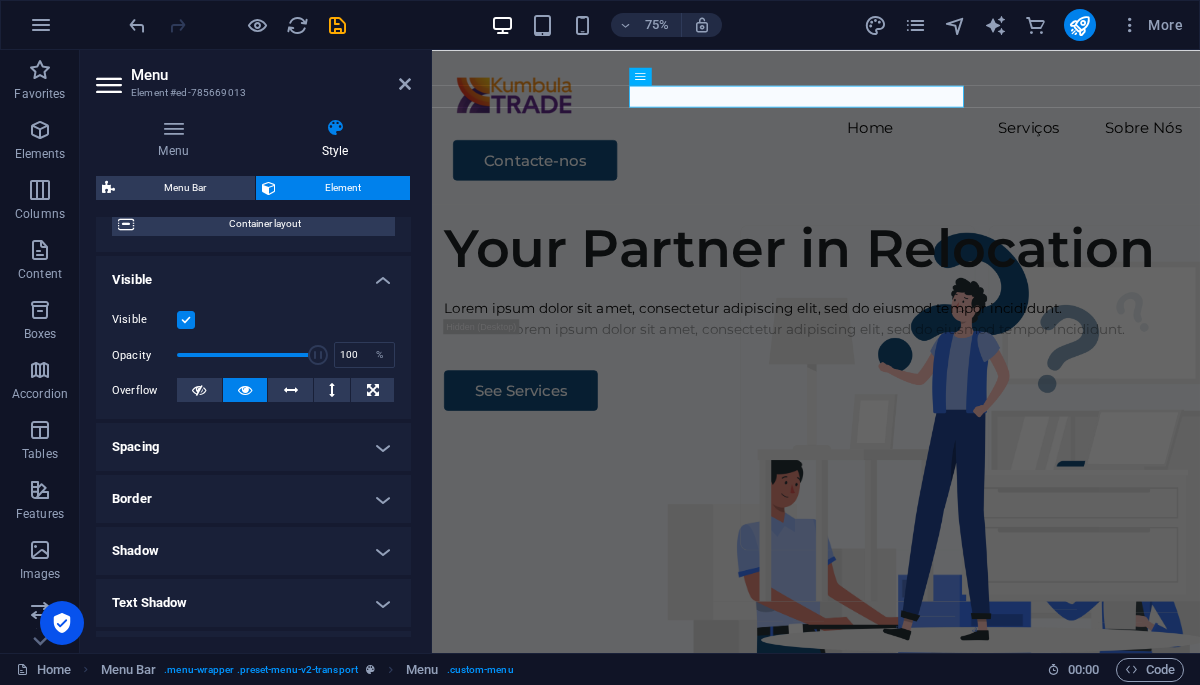 scroll, scrollTop: 179, scrollLeft: 0, axis: vertical 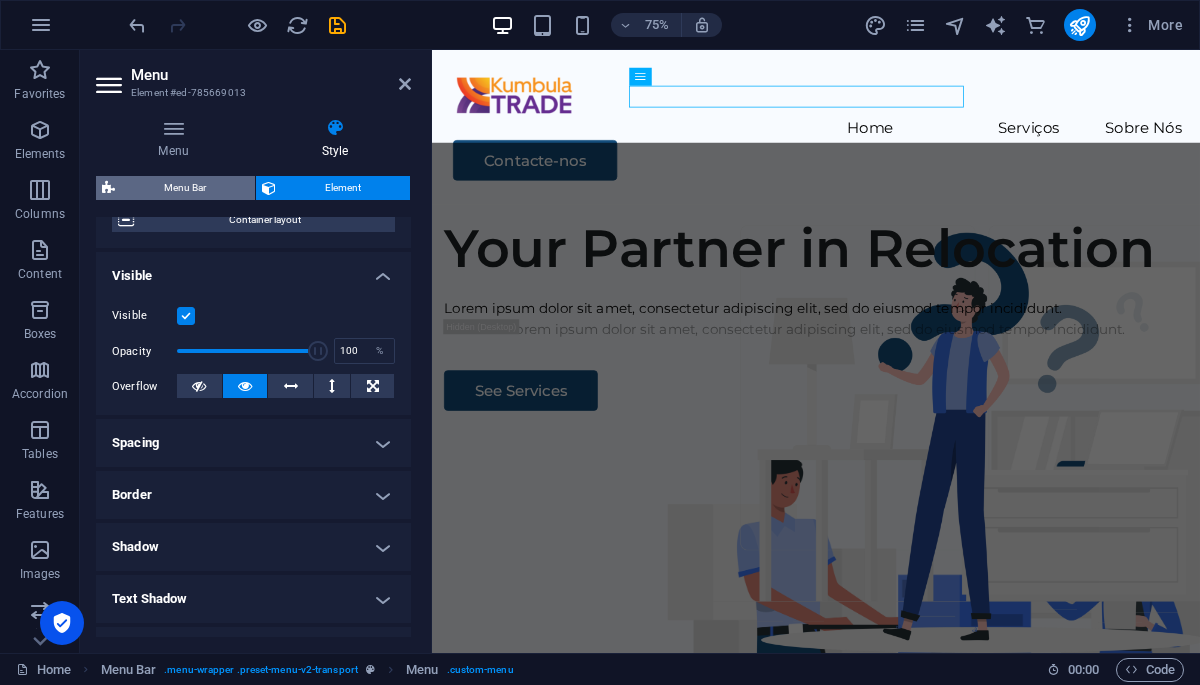 click on "Menu Bar" at bounding box center [185, 188] 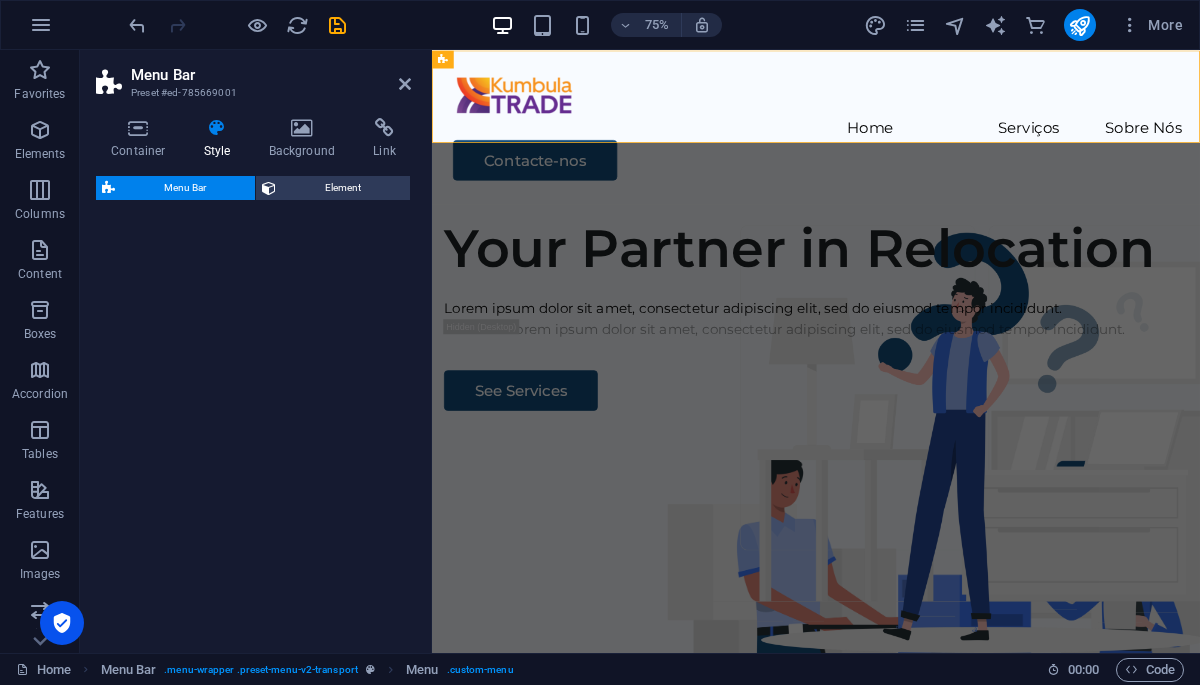 select on "rem" 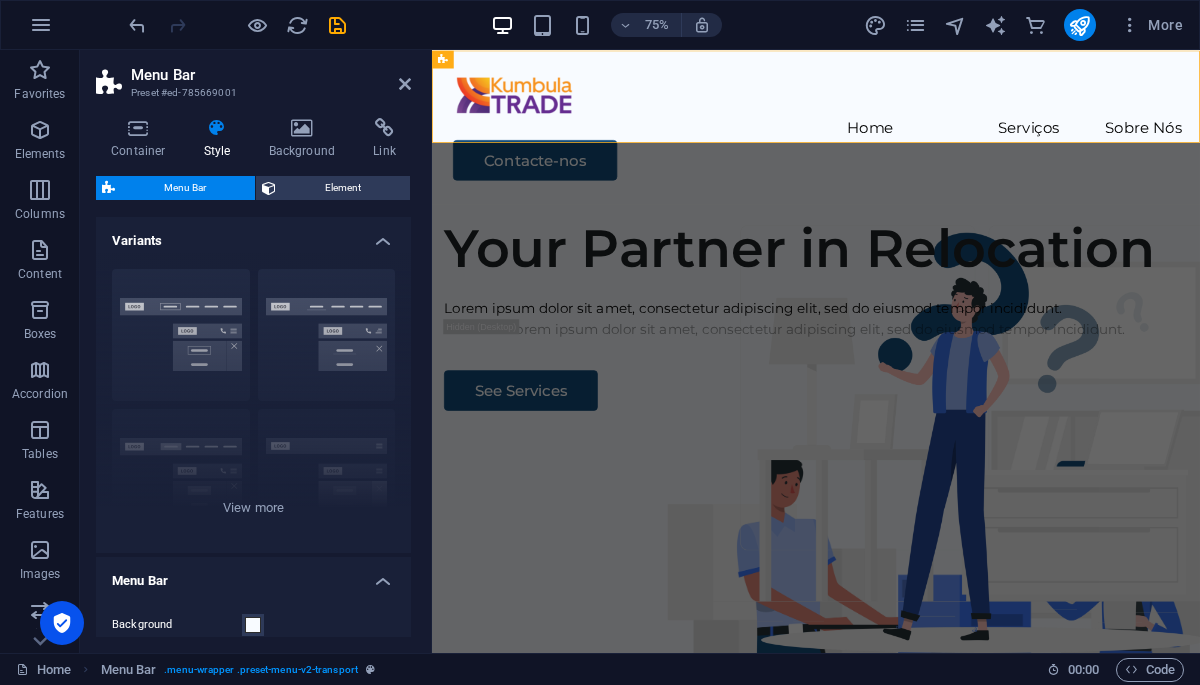 click on "Style" at bounding box center [221, 139] 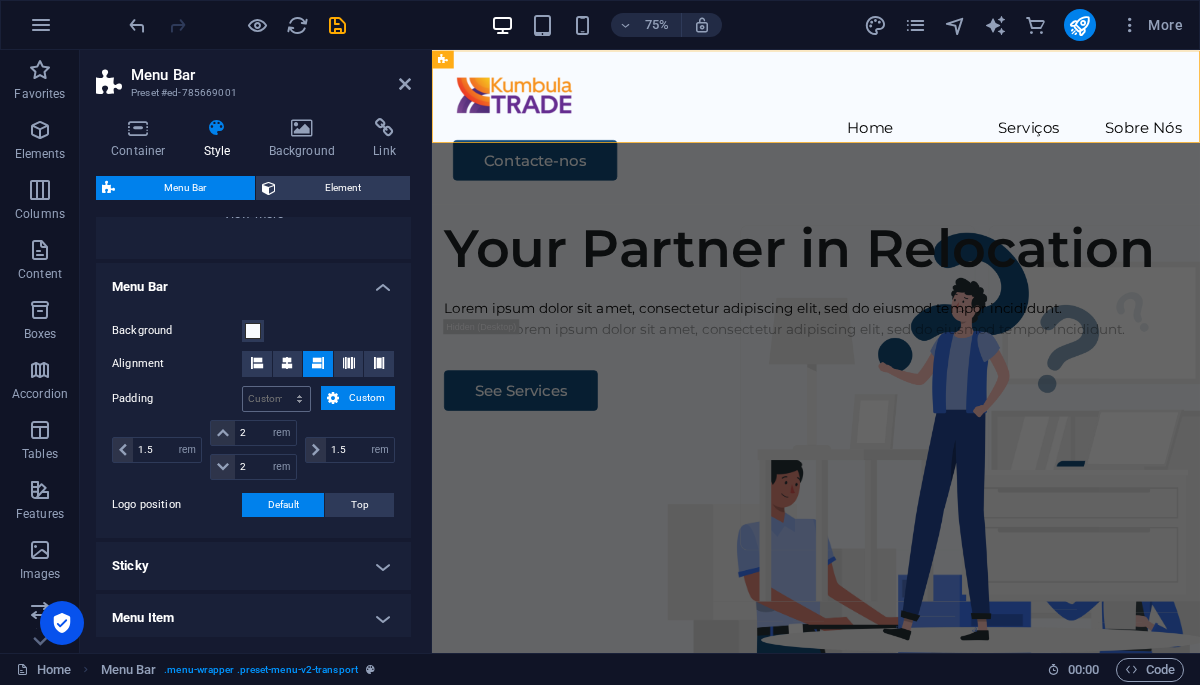 scroll, scrollTop: 295, scrollLeft: 0, axis: vertical 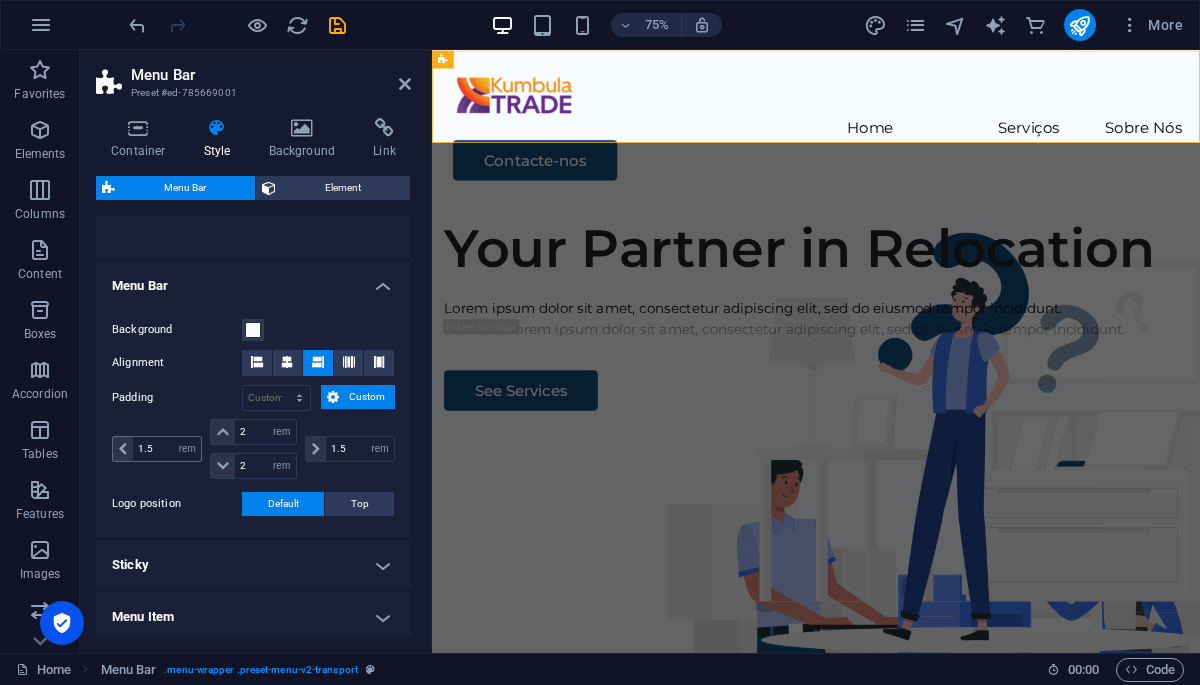 click at bounding box center [123, 449] 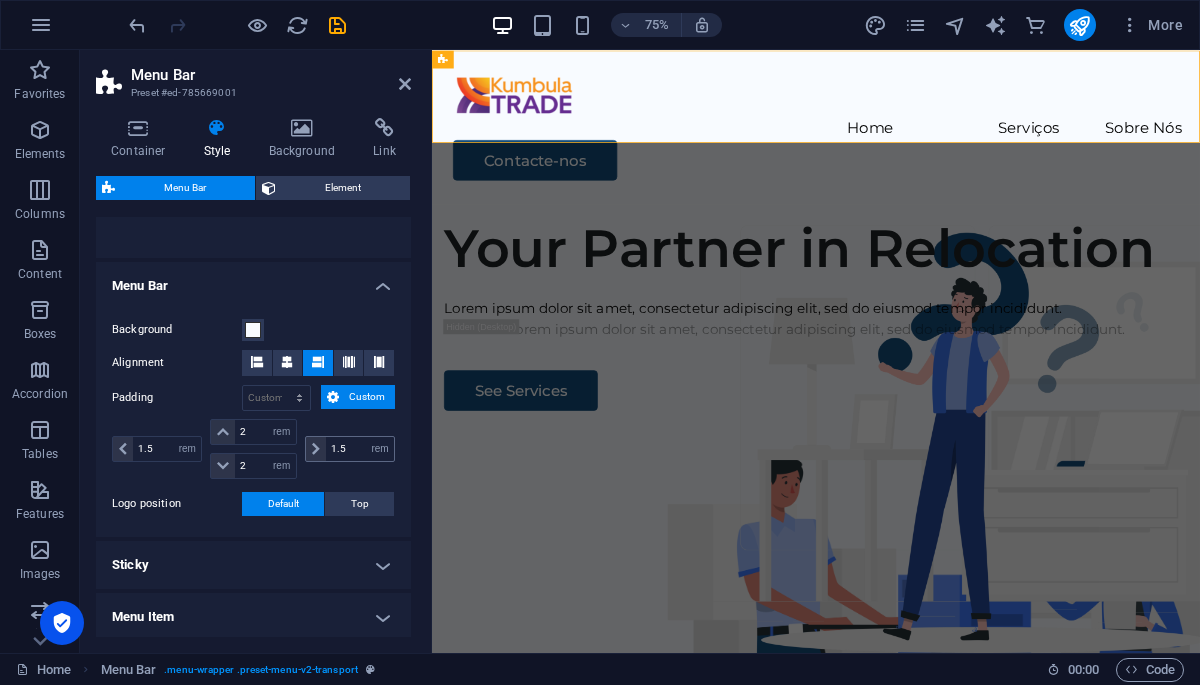 click at bounding box center [316, 449] 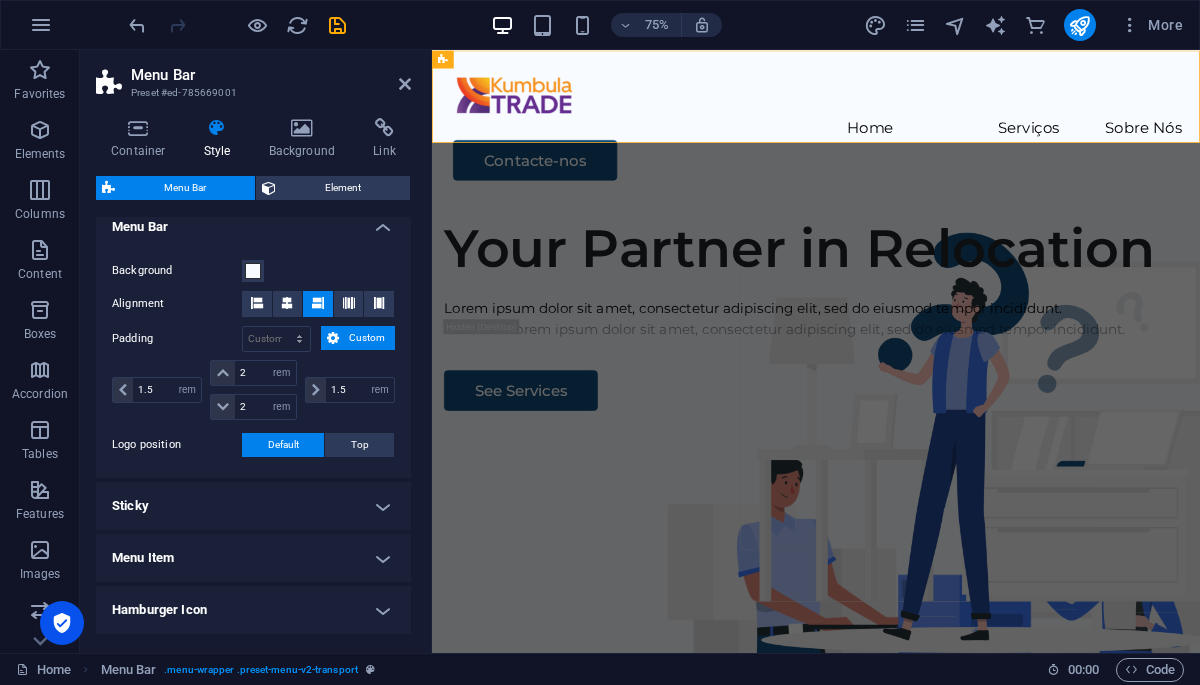 scroll, scrollTop: 343, scrollLeft: 0, axis: vertical 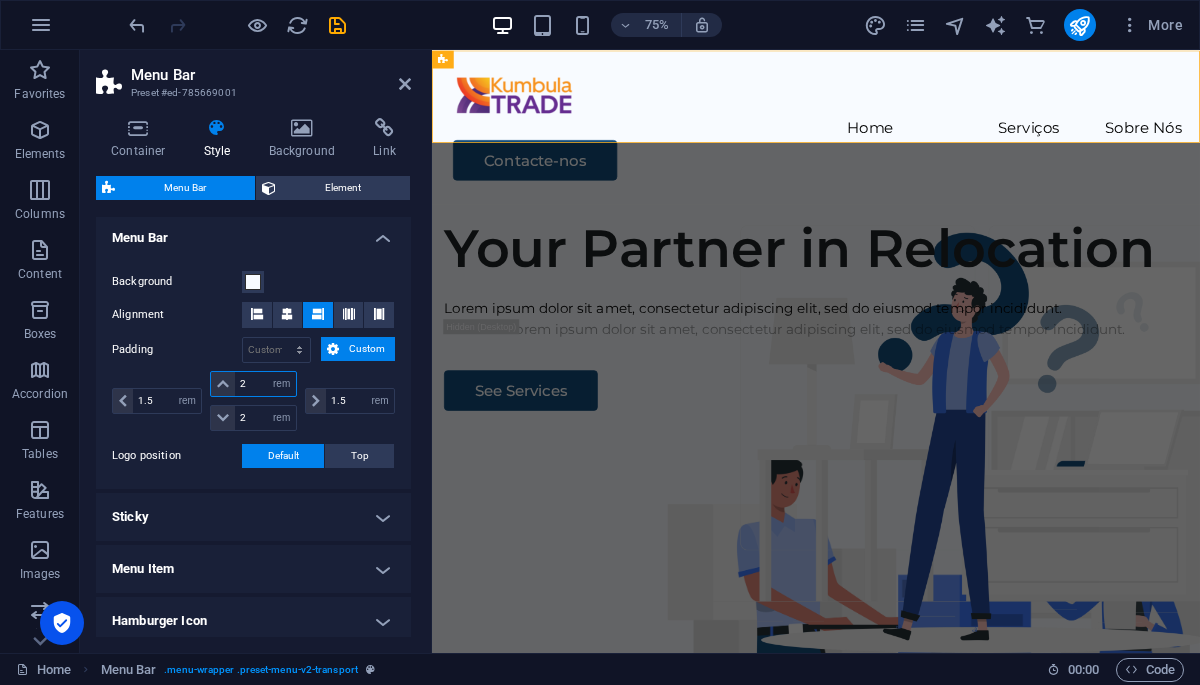 drag, startPoint x: 245, startPoint y: 379, endPoint x: 230, endPoint y: 380, distance: 15.033297 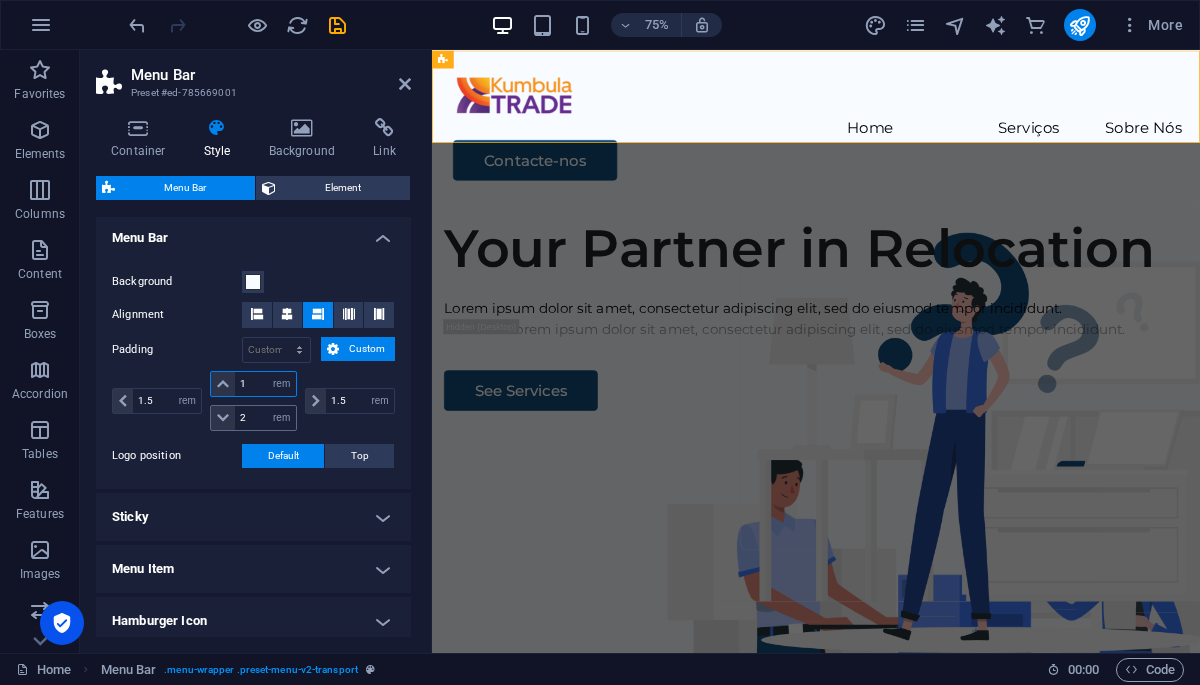 type on "1" 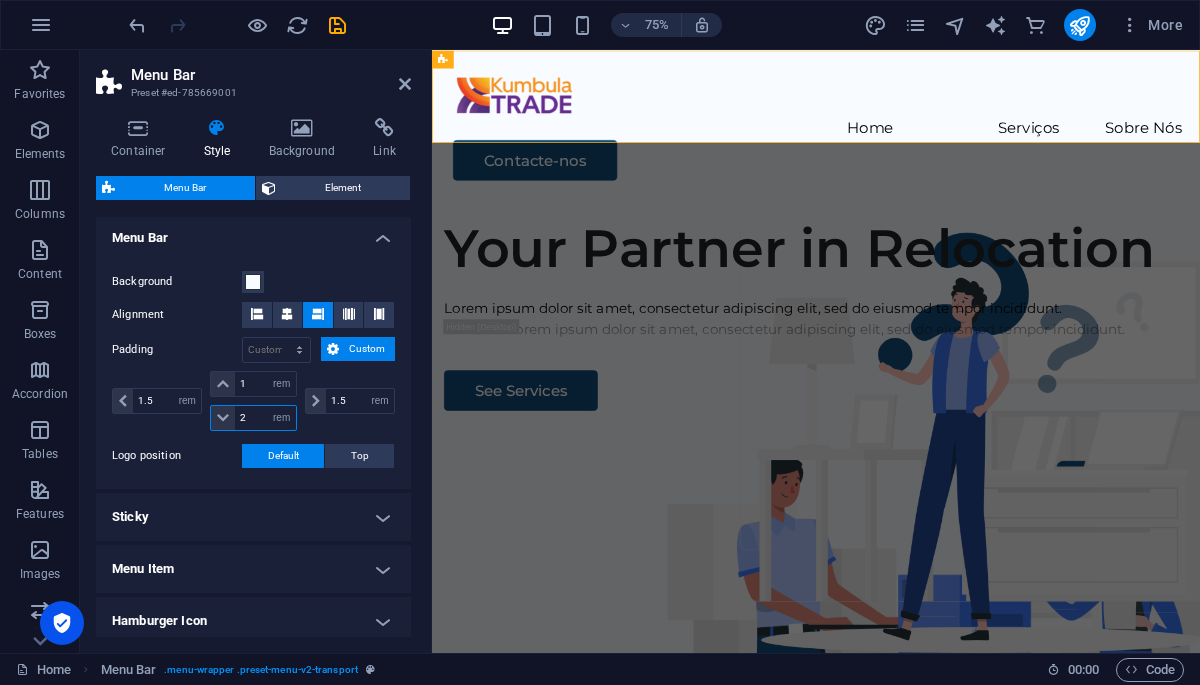 drag, startPoint x: 251, startPoint y: 421, endPoint x: 226, endPoint y: 419, distance: 25.079872 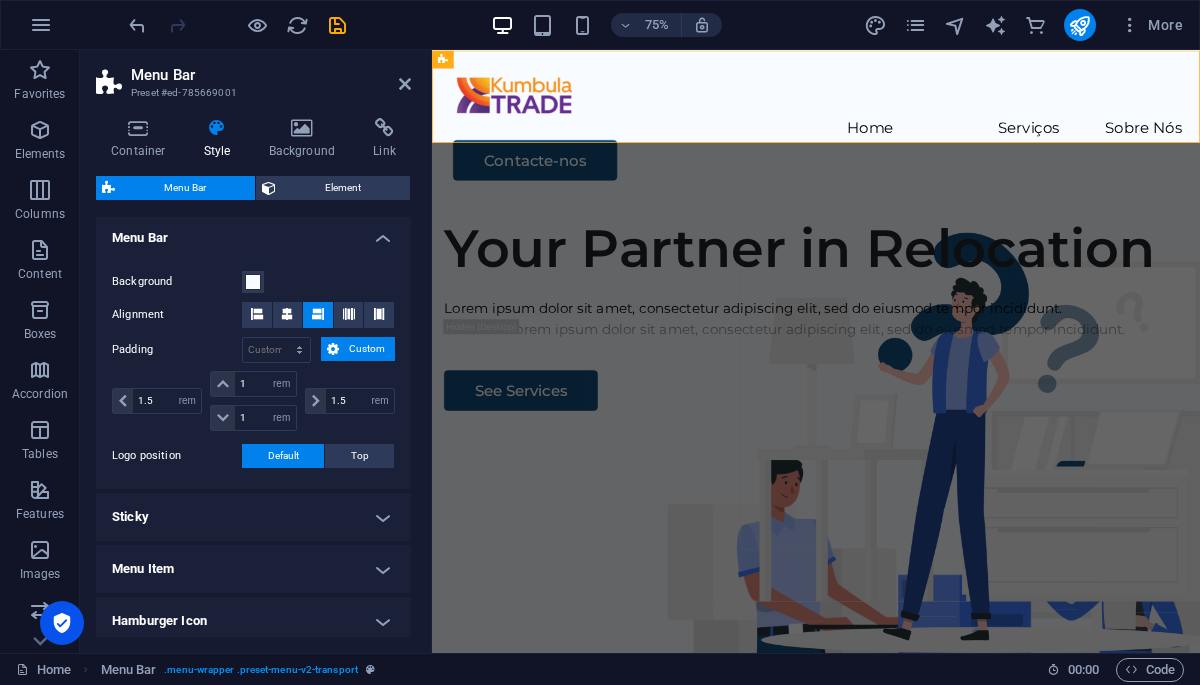click on "1.5 px rem % vh vw" at bounding box center [348, 401] 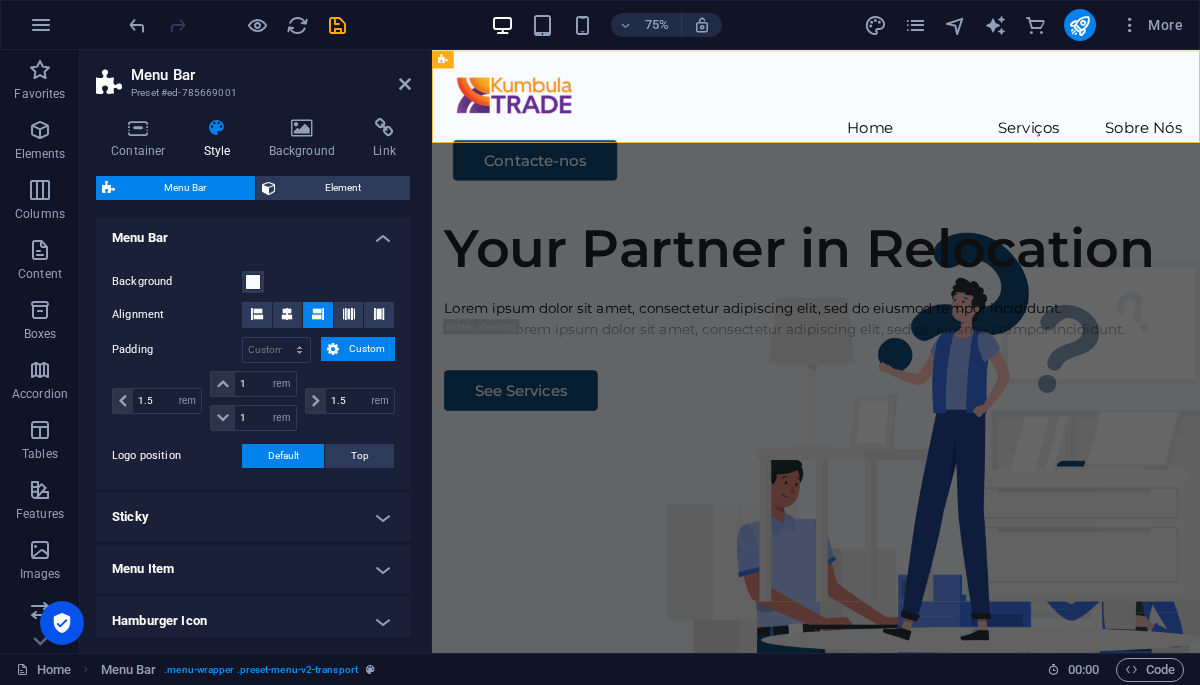 type on "2" 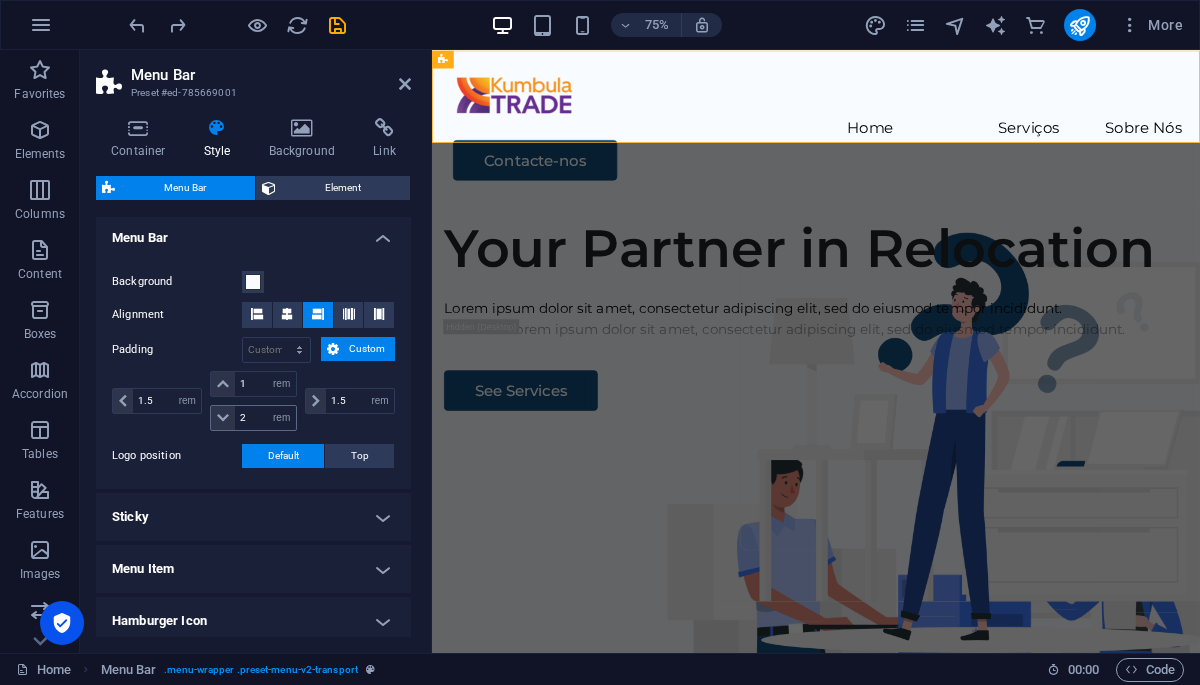 type on "2" 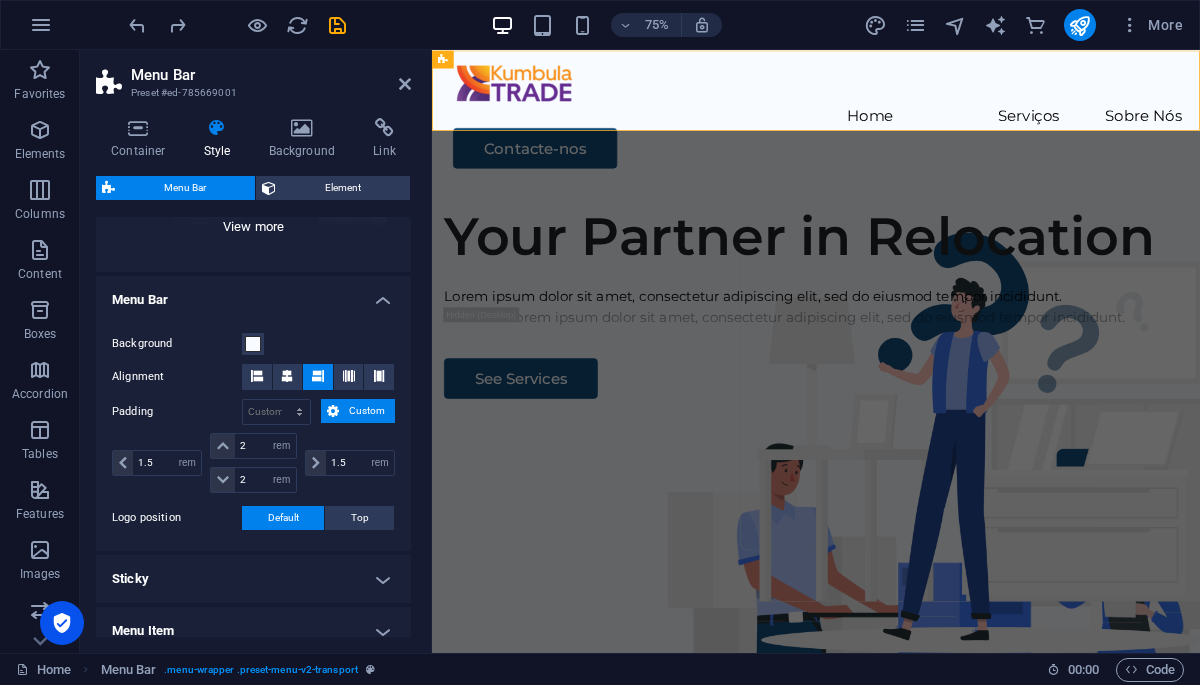 scroll, scrollTop: 307, scrollLeft: 0, axis: vertical 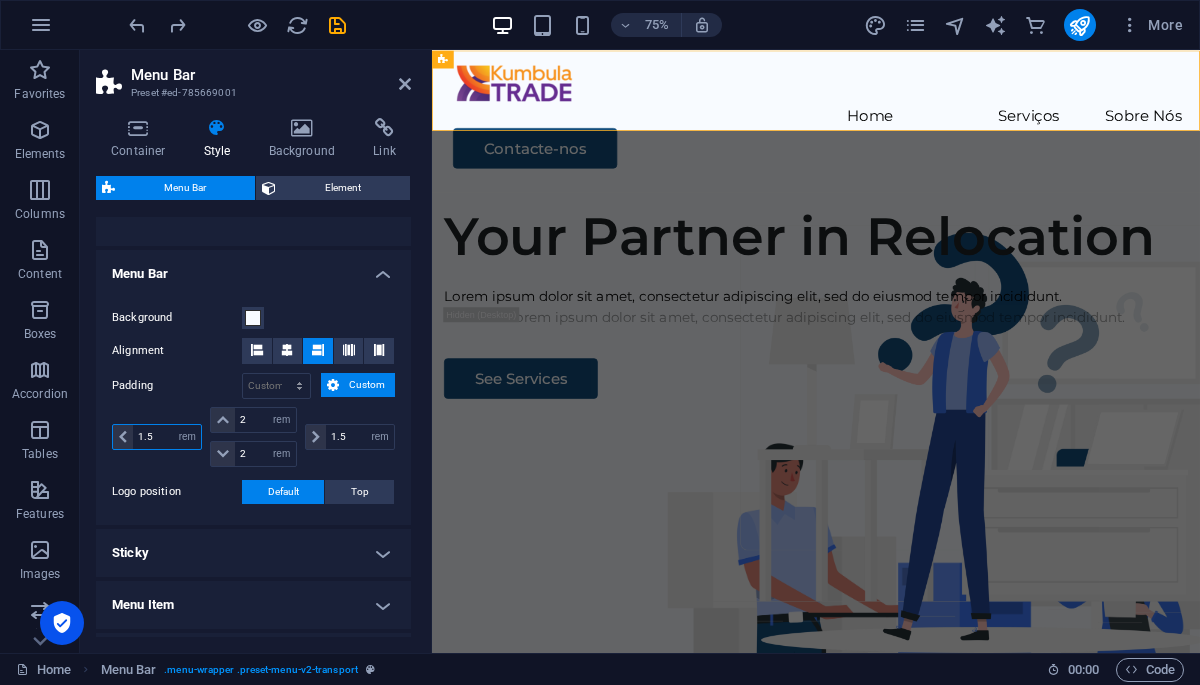 click on "1.5" at bounding box center [167, 437] 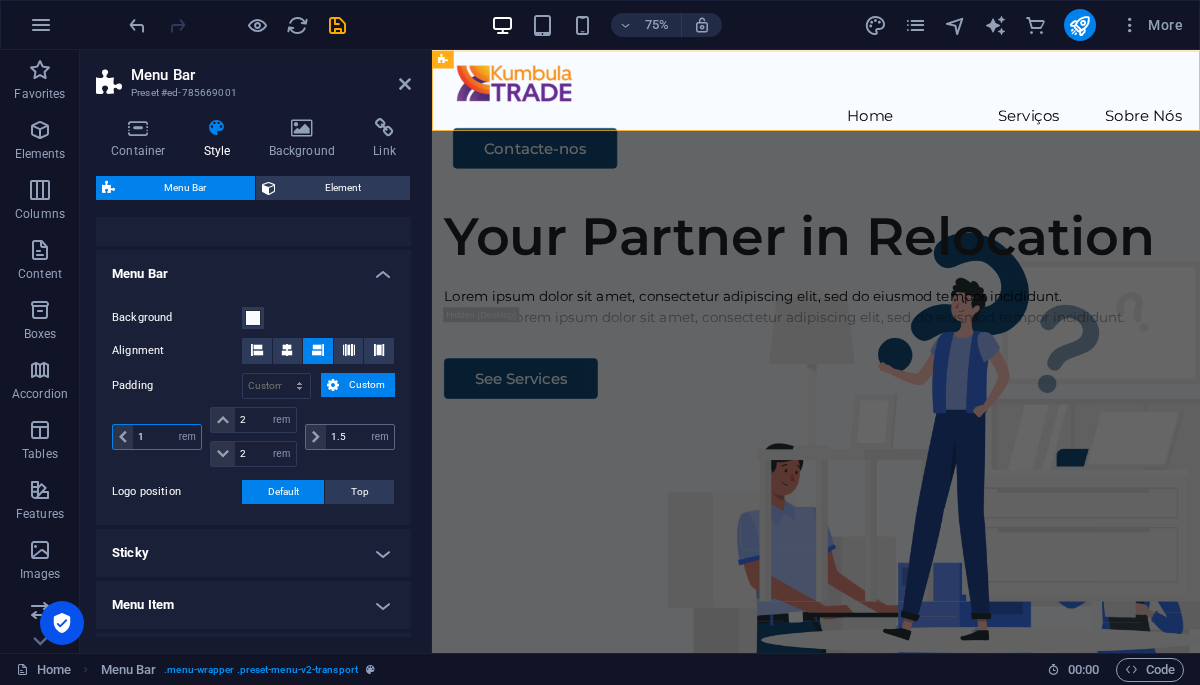 type on "1" 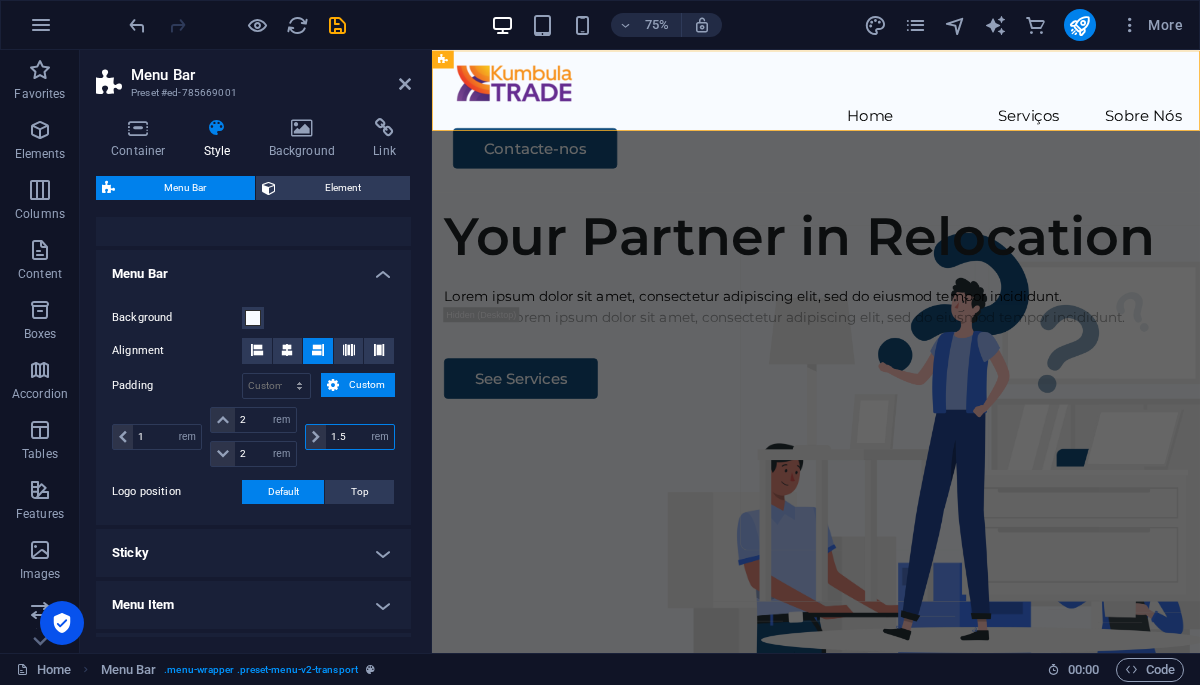 click on "1.5" at bounding box center (360, 437) 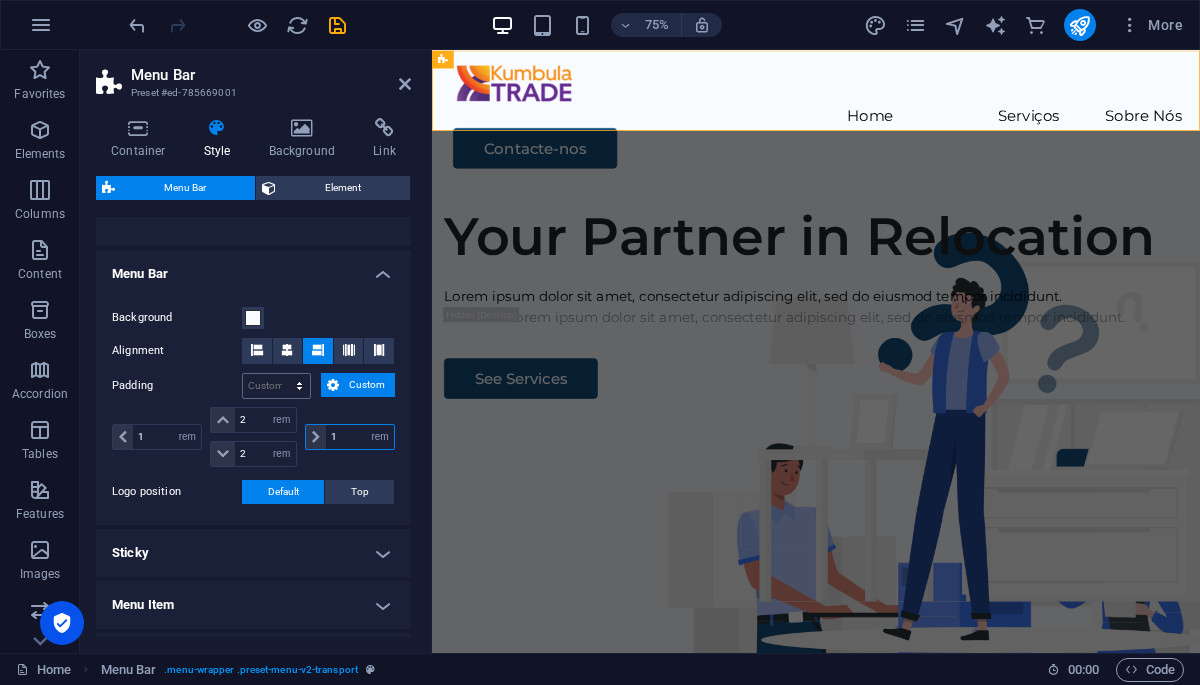 type on "1" 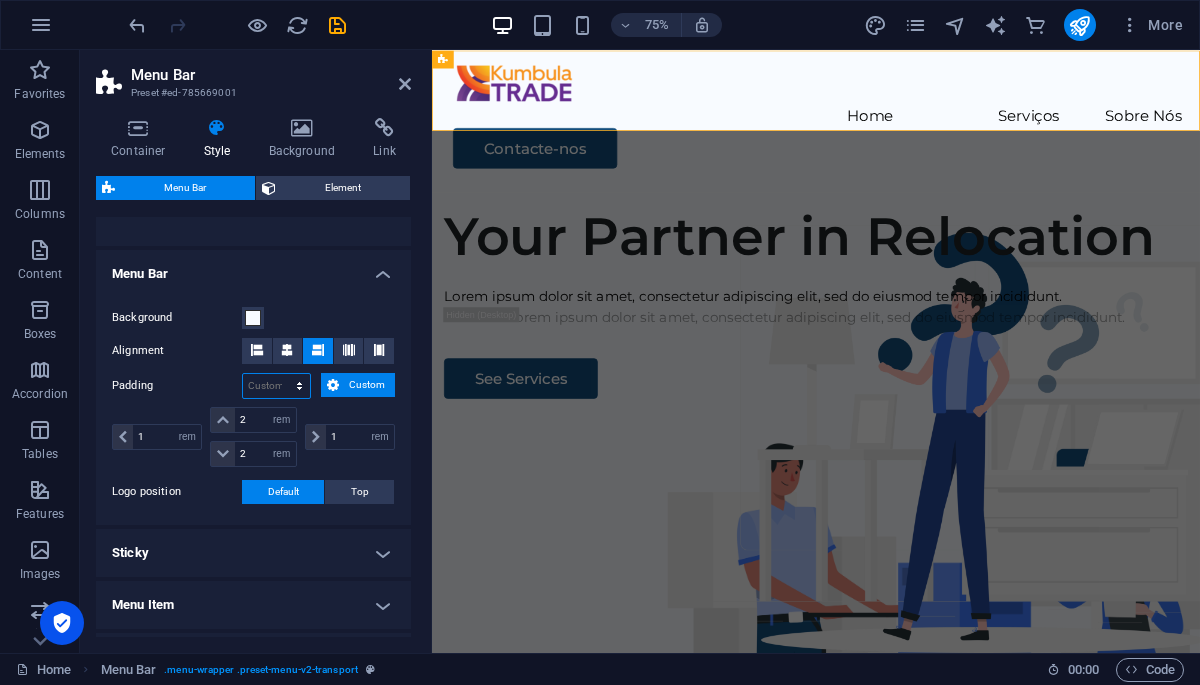 click on "px rem % vh vw Custom" at bounding box center (276, 386) 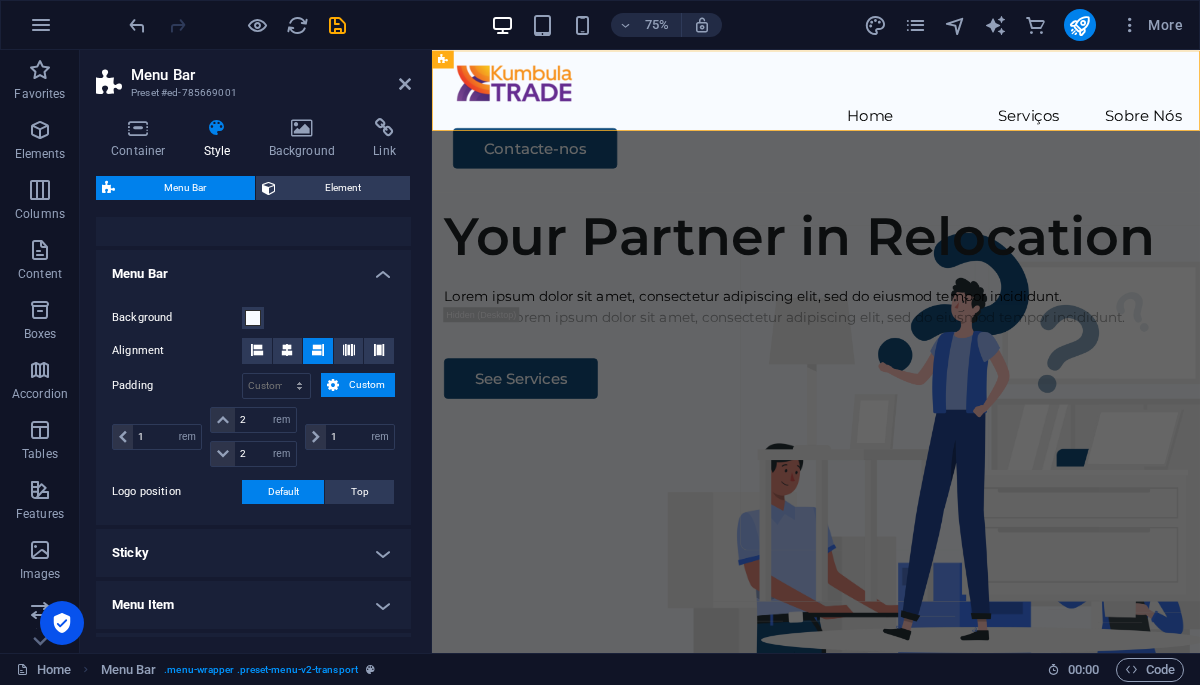 click on "1 px rem % vh vw" at bounding box center [348, 437] 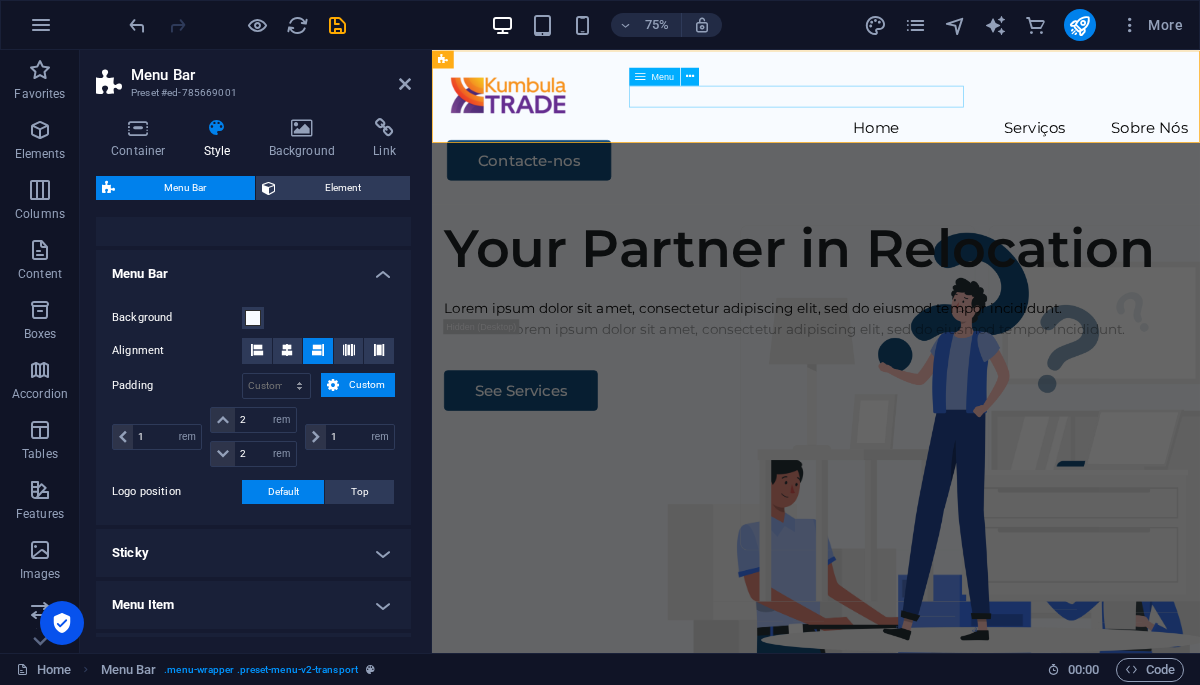 click on "Home Serviços Sobre Nós" at bounding box center (944, 155) 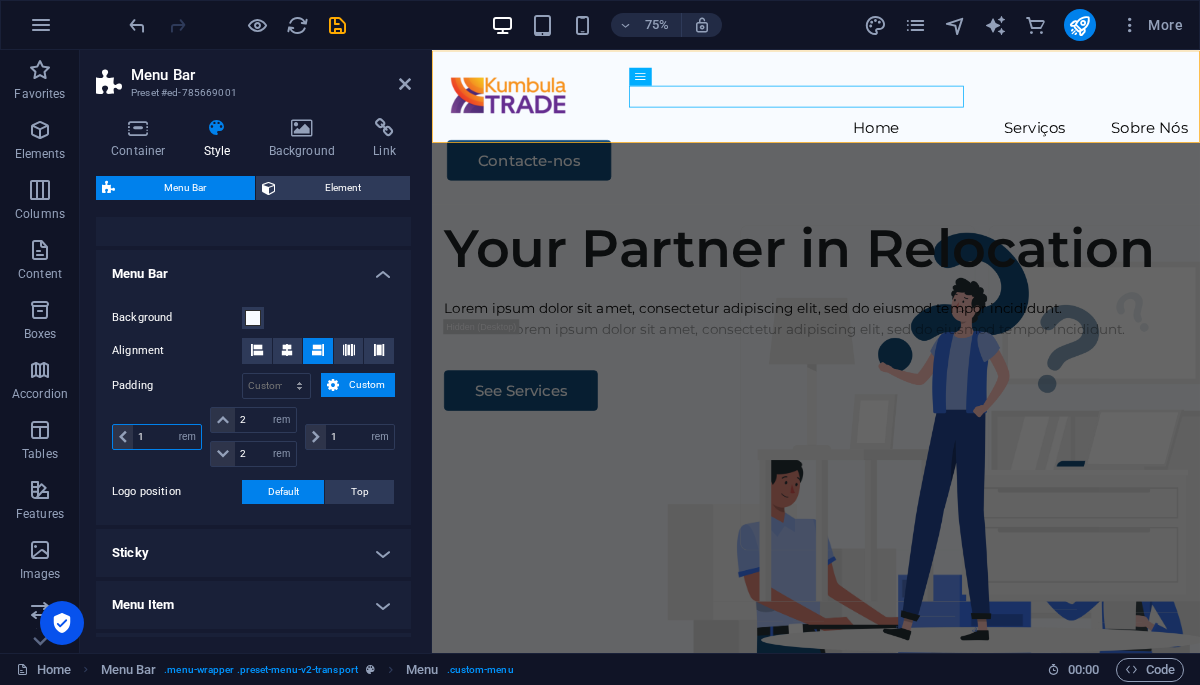 drag, startPoint x: 145, startPoint y: 440, endPoint x: 129, endPoint y: 440, distance: 16 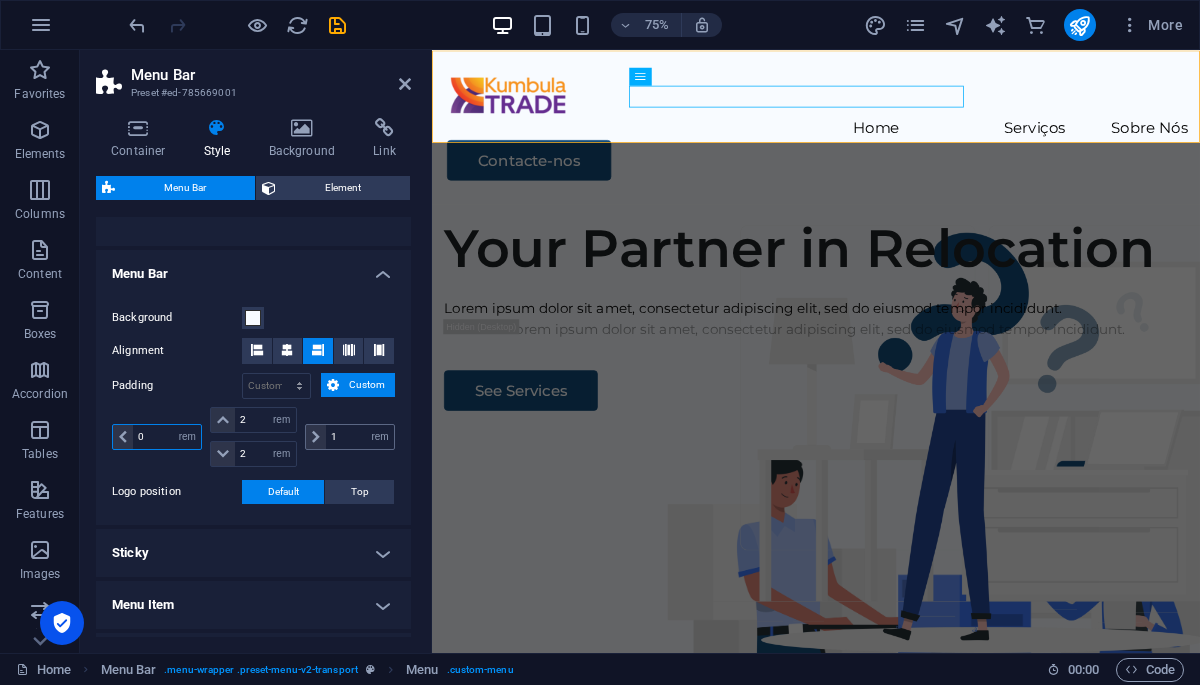 type on "0" 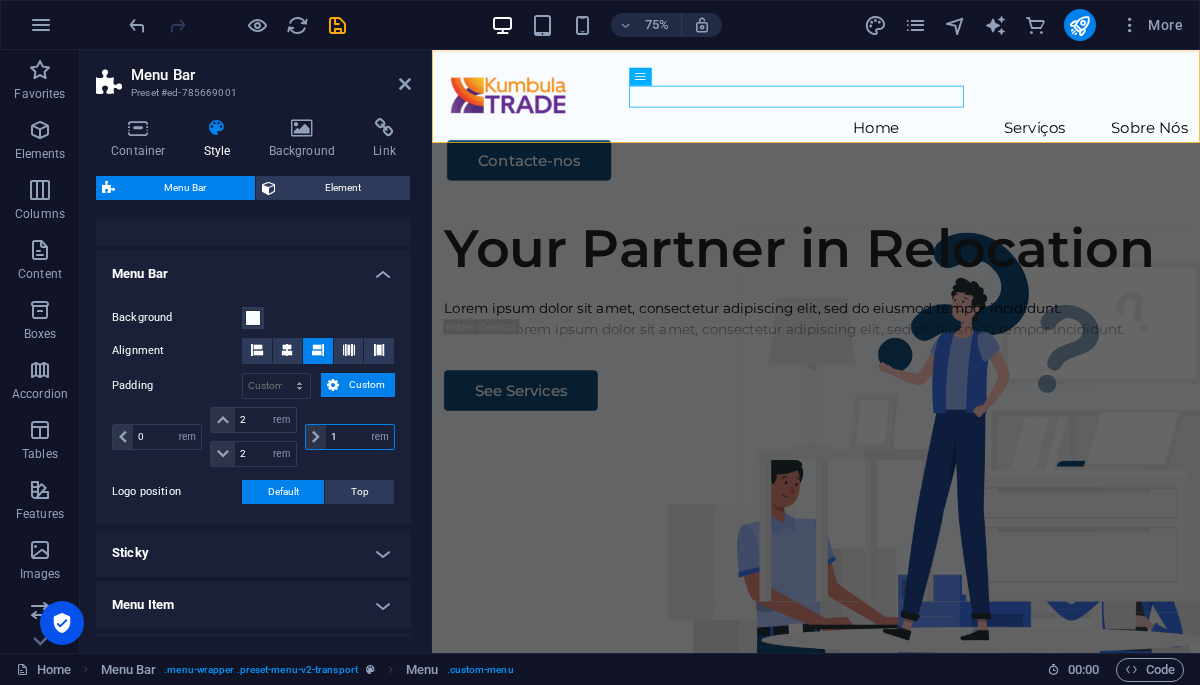 drag, startPoint x: 338, startPoint y: 437, endPoint x: 298, endPoint y: 435, distance: 40.04997 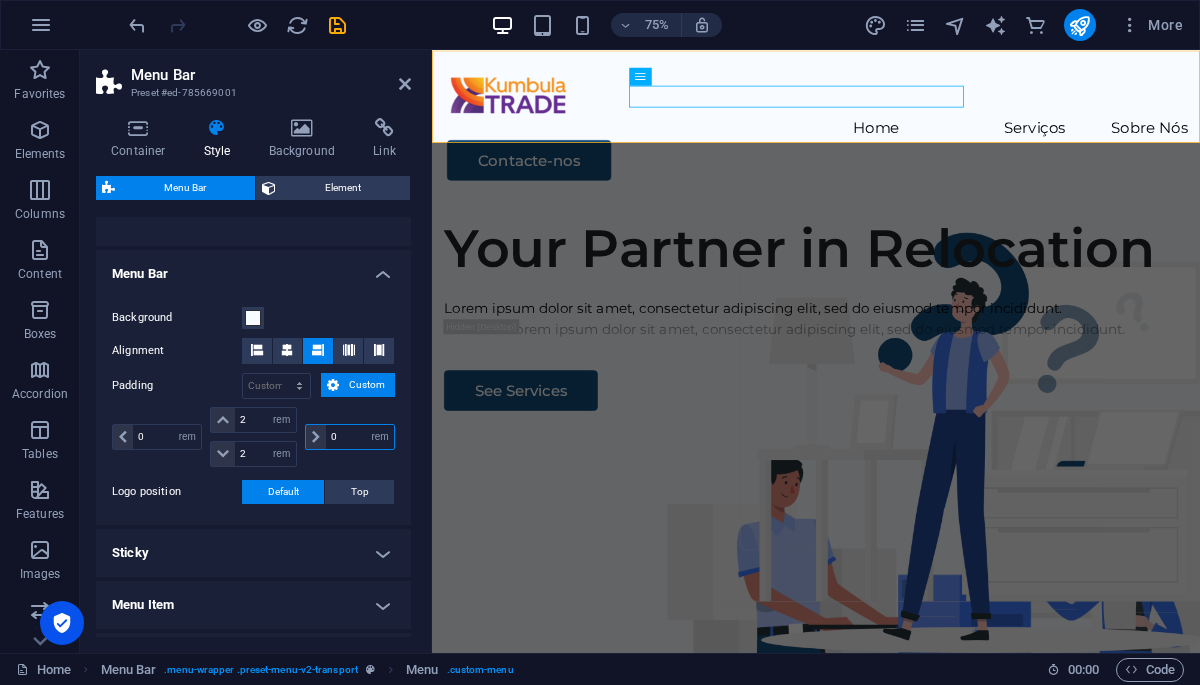 type on "0" 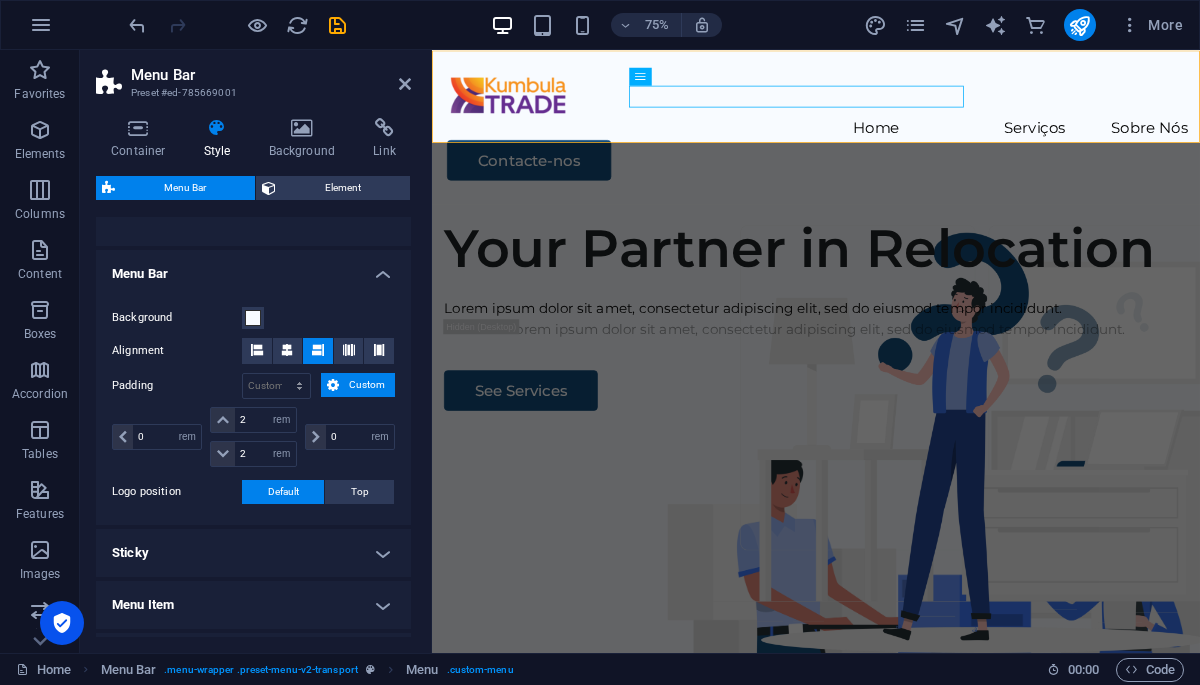 click on "Background Alignment Padding px rem % vh vw Custom Custom 0 px rem % vh vw 2 px rem % vh vw 2 px rem % vh vw 0 px rem % vh vw Logo position Default Top  - Padding 1 px rem % vh vw Custom Custom 1 px rem % vh vw 1 px rem % vh vw 1 px rem % vh vw 1 px rem % vh vw Menu width Default Wide  - Padding 0 px rem % vh vw Custom Custom 0 px rem % vh vw 0 px rem % vh vw 0 px rem % vh vw 0 px rem % vh vw  - Background" at bounding box center [253, 405] 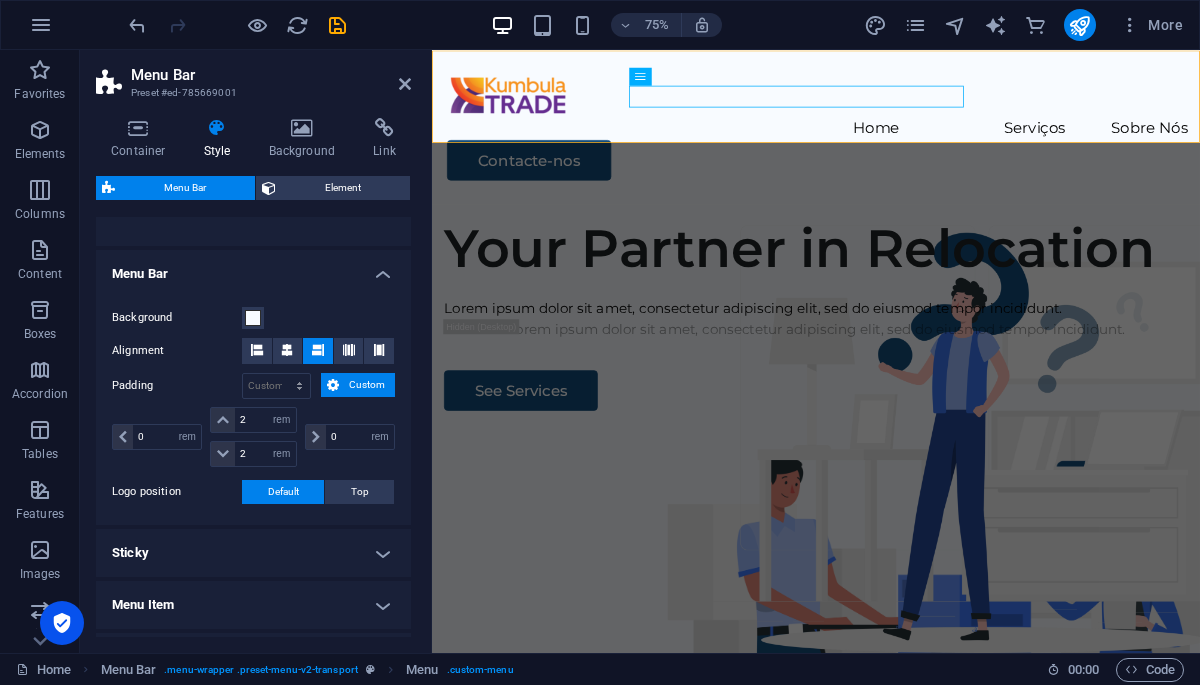 click on "0 px rem % vh vw" at bounding box center [348, 437] 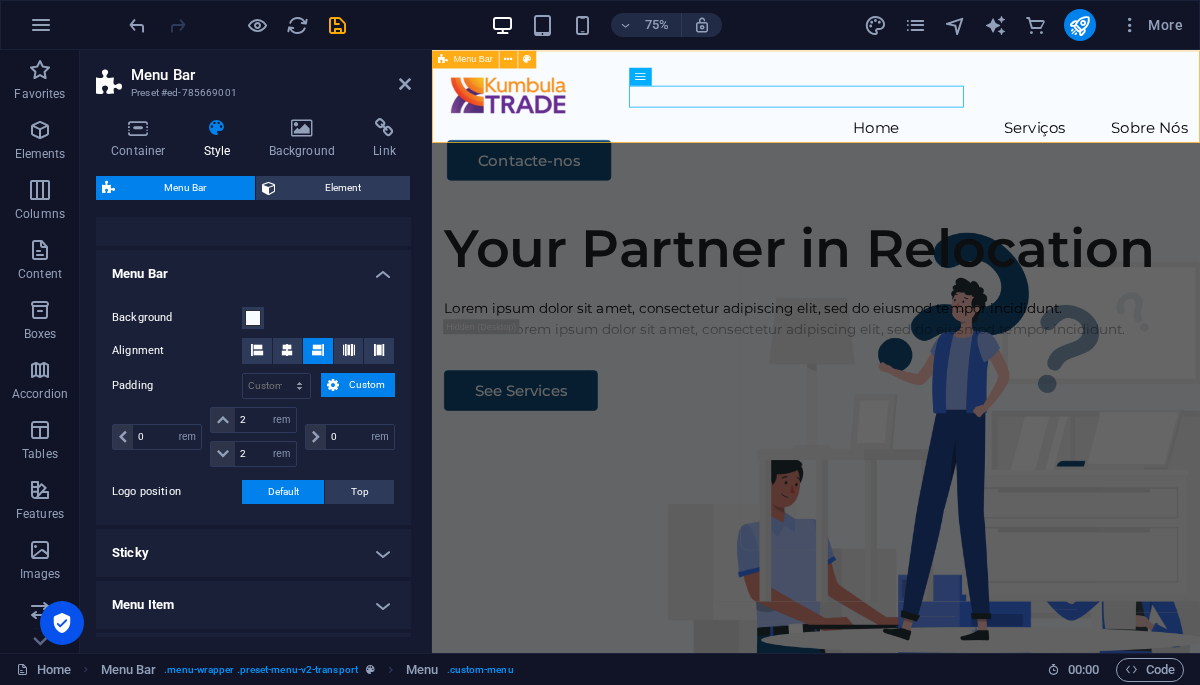 click on "Home Serviços Sobre Nós Contacte-nos" at bounding box center [944, 153] 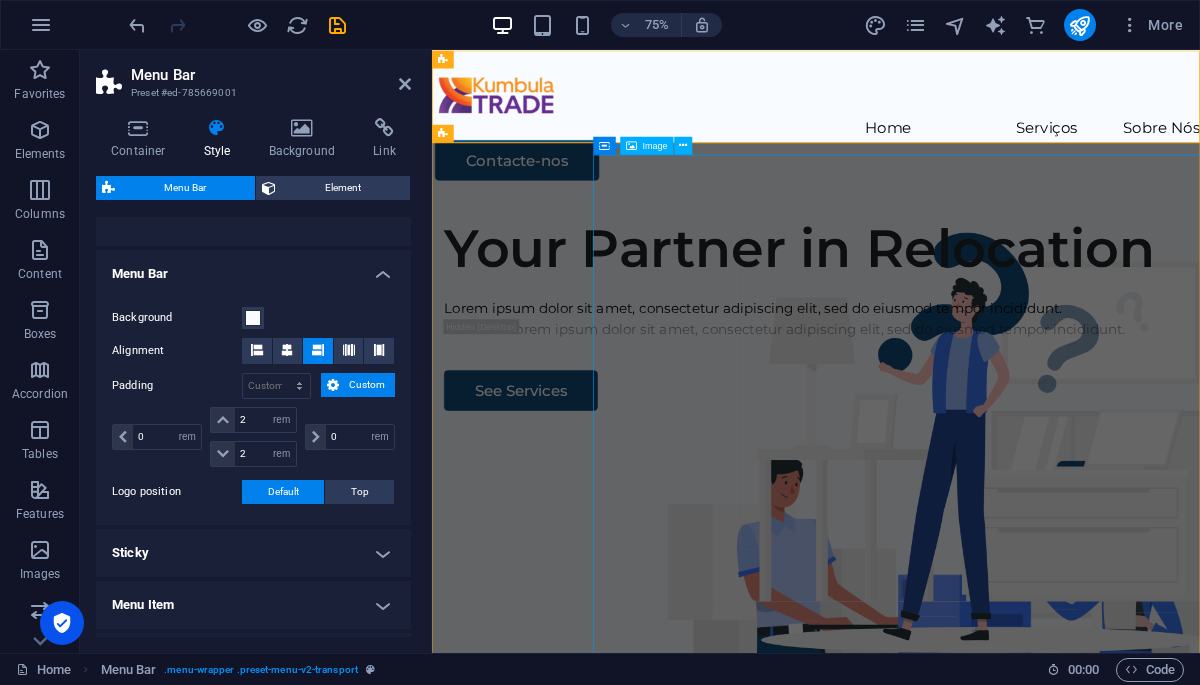 click at bounding box center (1121, 866) 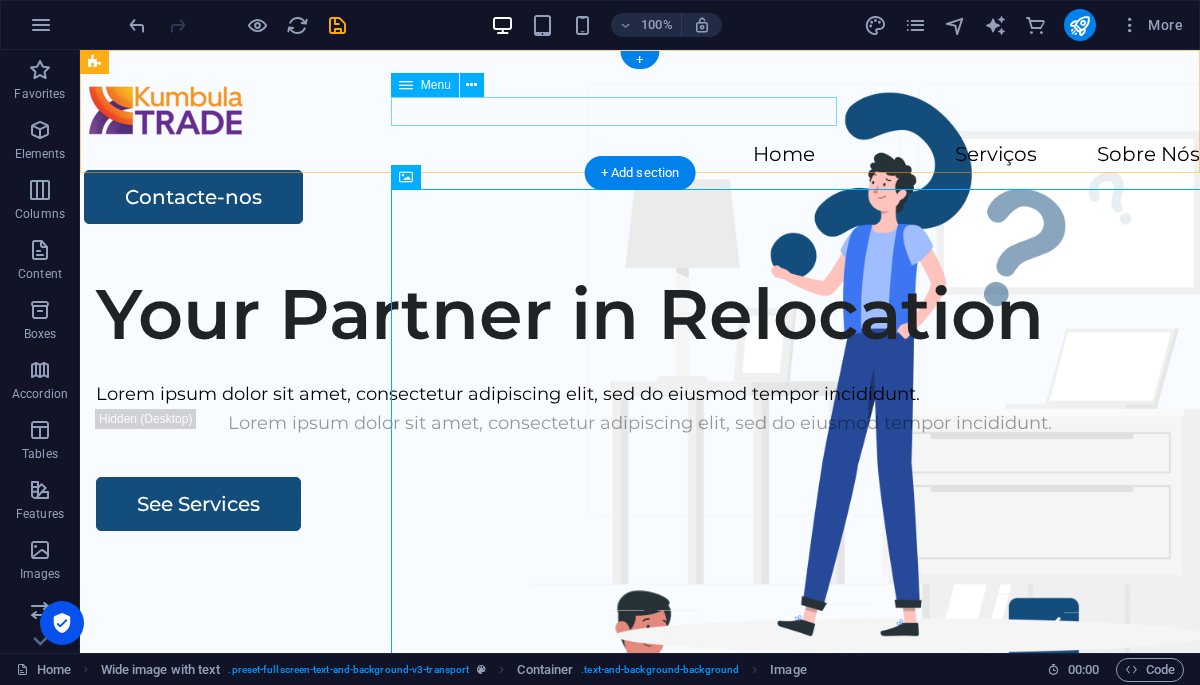 click on "Home Serviços Sobre Nós" at bounding box center (640, 155) 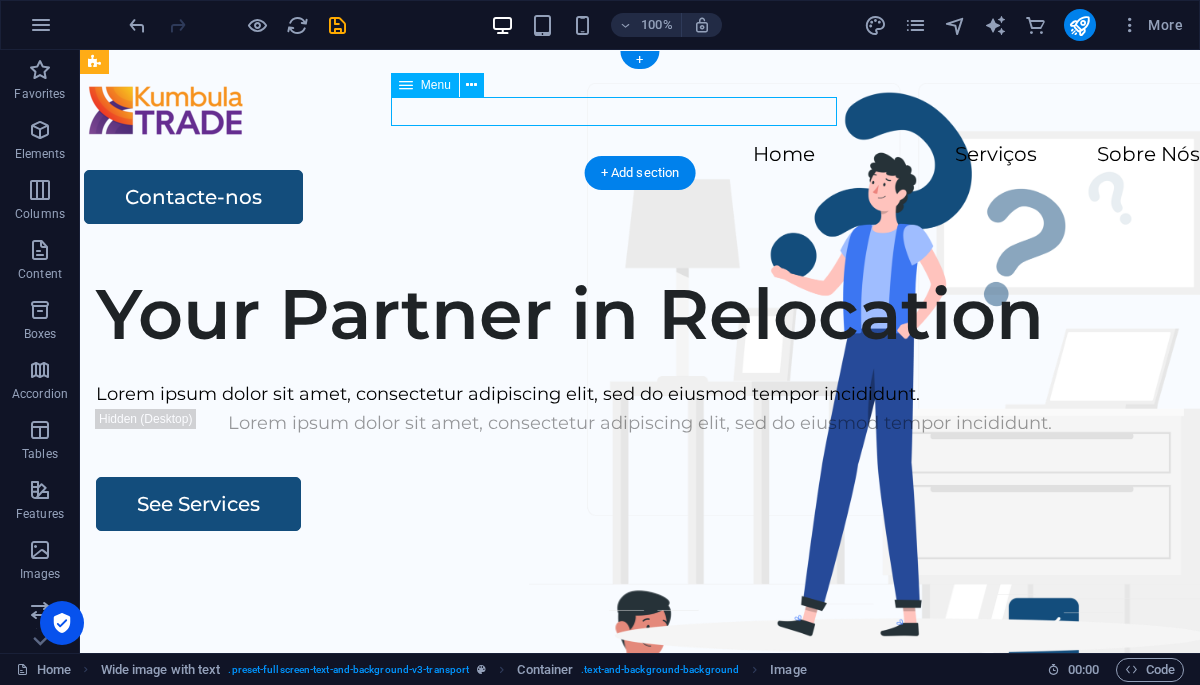 click on "Home Serviços Sobre Nós" at bounding box center (640, 155) 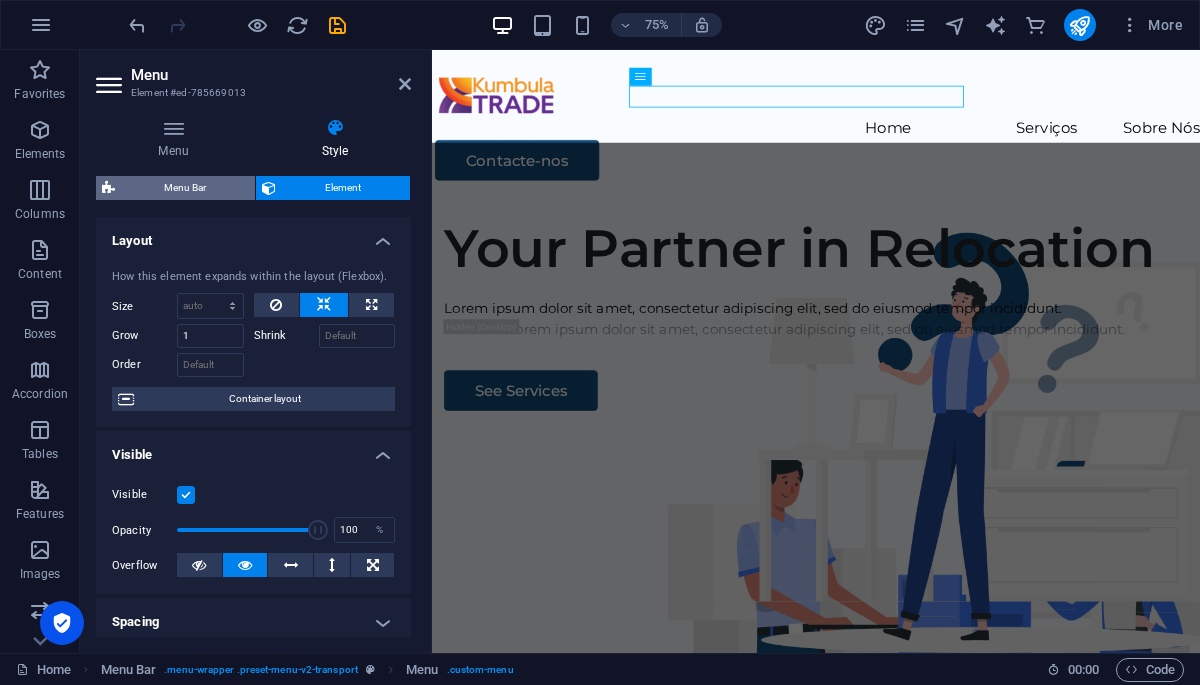 click on "Menu Bar" at bounding box center (185, 188) 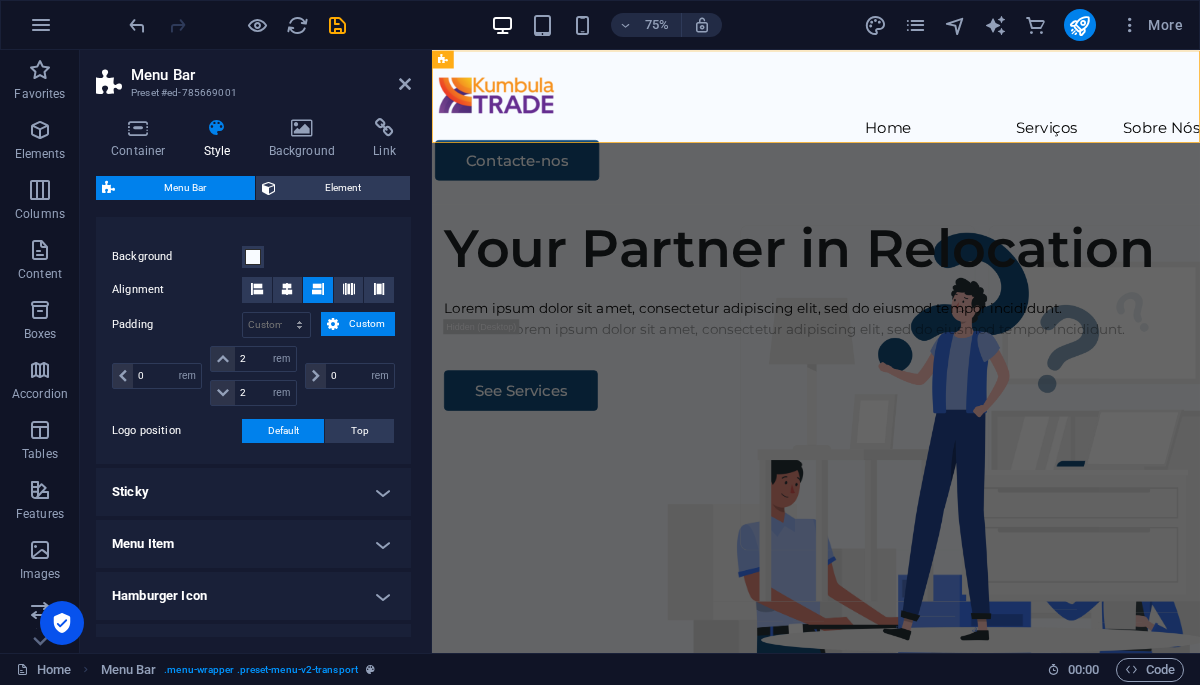 scroll, scrollTop: 361, scrollLeft: 0, axis: vertical 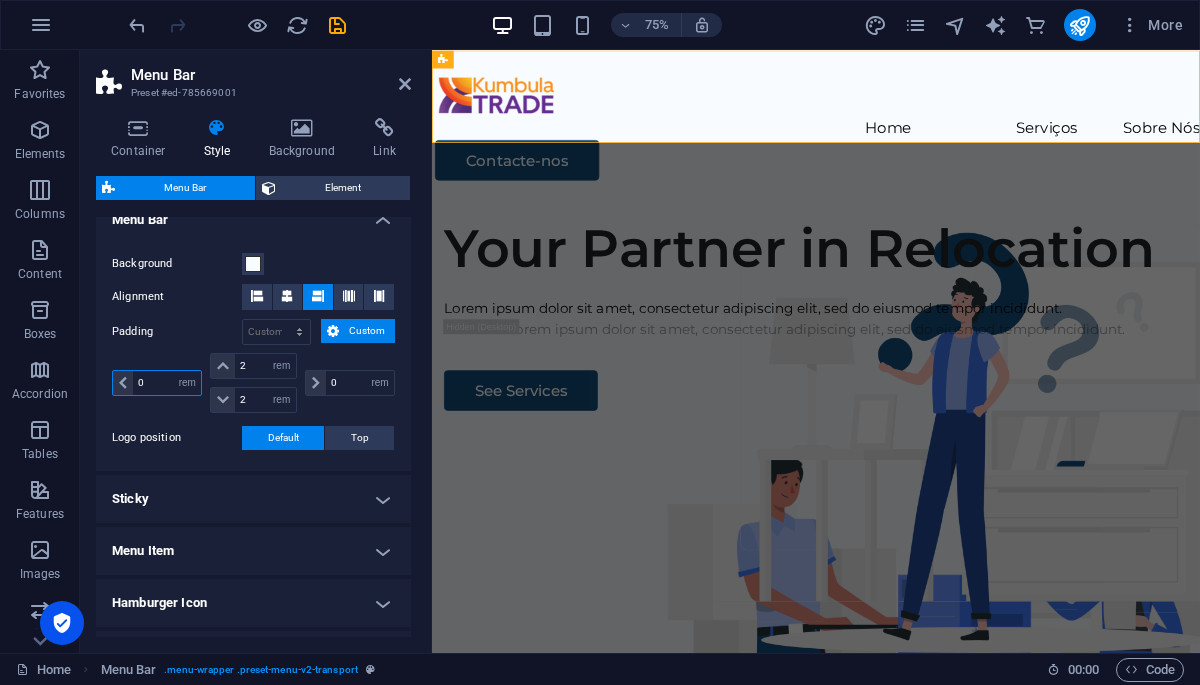 drag, startPoint x: 147, startPoint y: 387, endPoint x: 103, endPoint y: 387, distance: 44 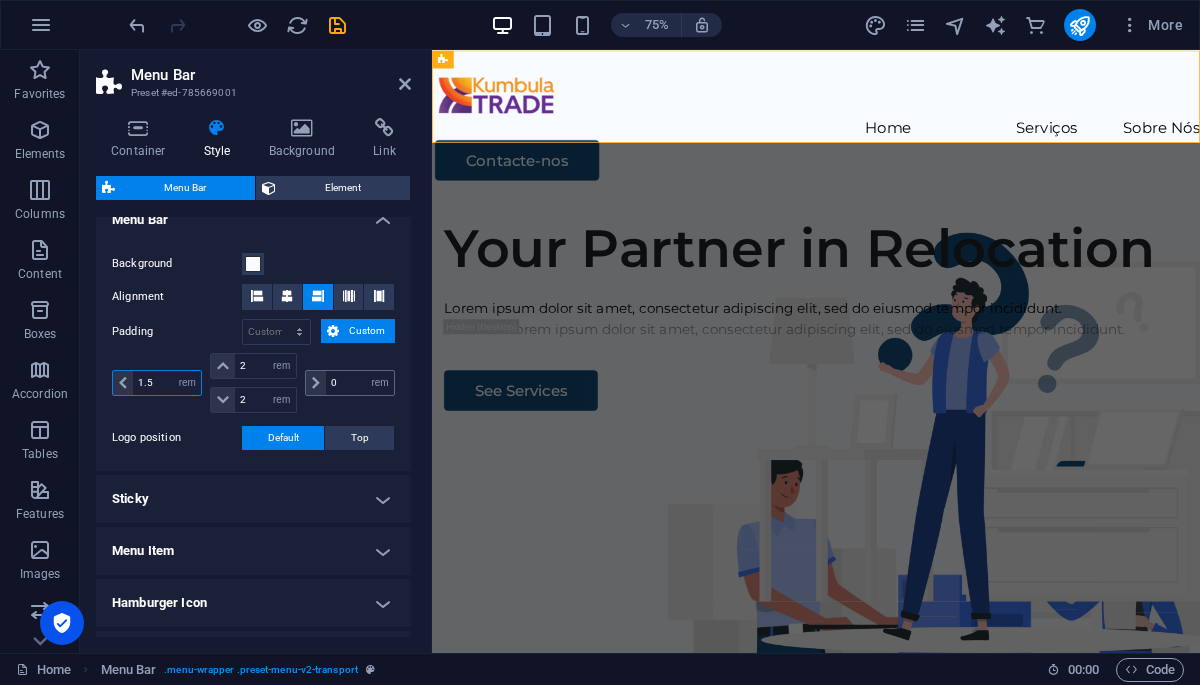 type on "1.5" 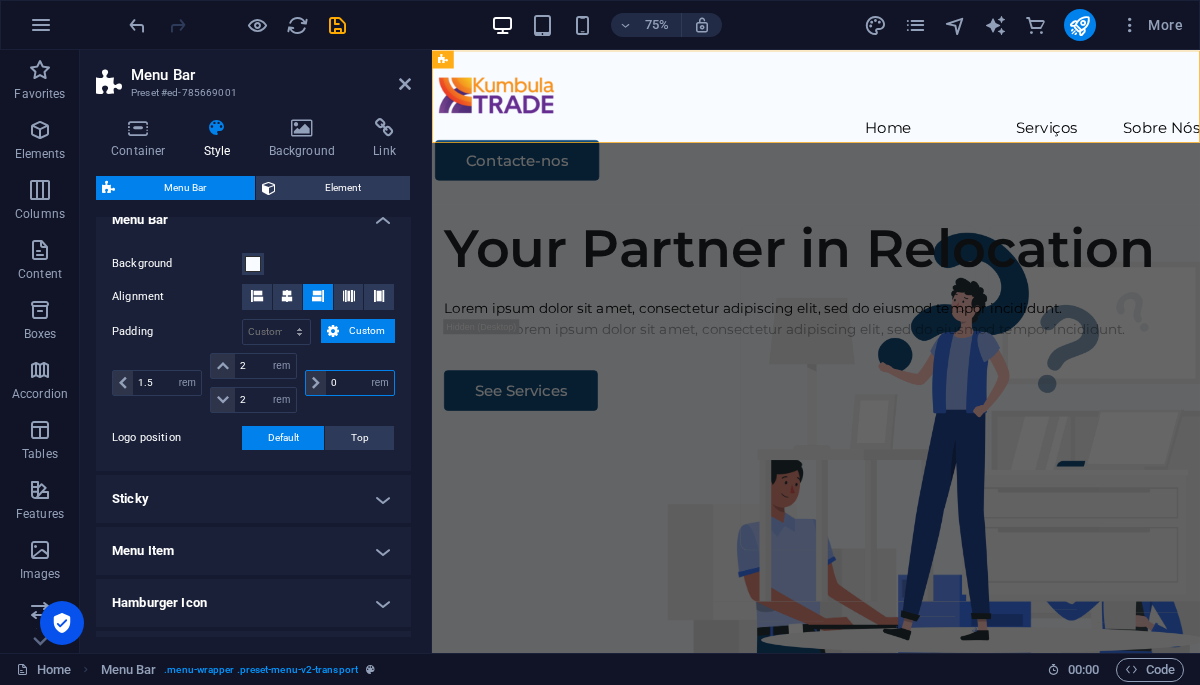 drag, startPoint x: 333, startPoint y: 384, endPoint x: 303, endPoint y: 388, distance: 30.265491 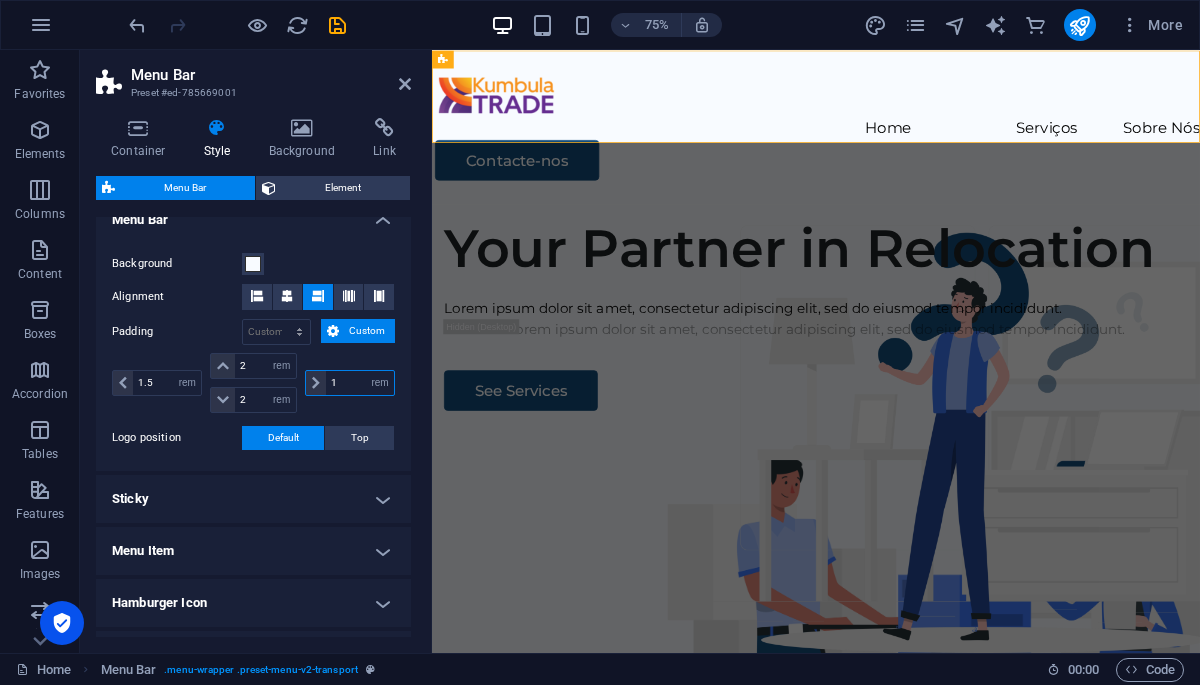 type on "1.5" 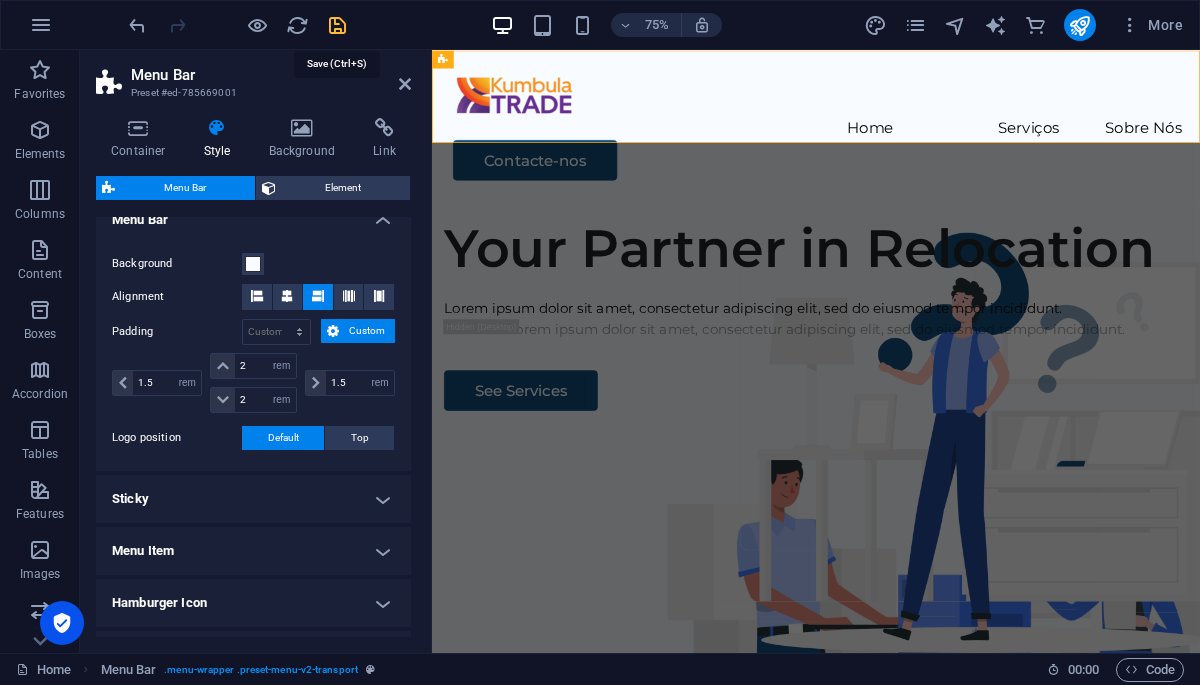 click at bounding box center (337, 25) 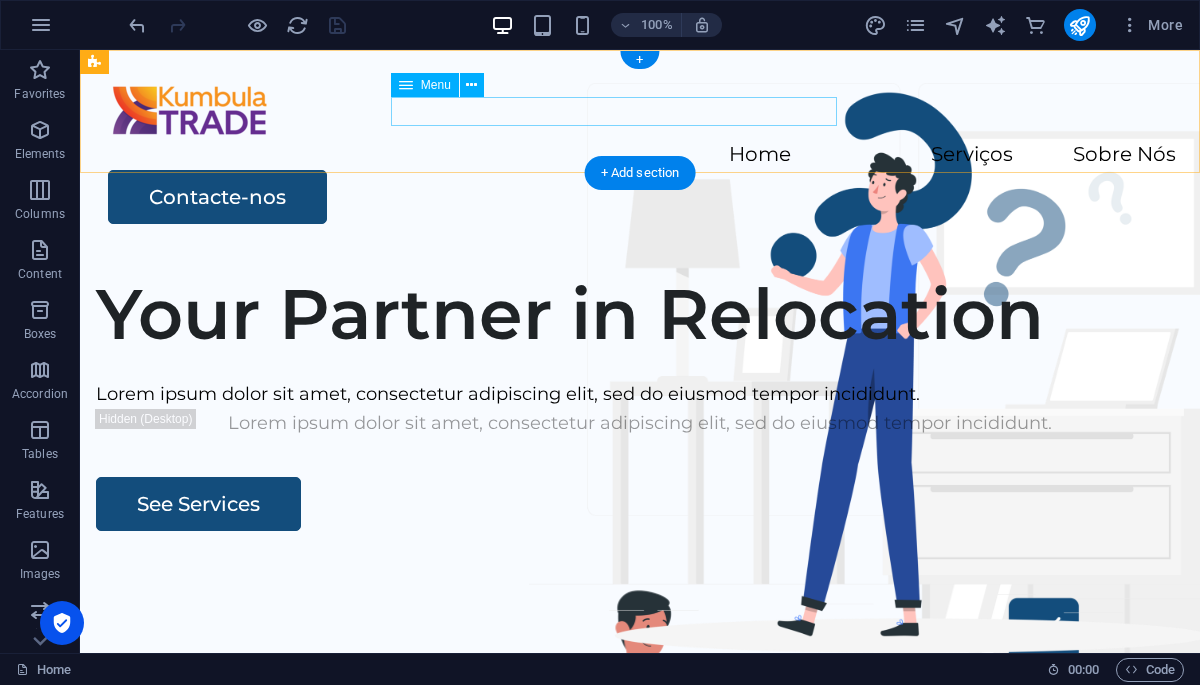 click on "Home Serviços Sobre Nós" at bounding box center [640, 155] 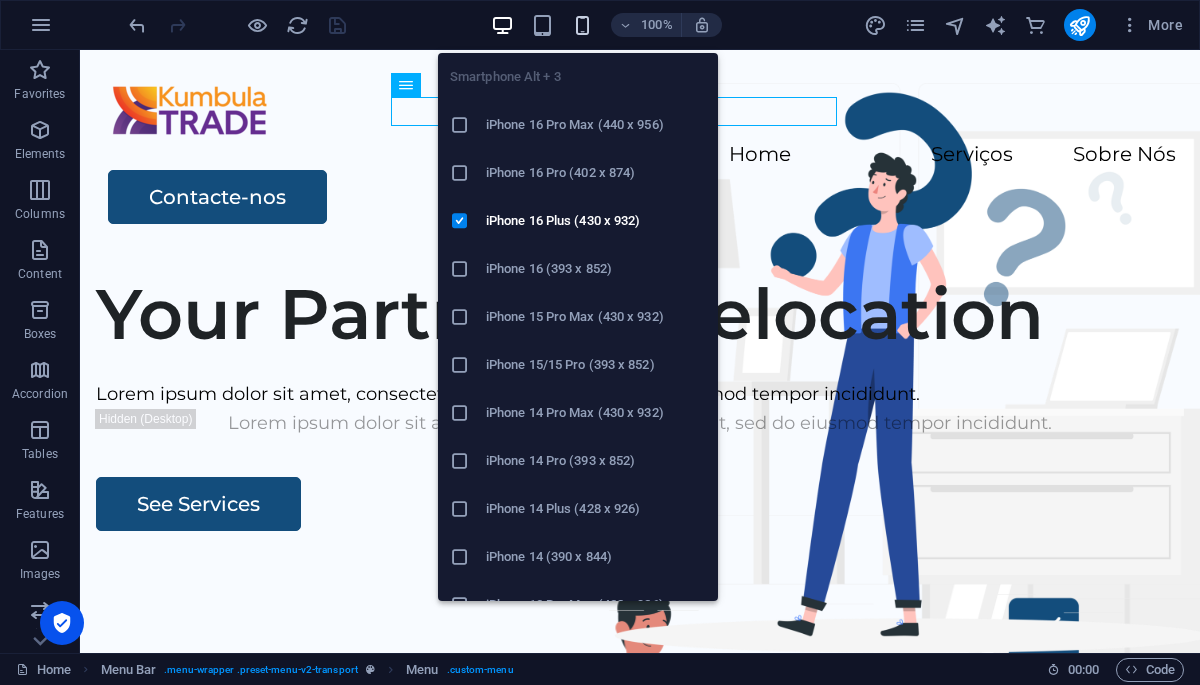 click at bounding box center (582, 25) 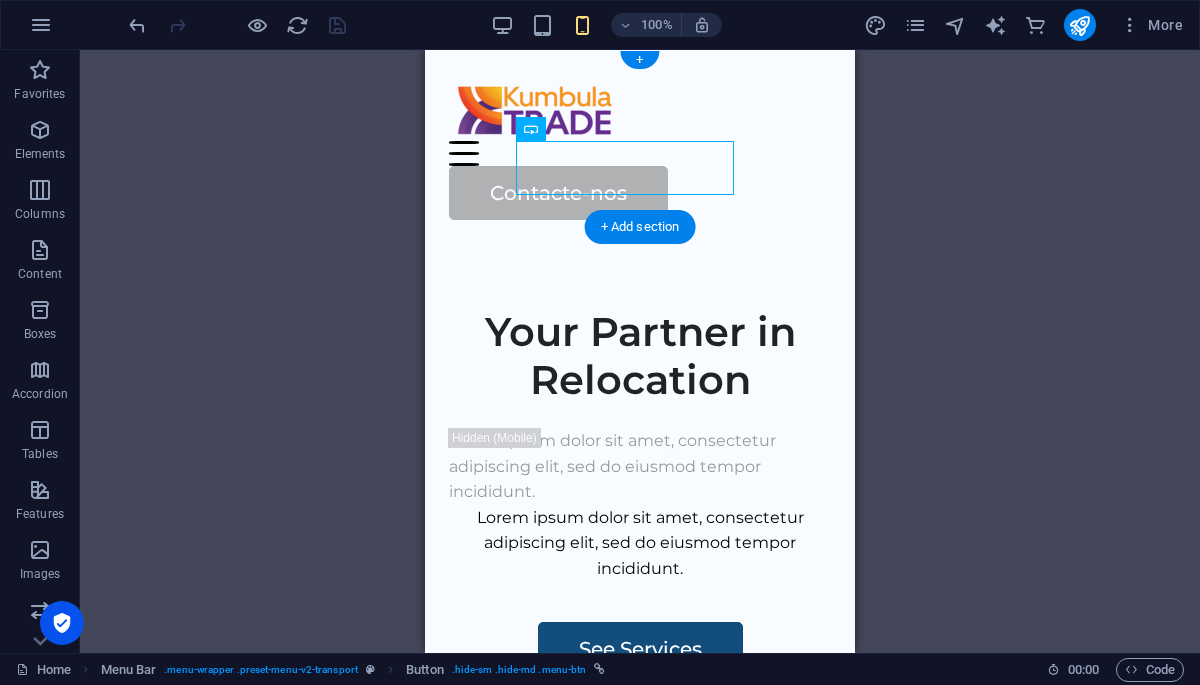 drag, startPoint x: 670, startPoint y: 174, endPoint x: 658, endPoint y: 178, distance: 12.649111 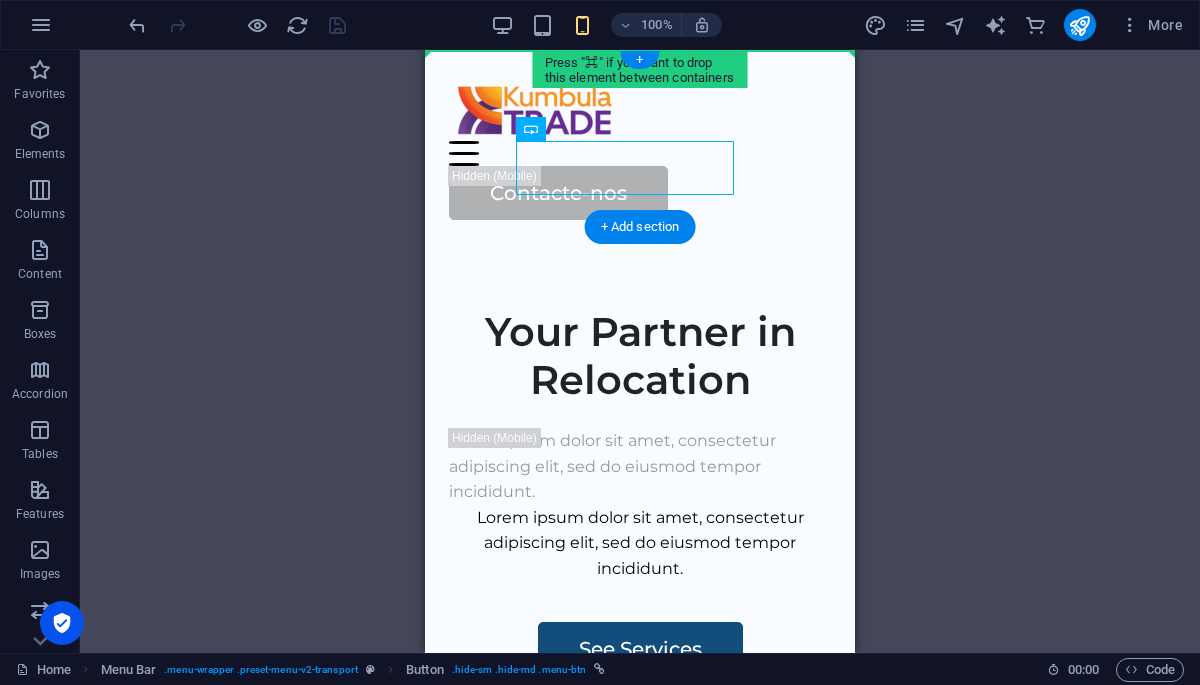 drag, startPoint x: 955, startPoint y: 177, endPoint x: 649, endPoint y: 107, distance: 313.90445 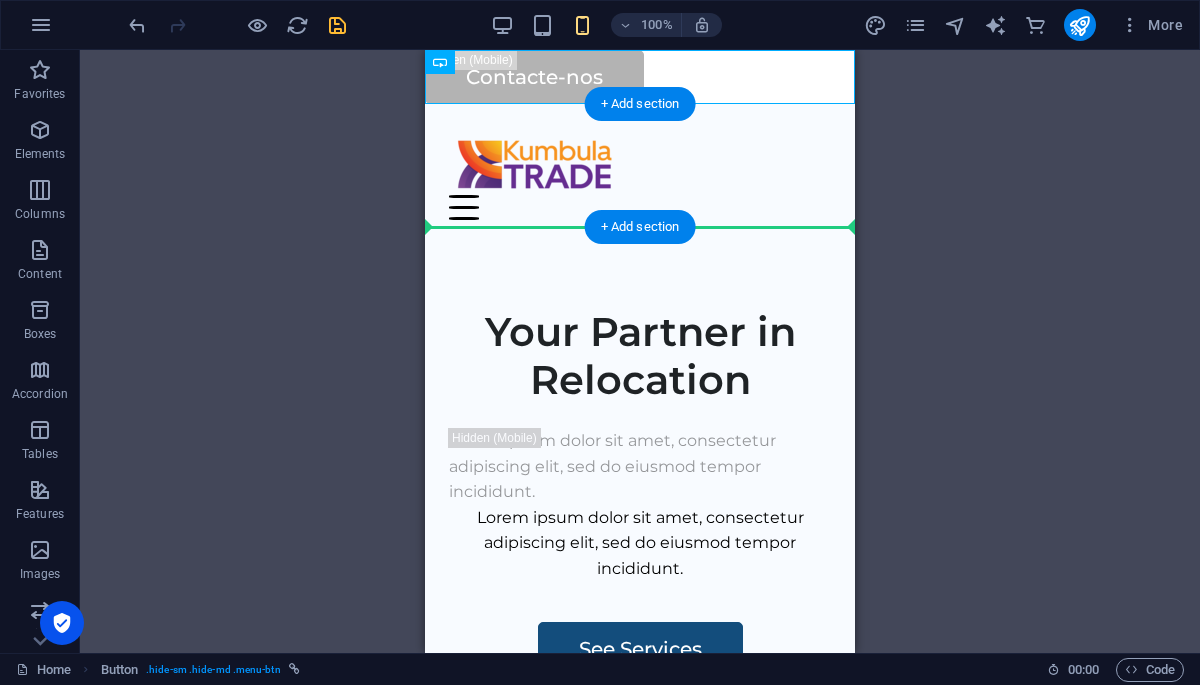 drag, startPoint x: 563, startPoint y: 71, endPoint x: 678, endPoint y: 190, distance: 165.48715 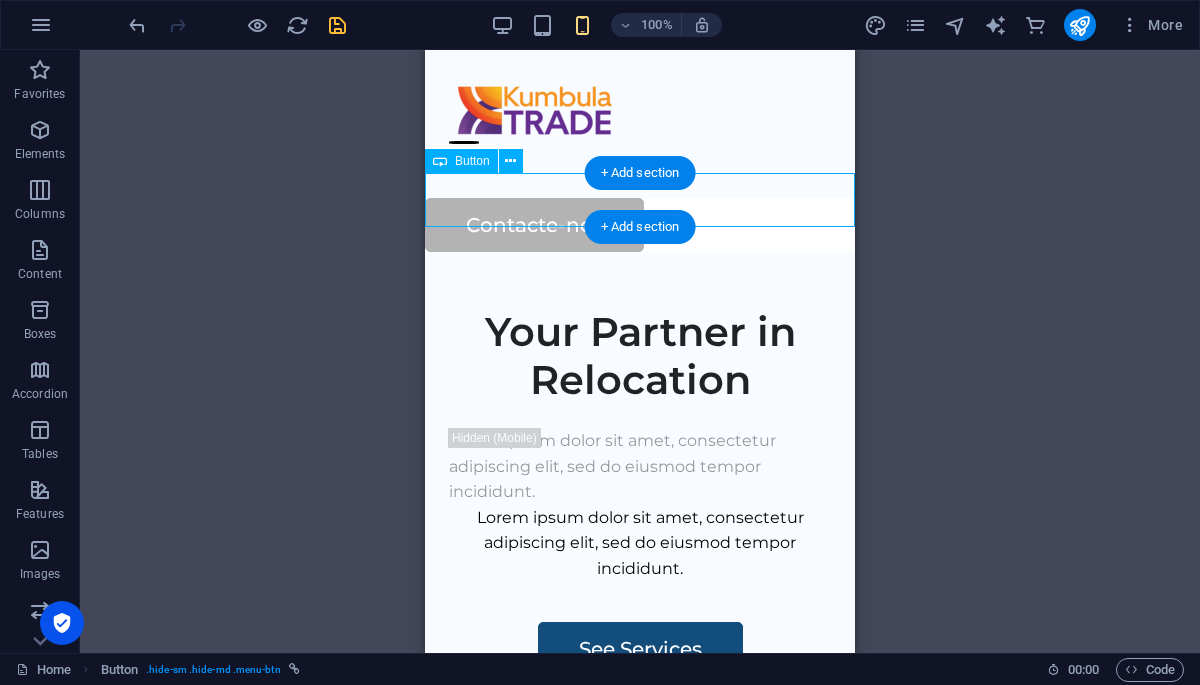 click on "Contacte-nos" at bounding box center (640, 225) 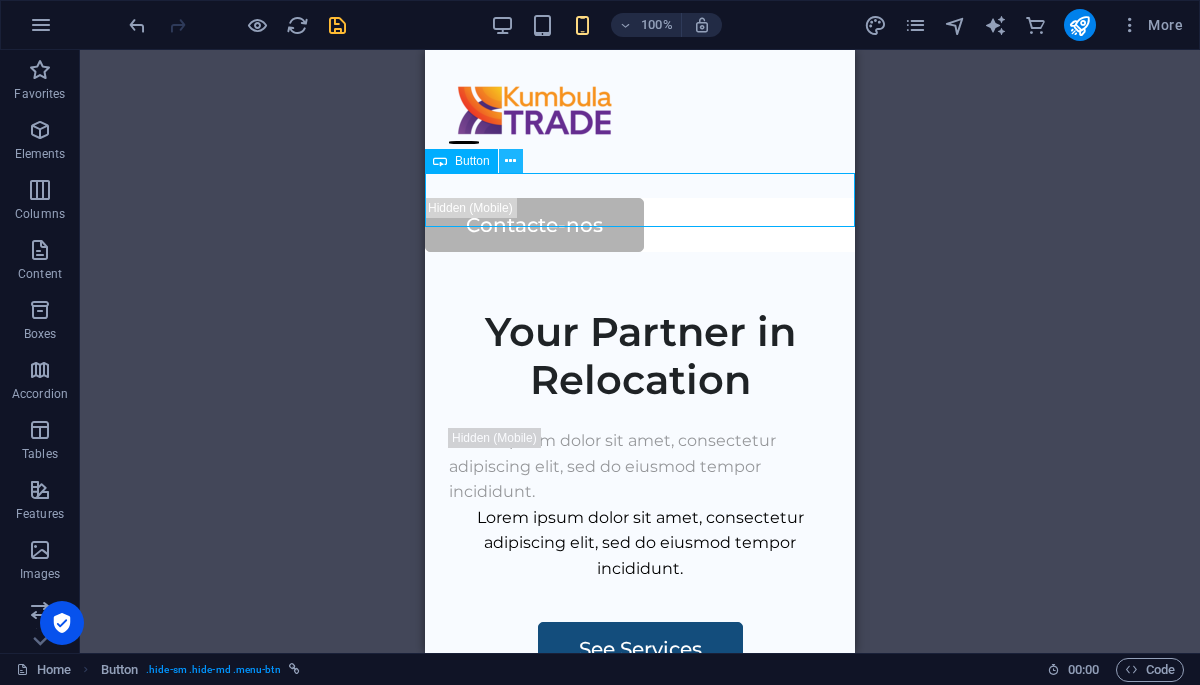 click at bounding box center (510, 161) 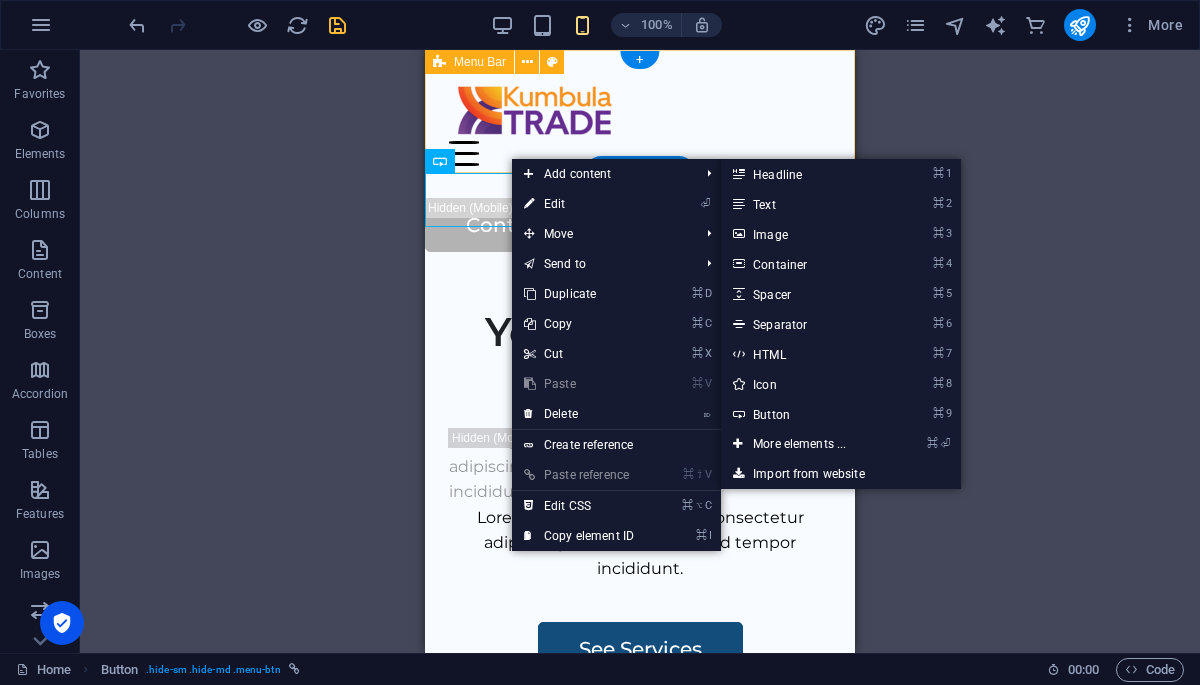 click on "Home Serviços Sobre Nós" at bounding box center (640, 124) 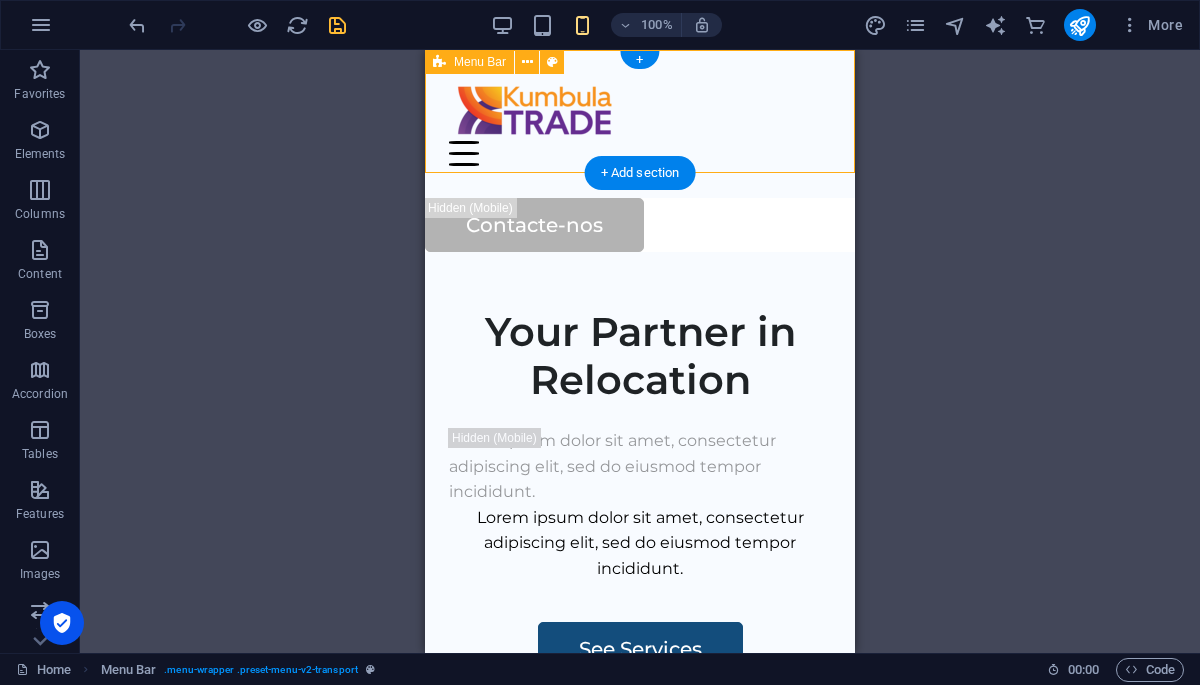 click on "Home Serviços Sobre Nós" at bounding box center (640, 124) 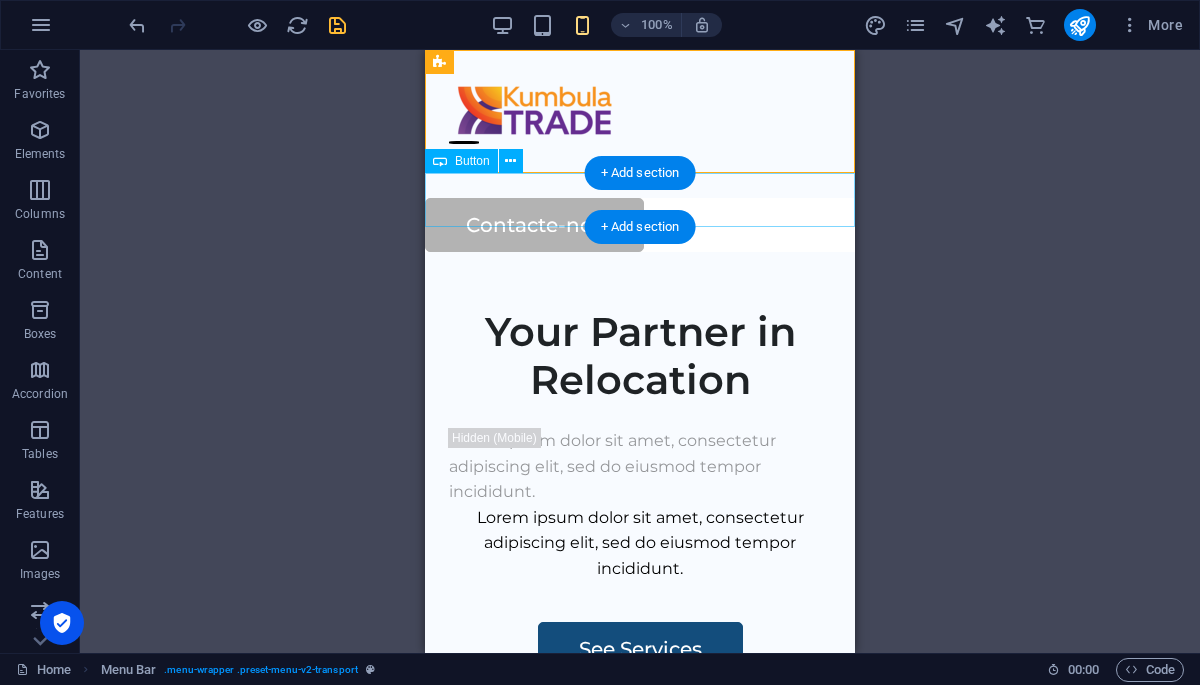 click on "Contacte-nos" at bounding box center (640, 225) 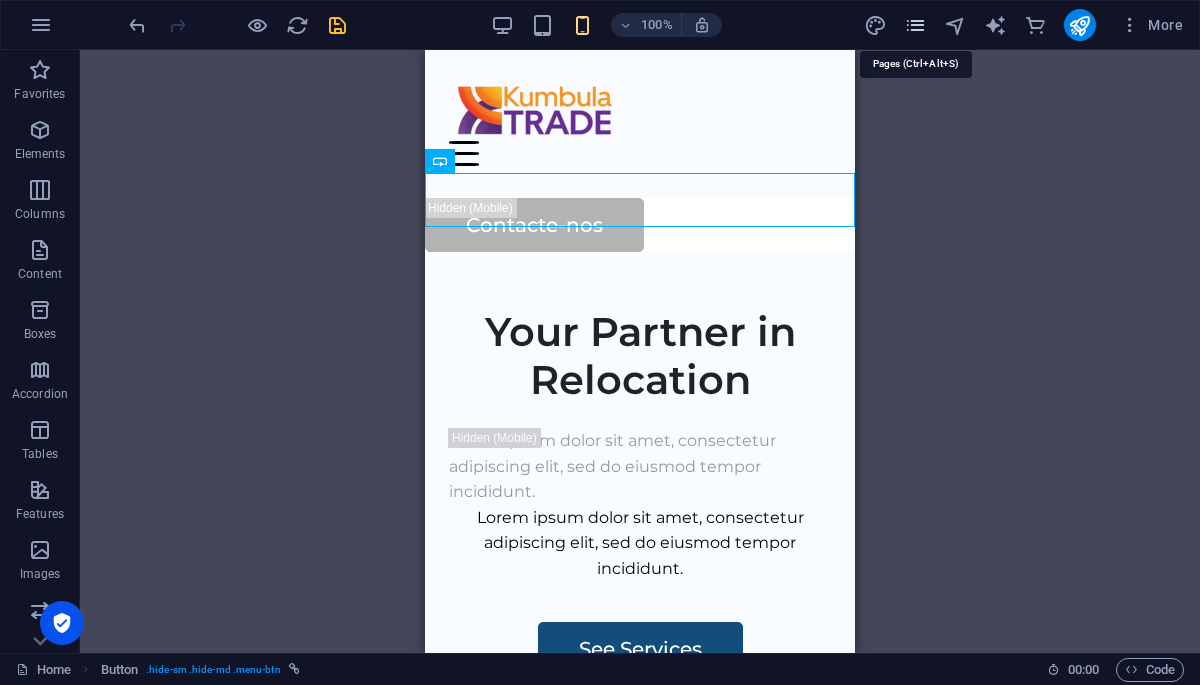 click at bounding box center (915, 25) 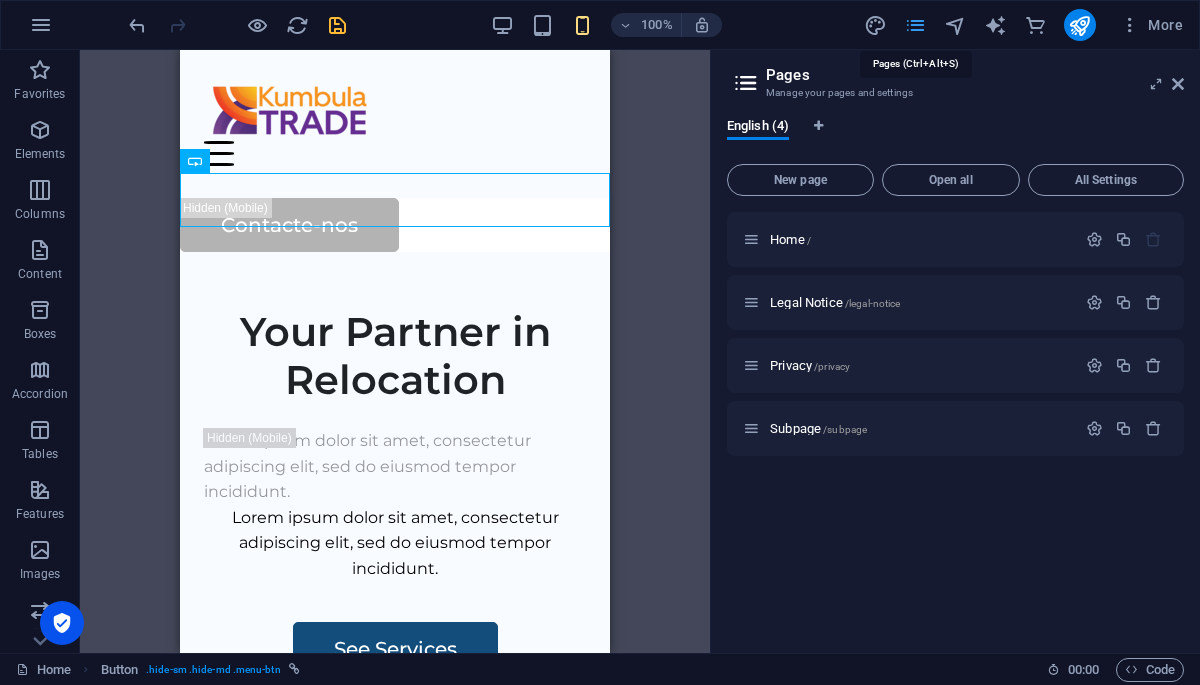 click at bounding box center (915, 25) 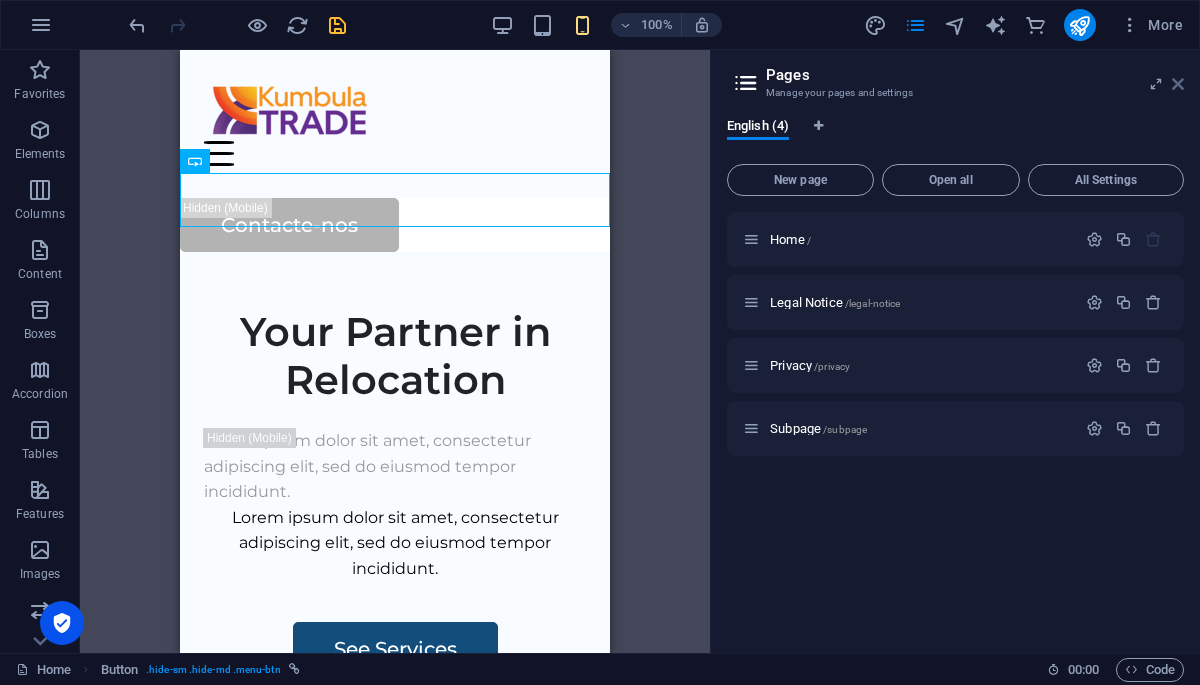 click at bounding box center [1178, 84] 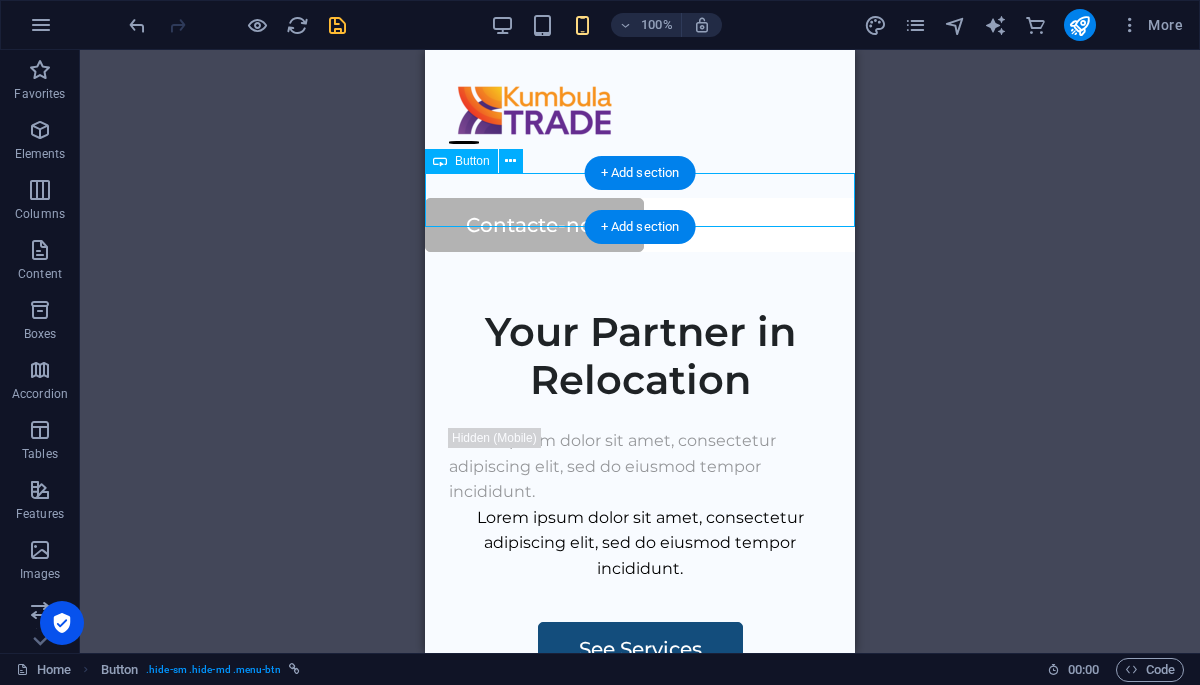 click on "Contacte-nos" at bounding box center (640, 225) 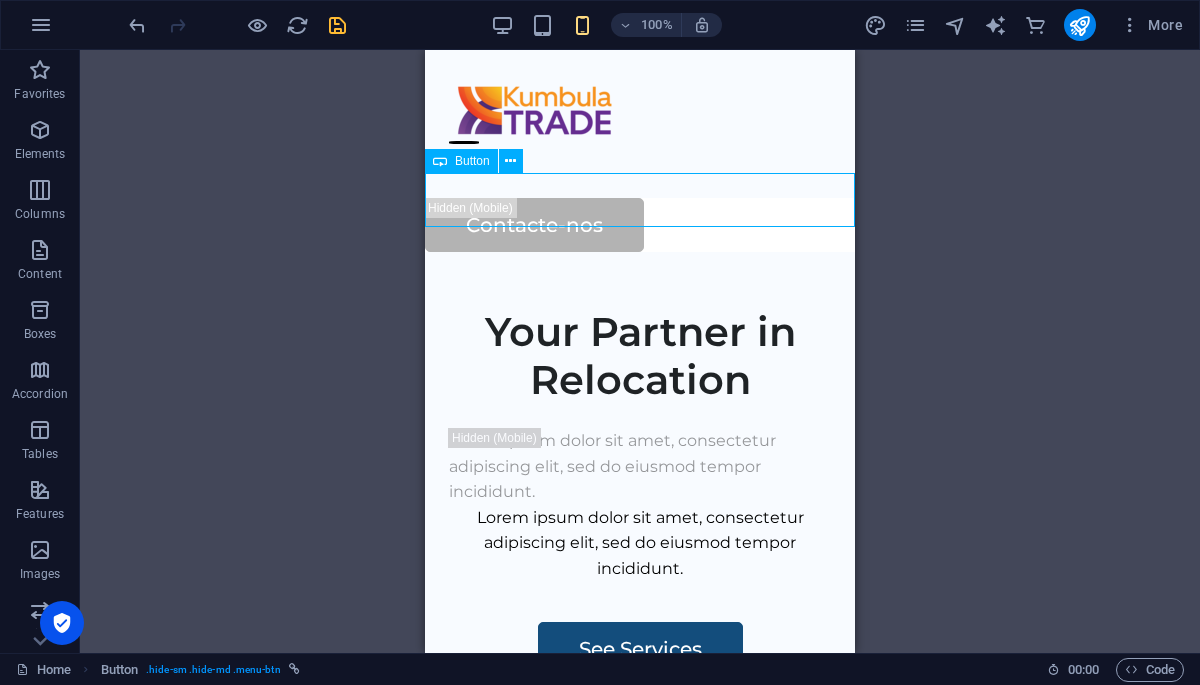 click on "Button" at bounding box center [472, 161] 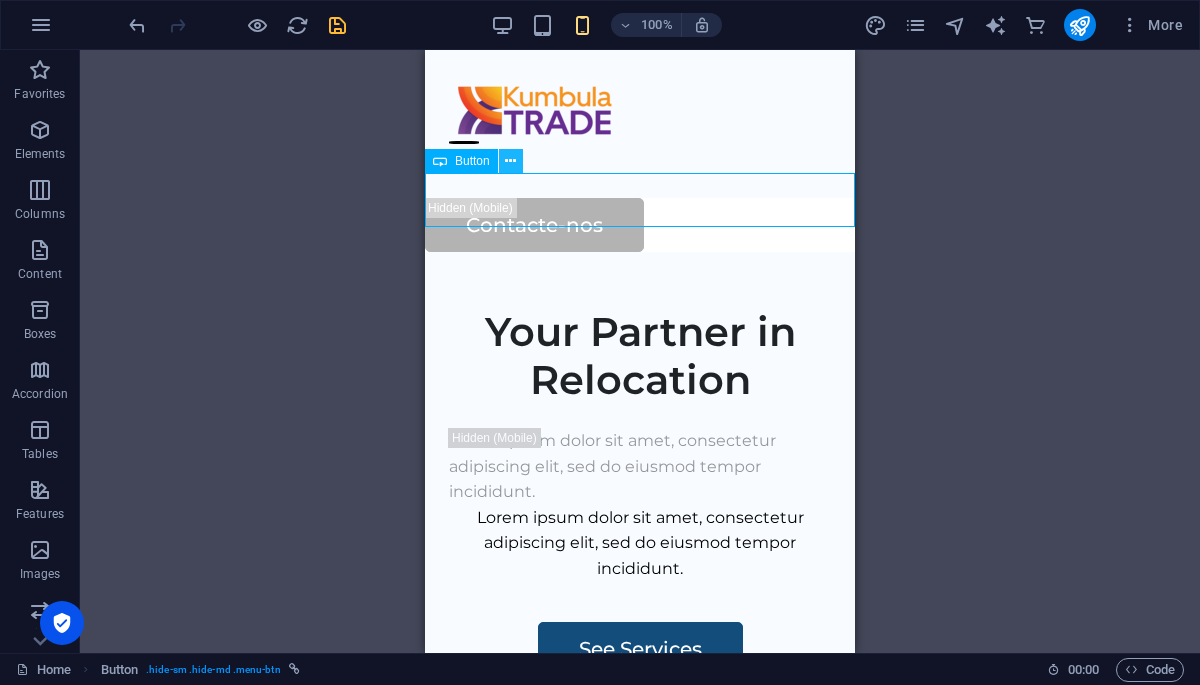 click at bounding box center (510, 161) 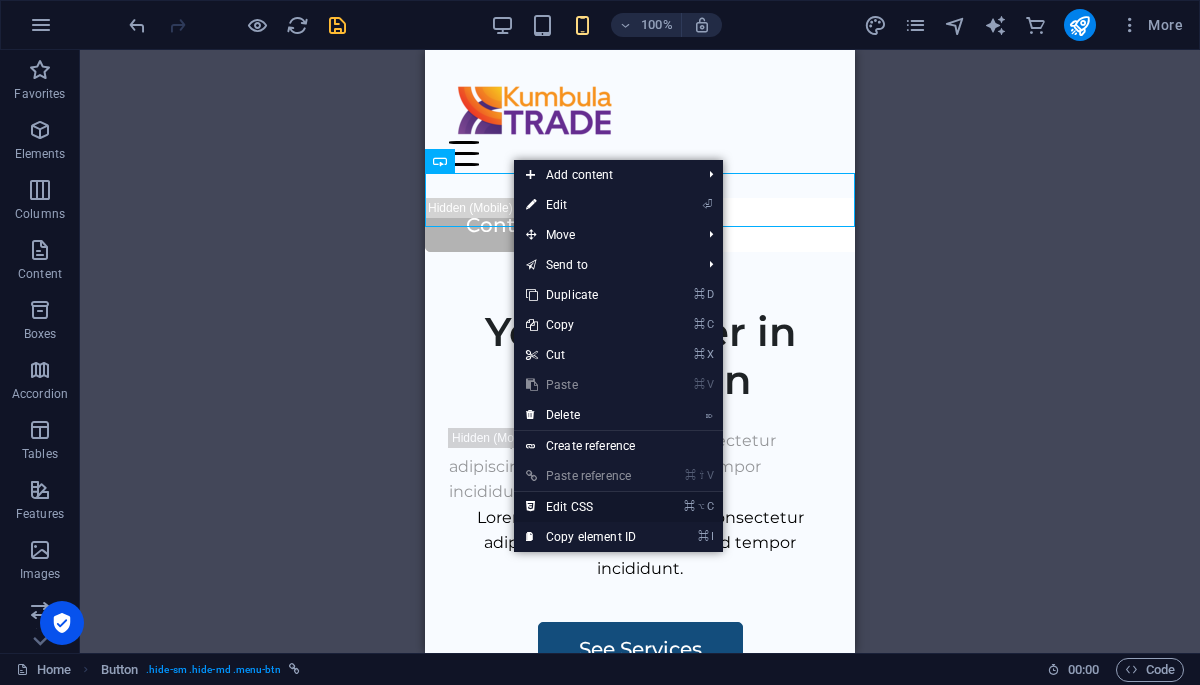 click on "⌘ ⌥ C  Edit CSS" at bounding box center (581, 507) 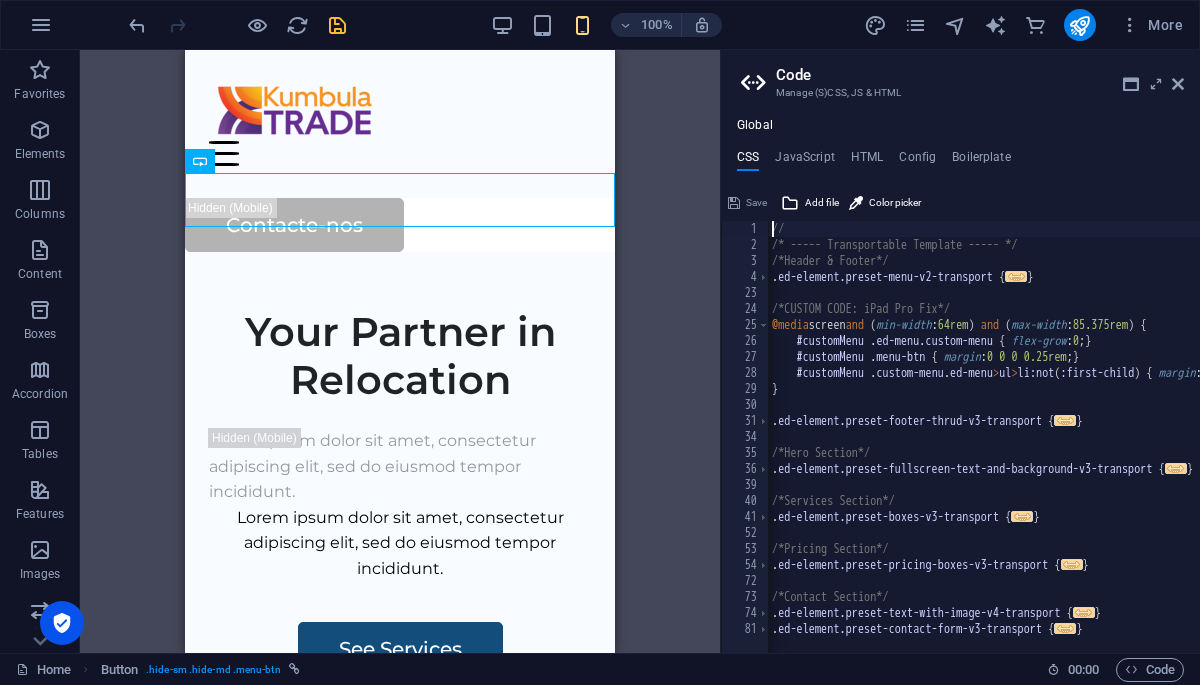 scroll, scrollTop: 0, scrollLeft: 1, axis: horizontal 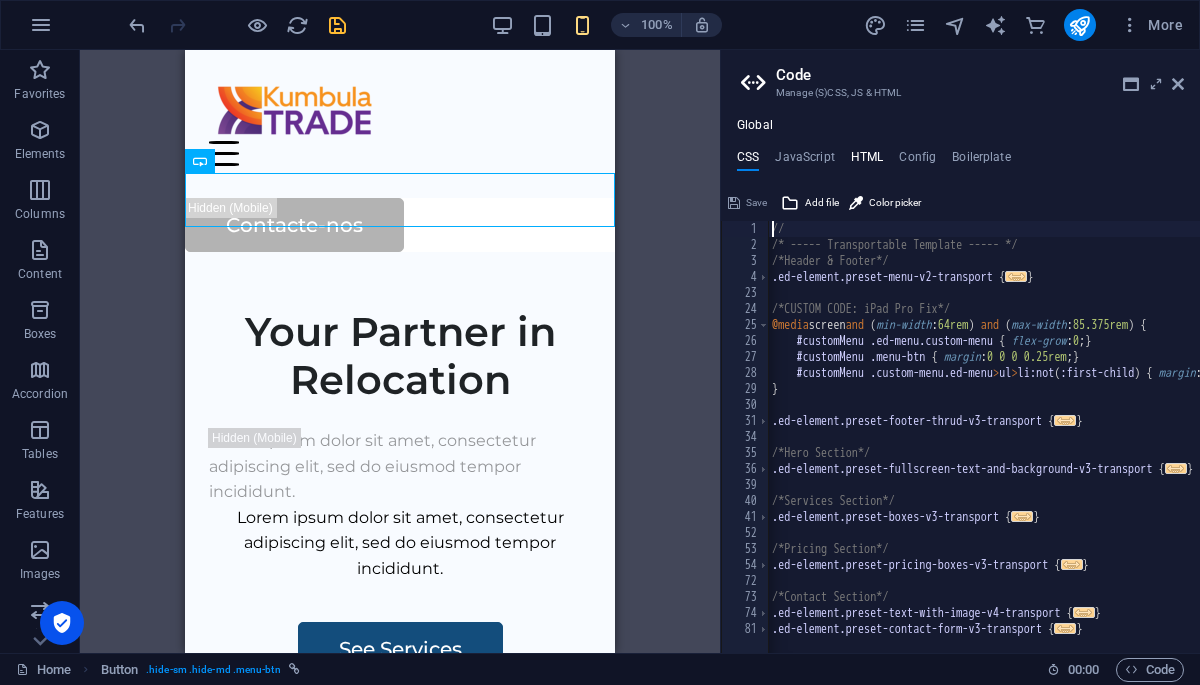 click on "HTML" at bounding box center [867, 161] 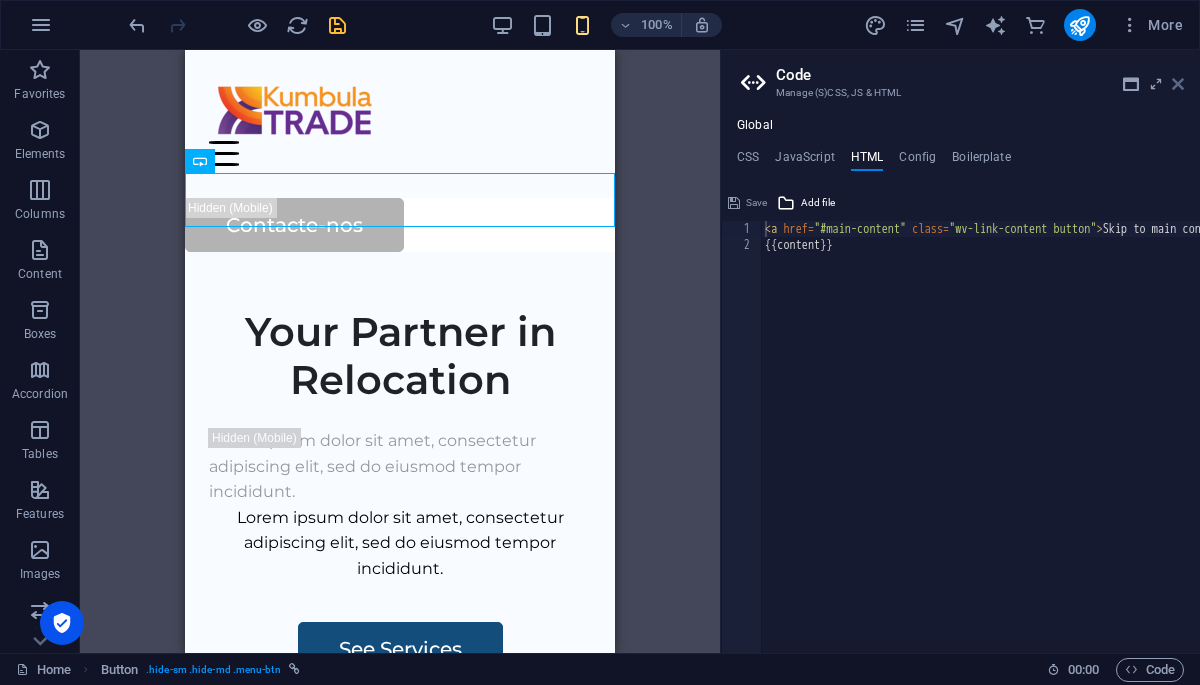 click at bounding box center [1178, 84] 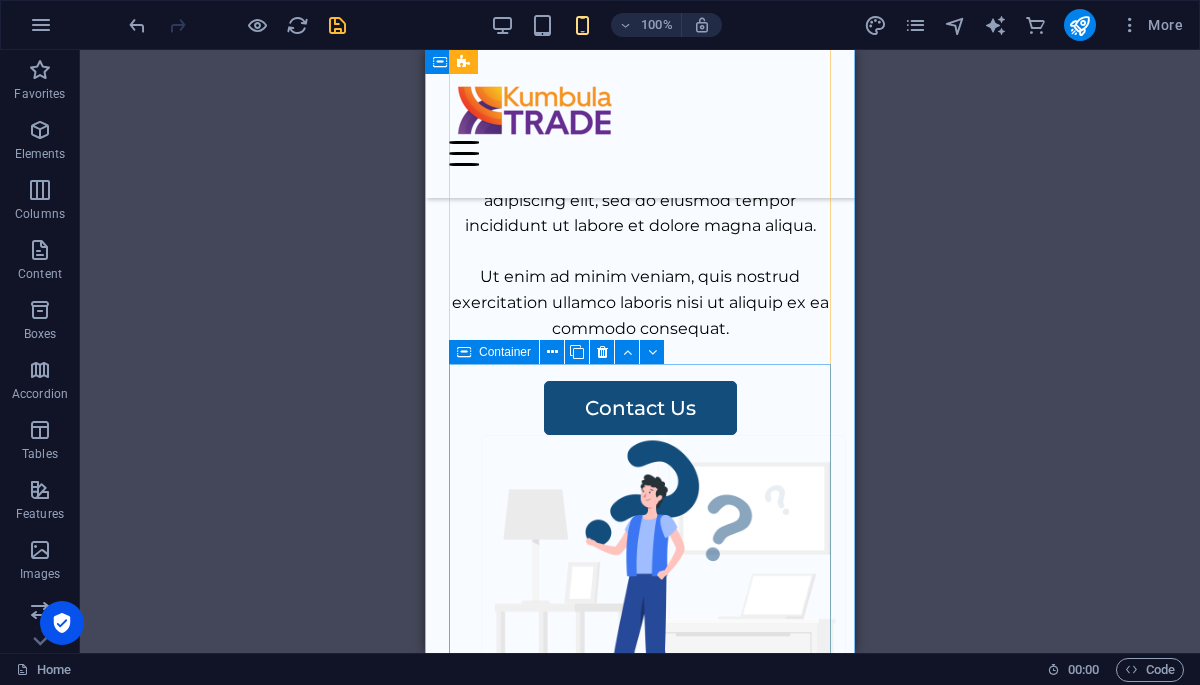 scroll, scrollTop: 571, scrollLeft: 0, axis: vertical 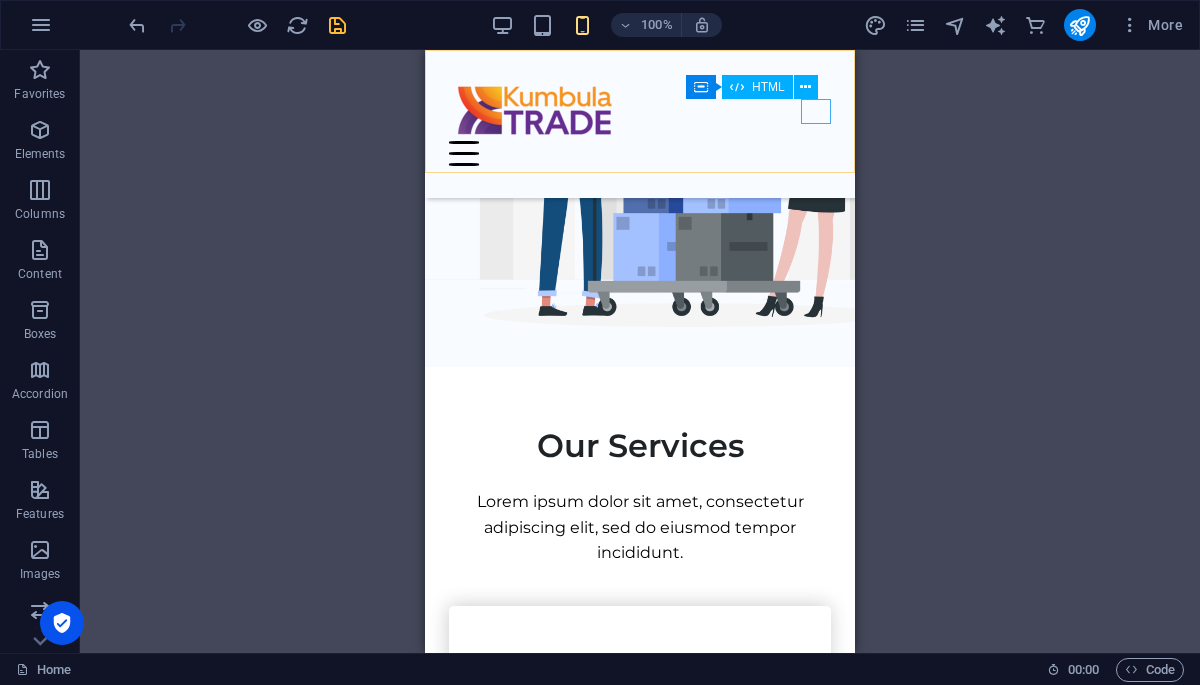 click on "Container   HTML" at bounding box center (758, 87) 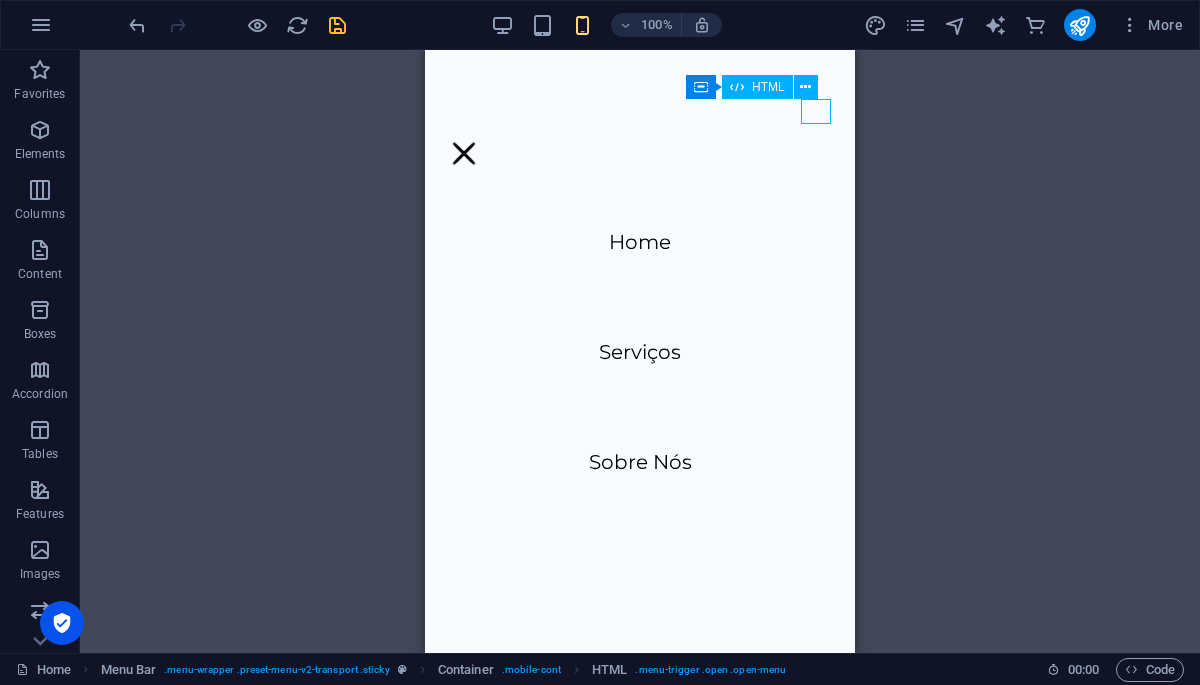 click at bounding box center (464, 153) 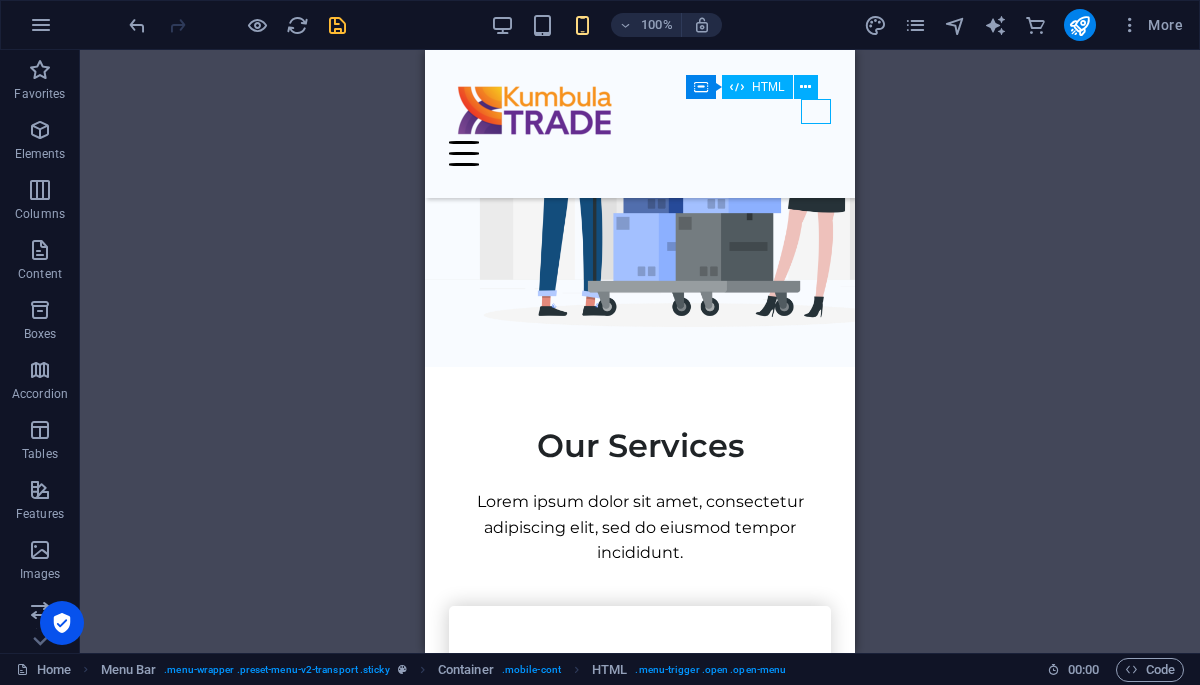 click at bounding box center [640, 153] 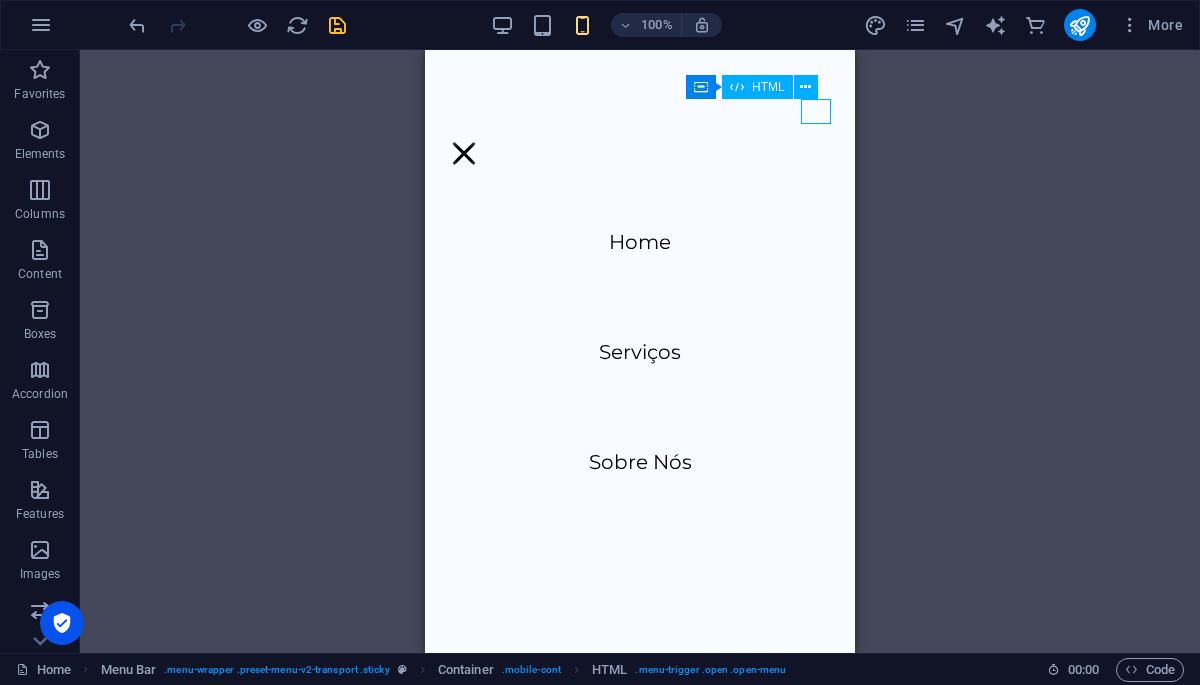 click at bounding box center (464, 153) 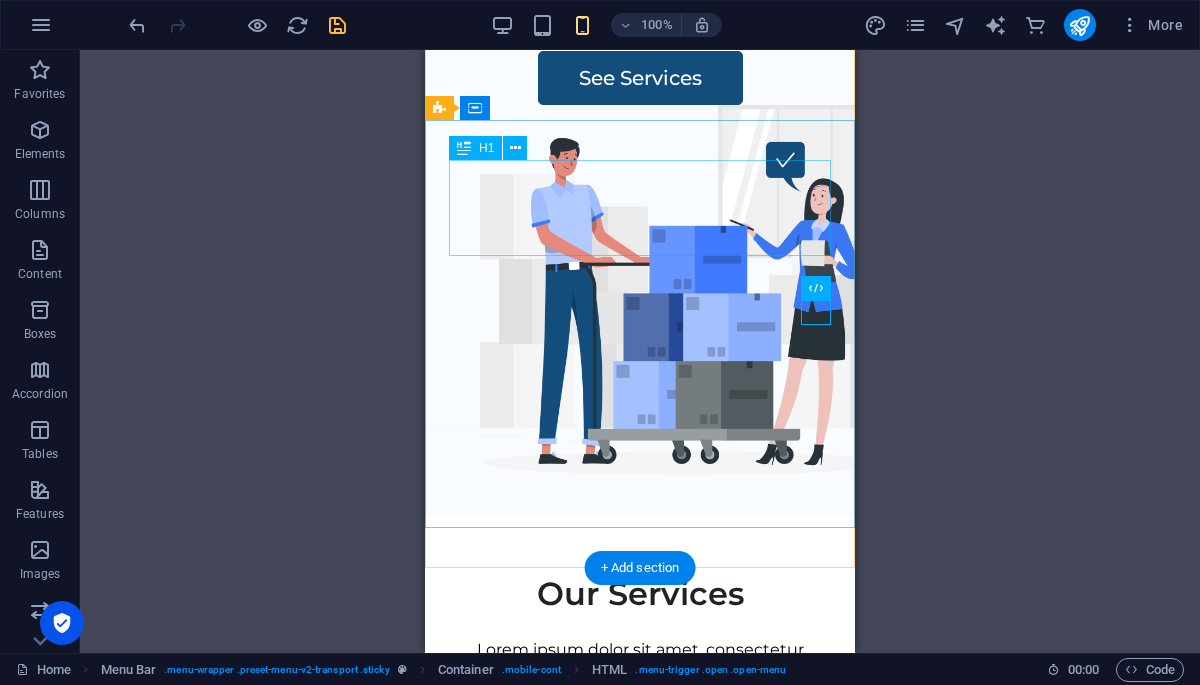 scroll, scrollTop: 0, scrollLeft: 0, axis: both 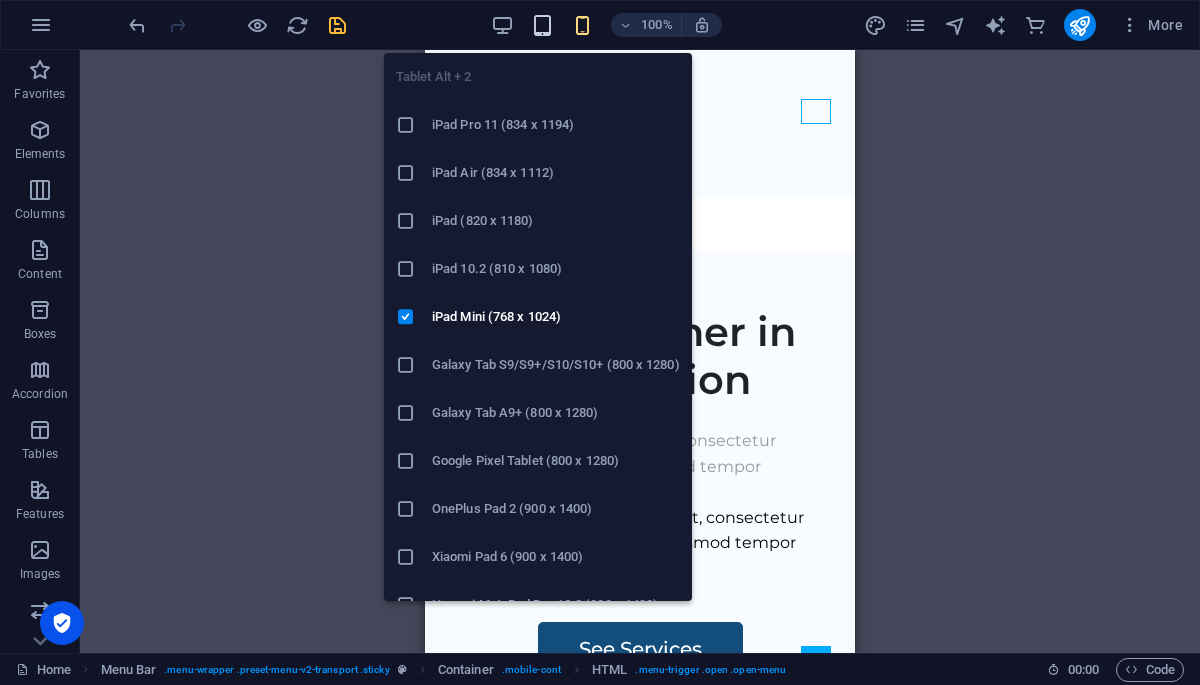 click at bounding box center (542, 25) 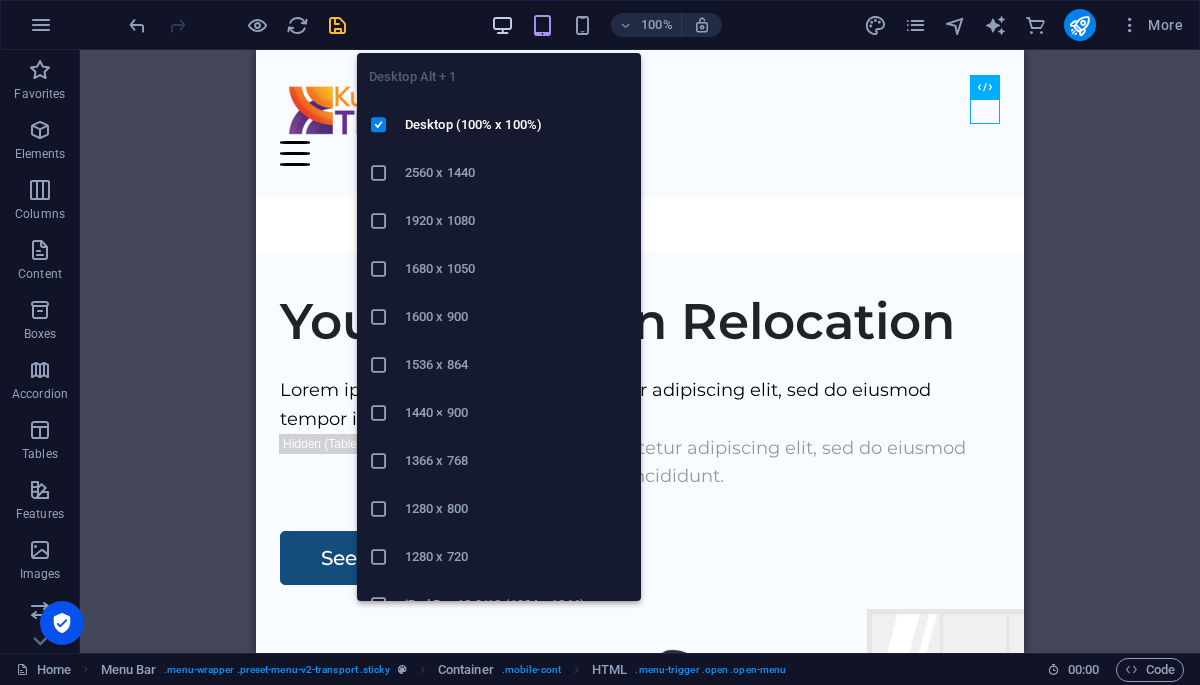 click at bounding box center [502, 25] 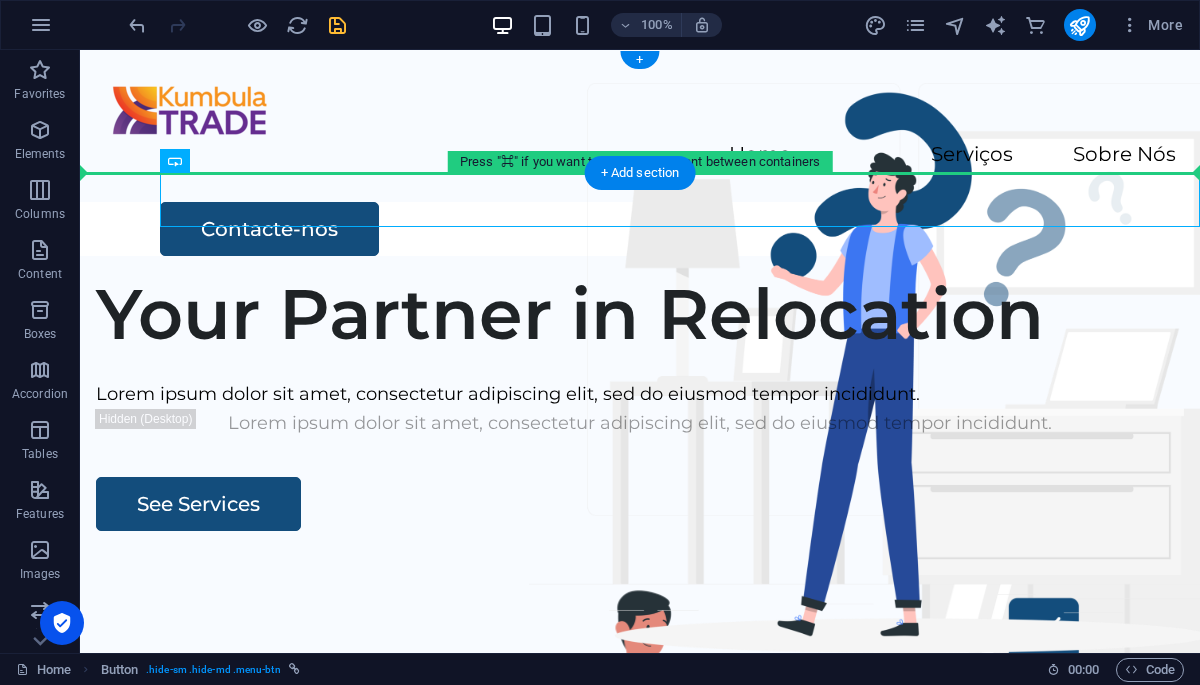 drag, startPoint x: 331, startPoint y: 194, endPoint x: 1155, endPoint y: 120, distance: 827.31616 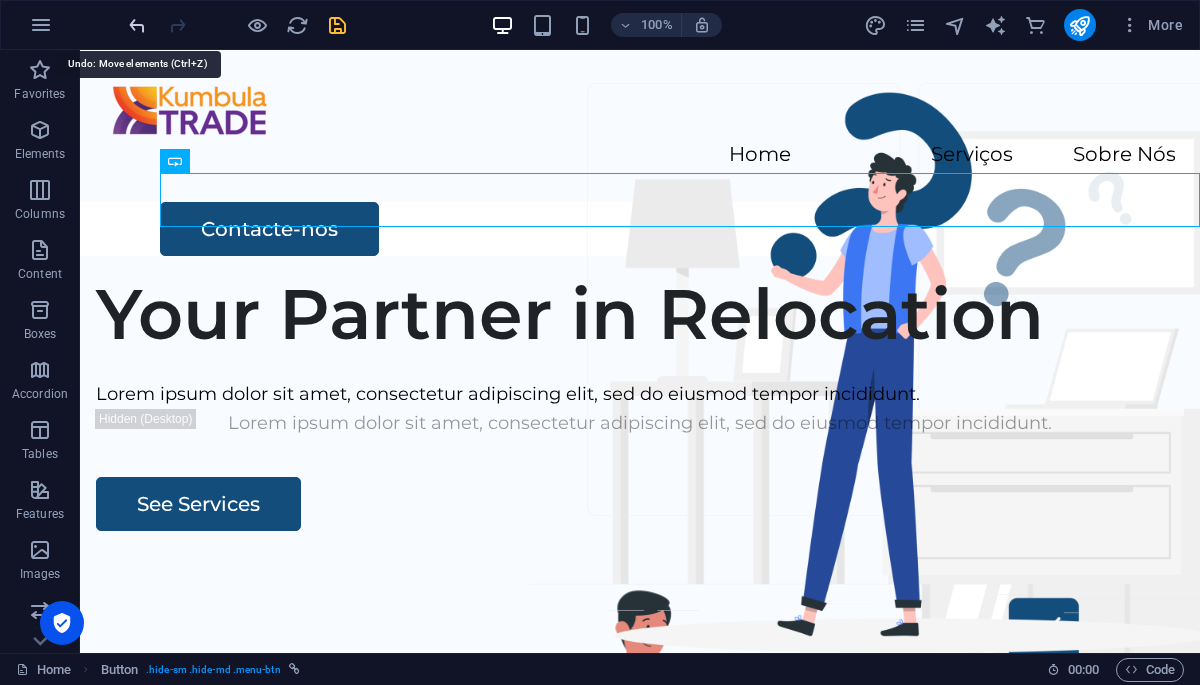 click at bounding box center (137, 25) 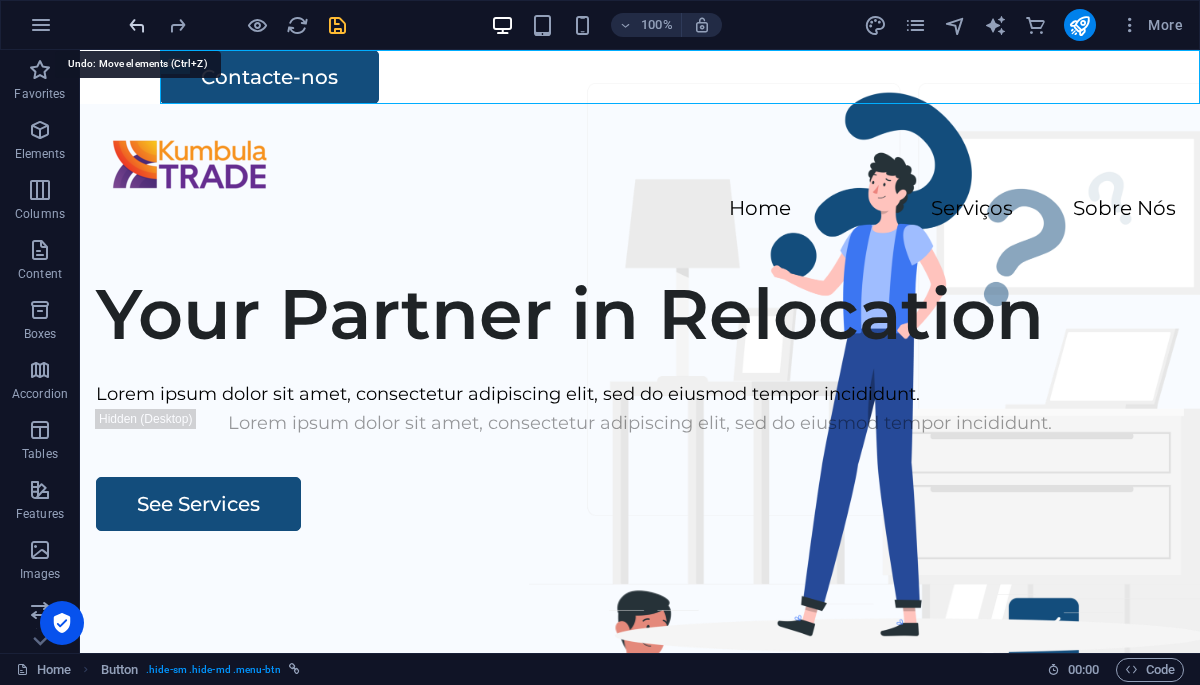 click at bounding box center [137, 25] 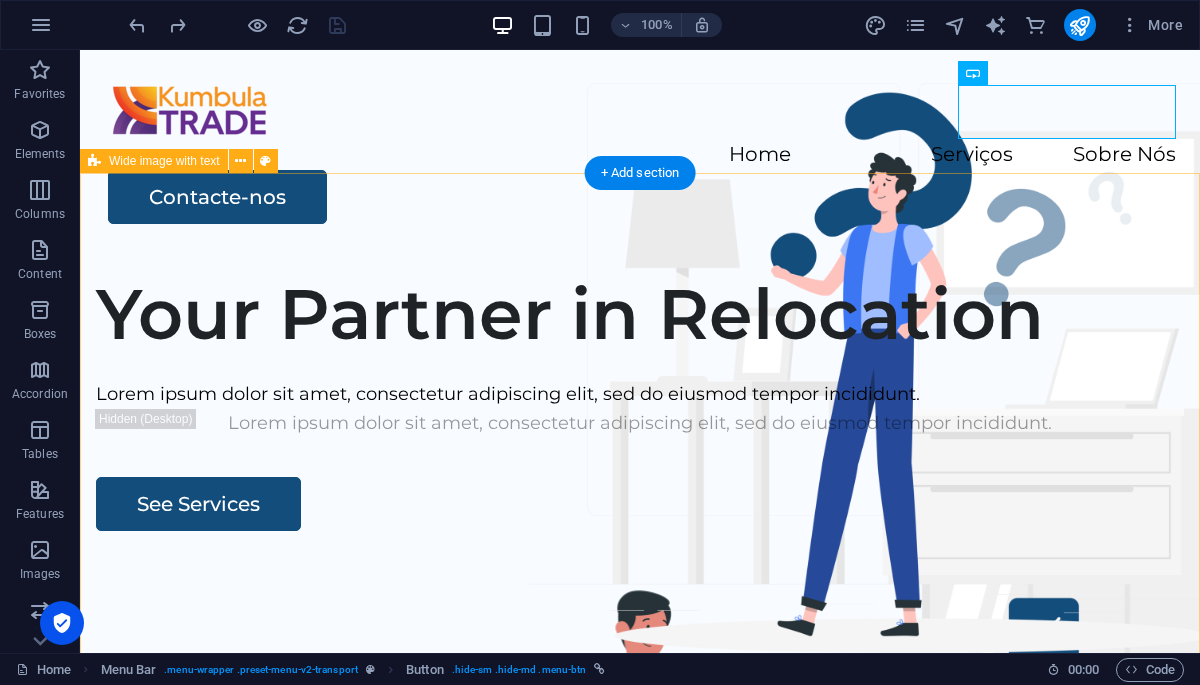 click on "Your Partner in Relocation Lorem ipsum dolor sit amet, consectetur adipiscing elit, sed do eiusmod tempor incididunt.  Lorem ipsum dolor sit amet, consectetur adipiscing elit, sed do eiusmod tempor incididunt.  See Services" at bounding box center [640, 639] 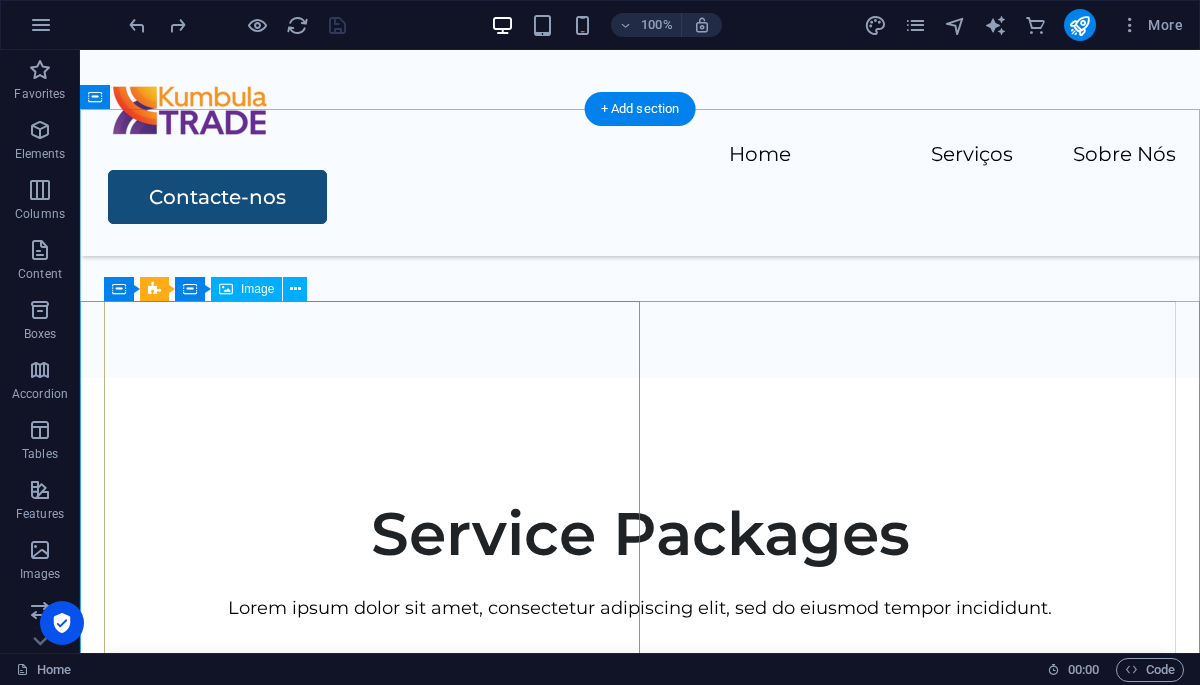 scroll, scrollTop: 3994, scrollLeft: 0, axis: vertical 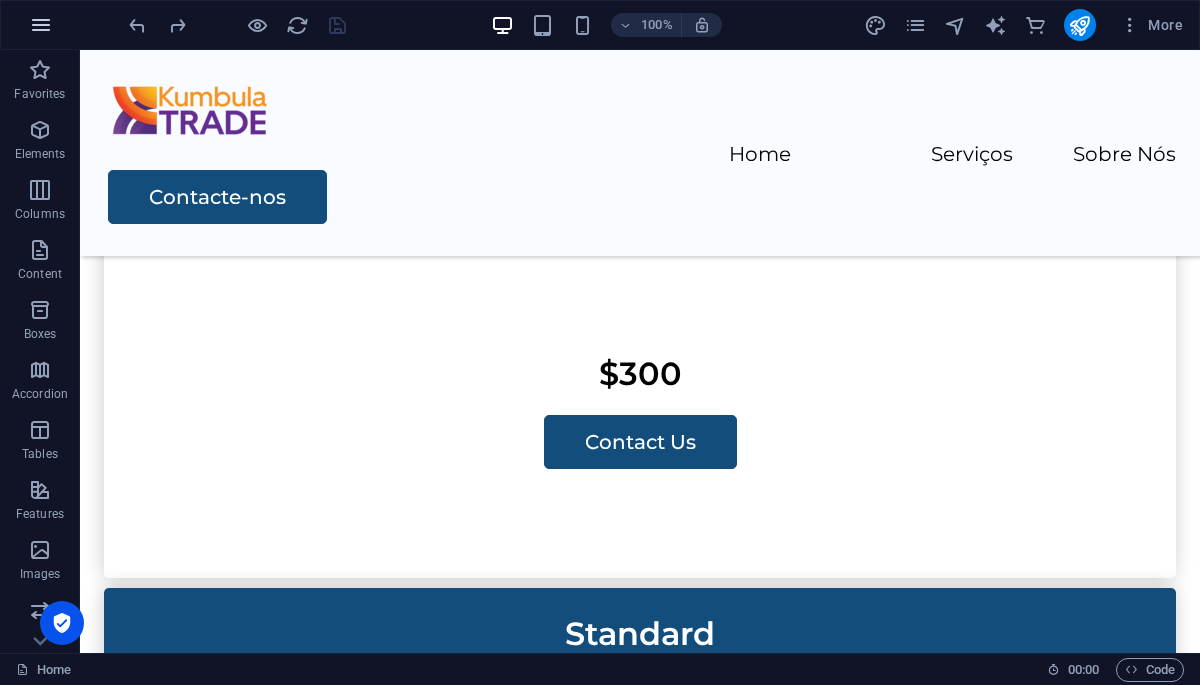 click at bounding box center [41, 25] 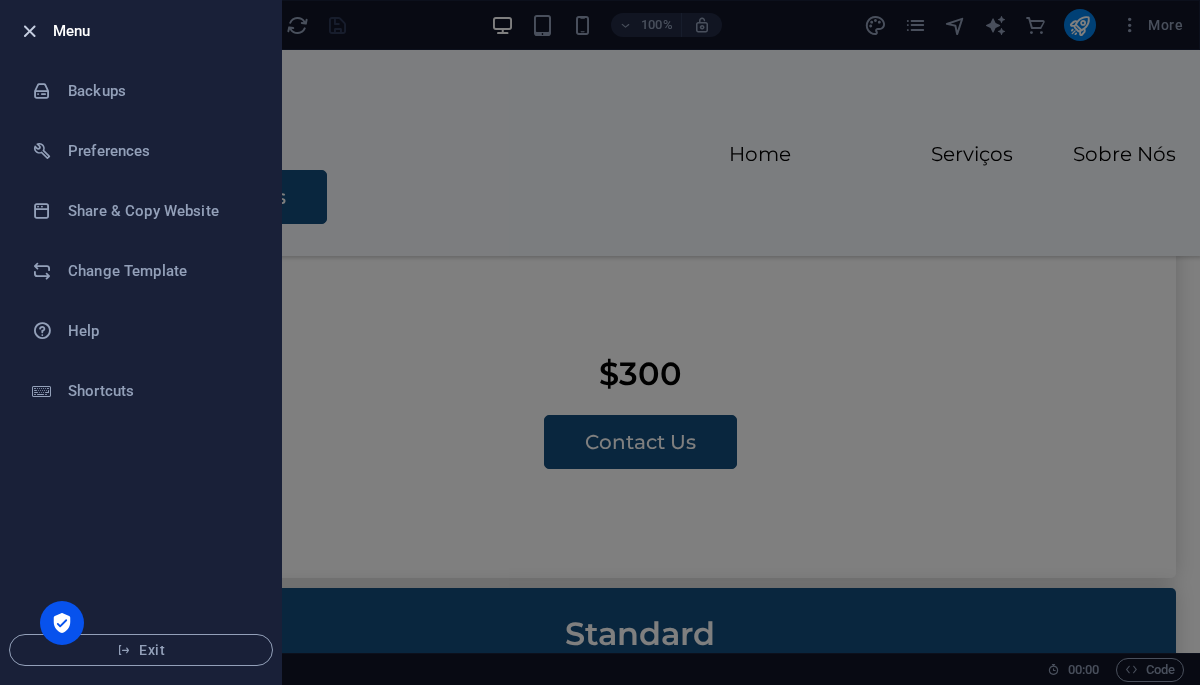 click at bounding box center [29, 31] 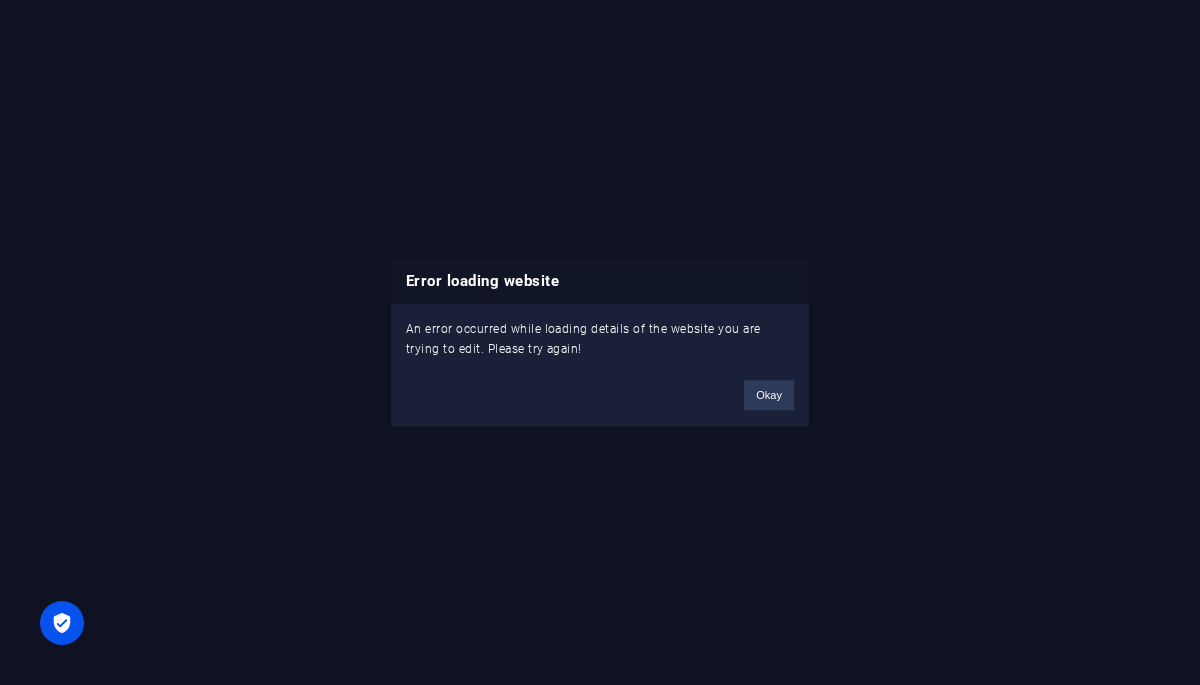 scroll, scrollTop: 0, scrollLeft: 0, axis: both 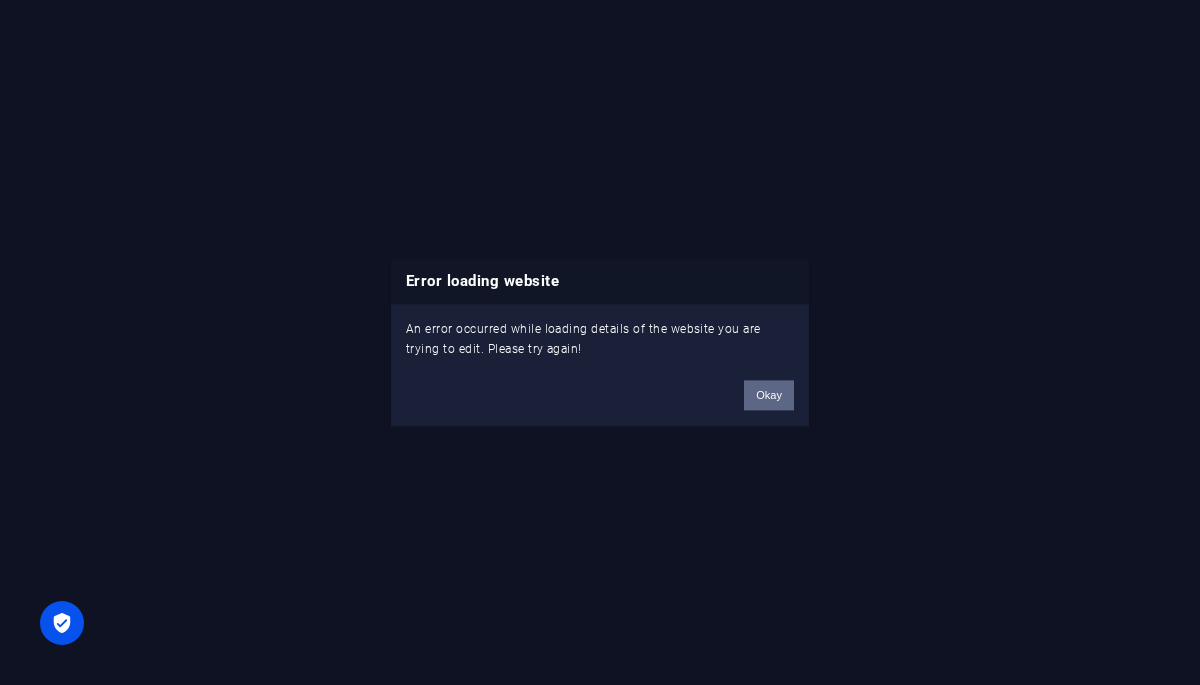 click on "Okay" at bounding box center [769, 395] 